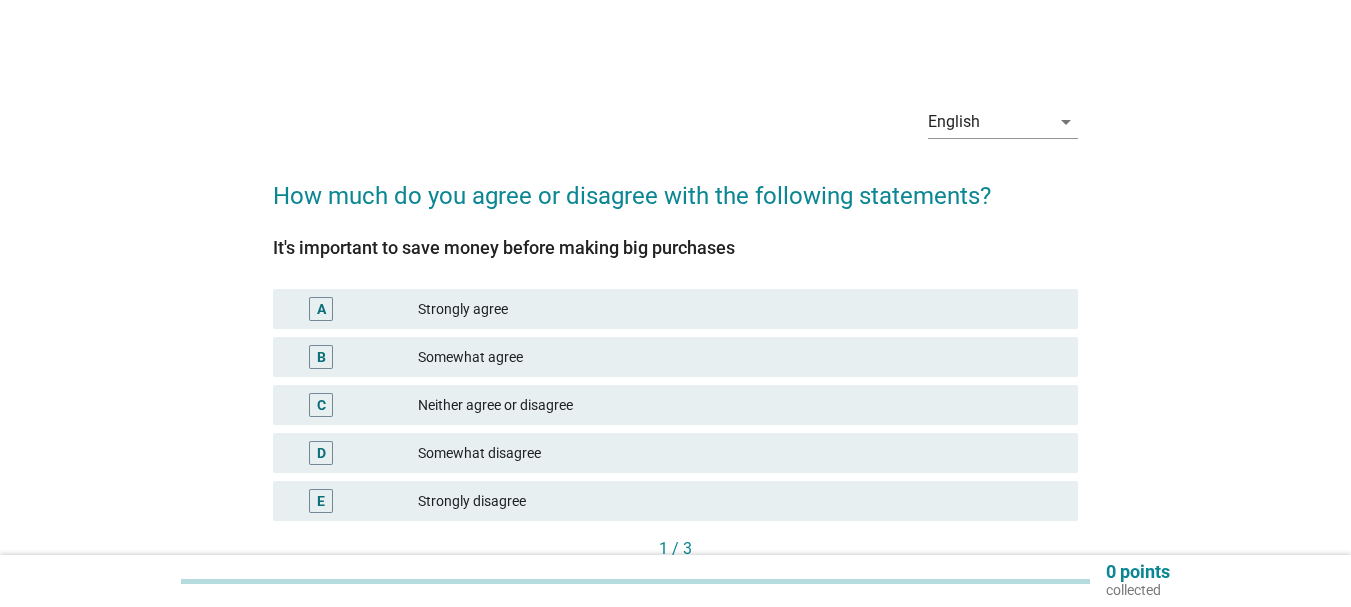 scroll, scrollTop: 100, scrollLeft: 0, axis: vertical 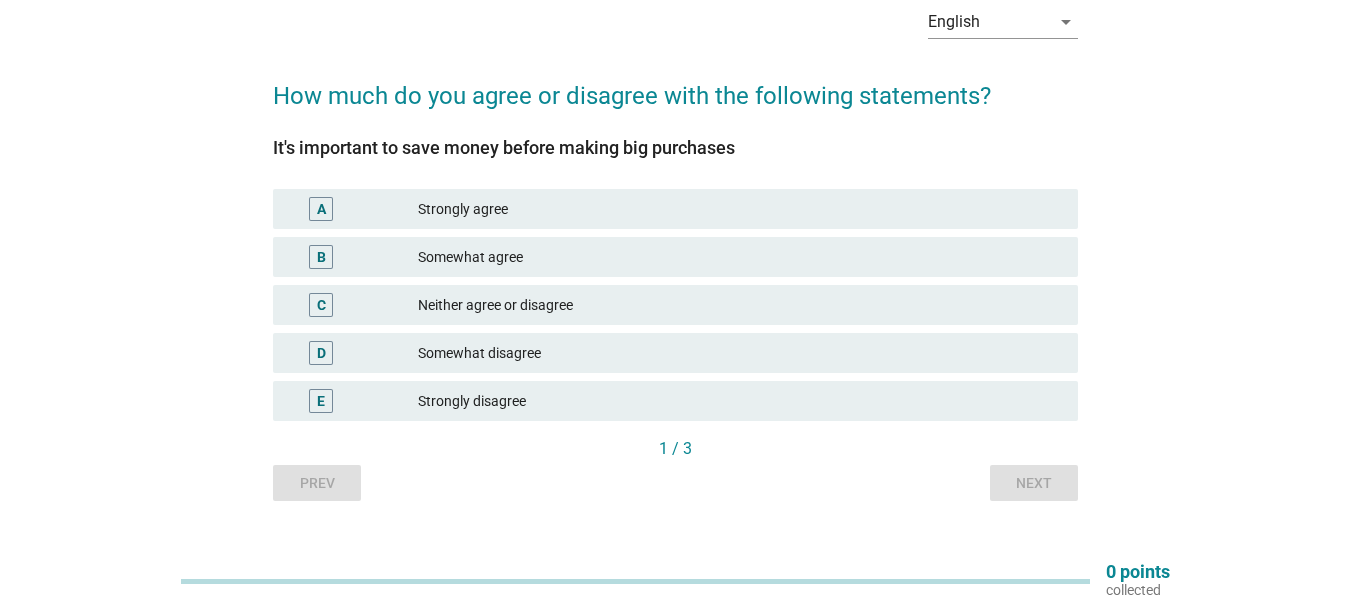click on "Strongly agree" at bounding box center (740, 209) 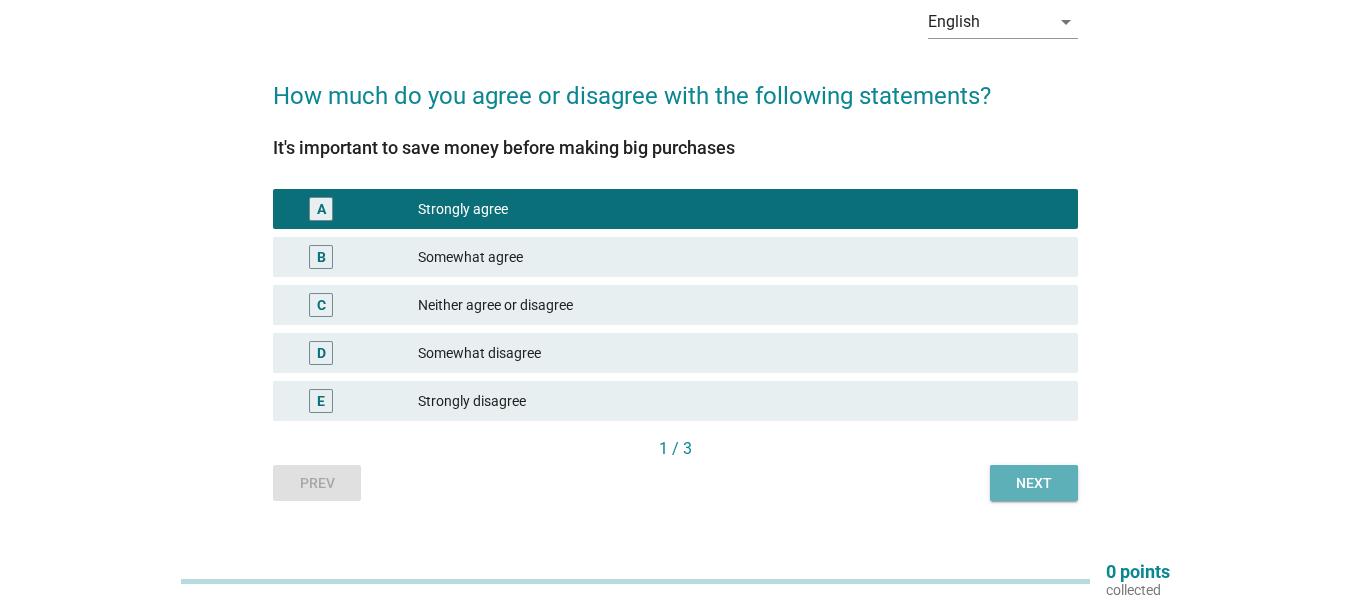 click on "Next" at bounding box center (1034, 483) 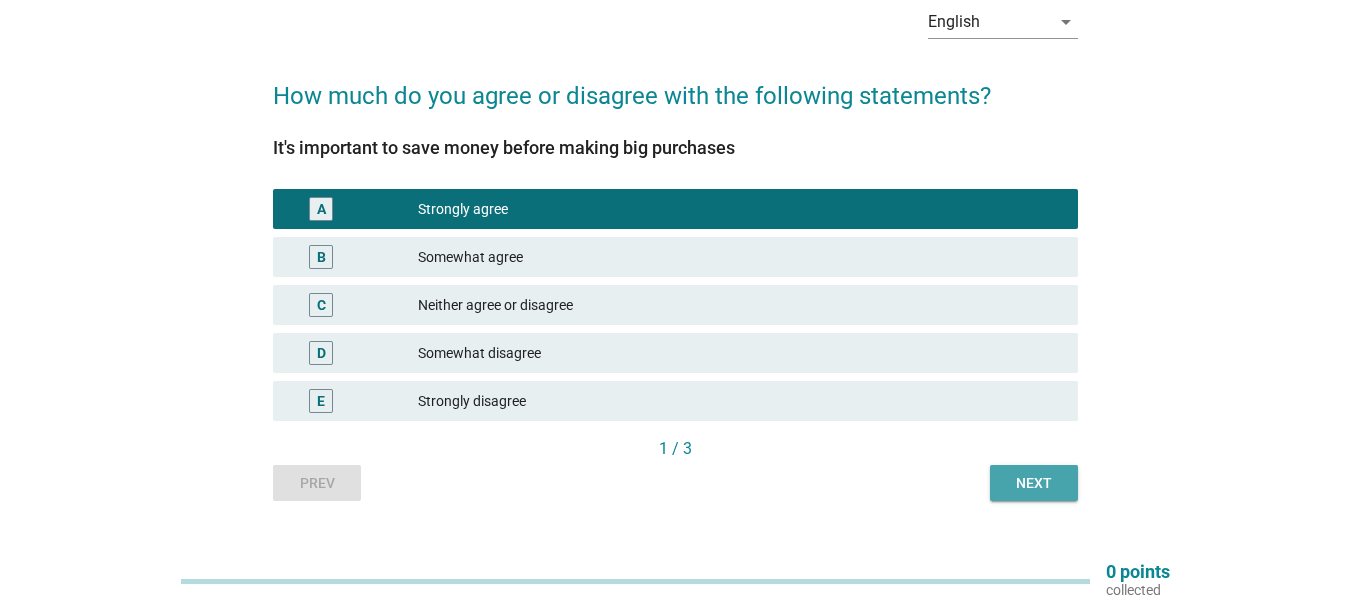 scroll, scrollTop: 0, scrollLeft: 0, axis: both 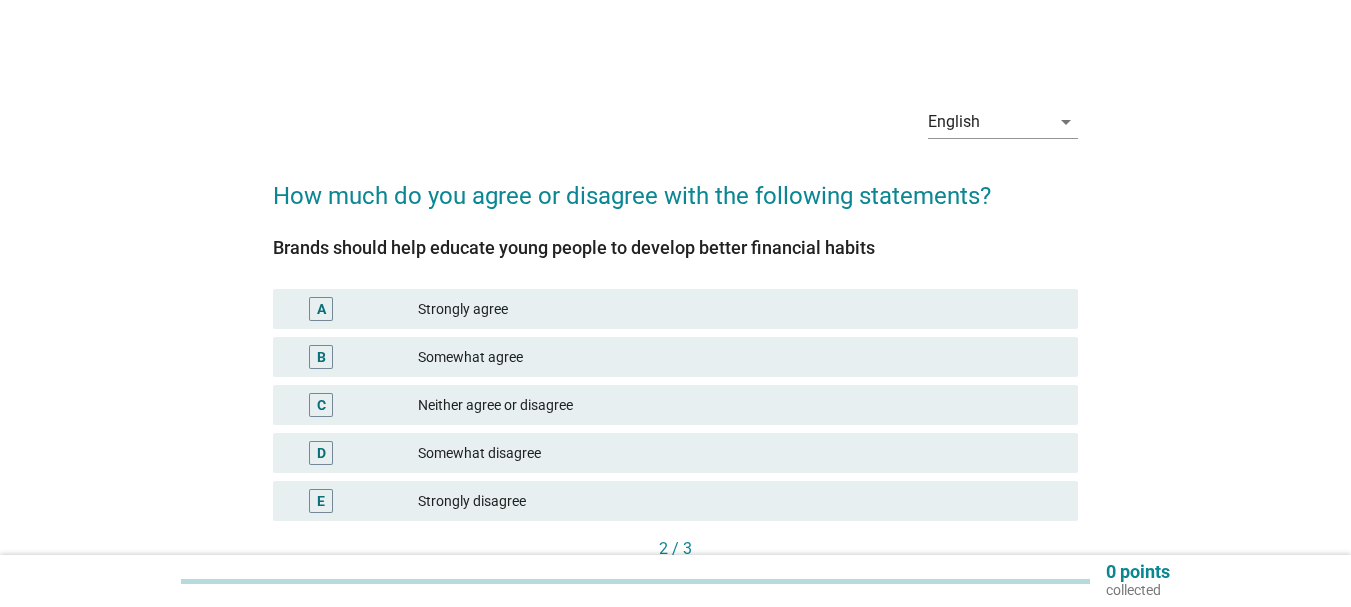 click on "Somewhat agree" at bounding box center (740, 357) 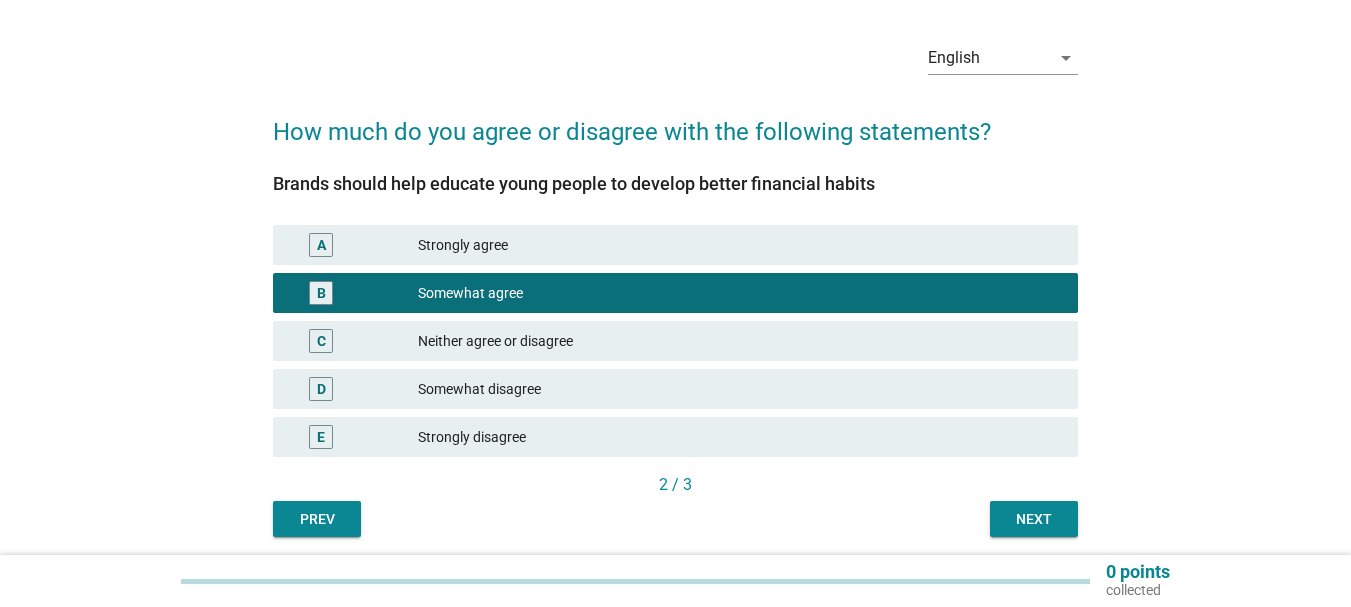 scroll, scrollTop: 136, scrollLeft: 0, axis: vertical 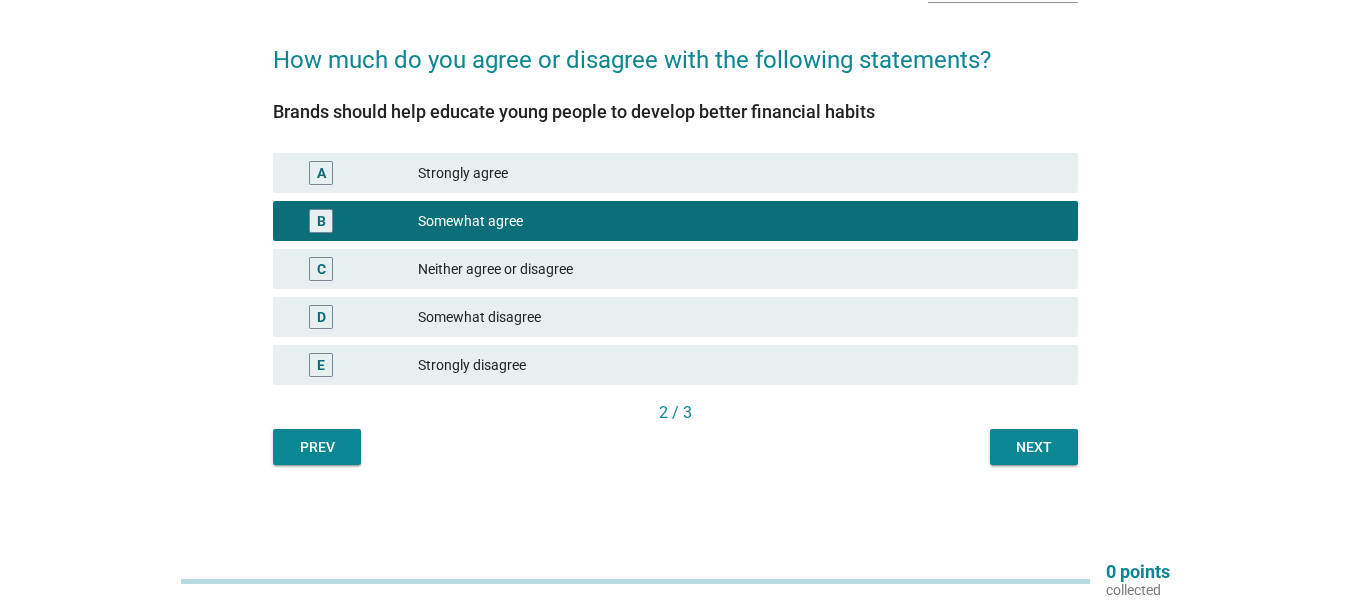 click on "Next" at bounding box center (1034, 447) 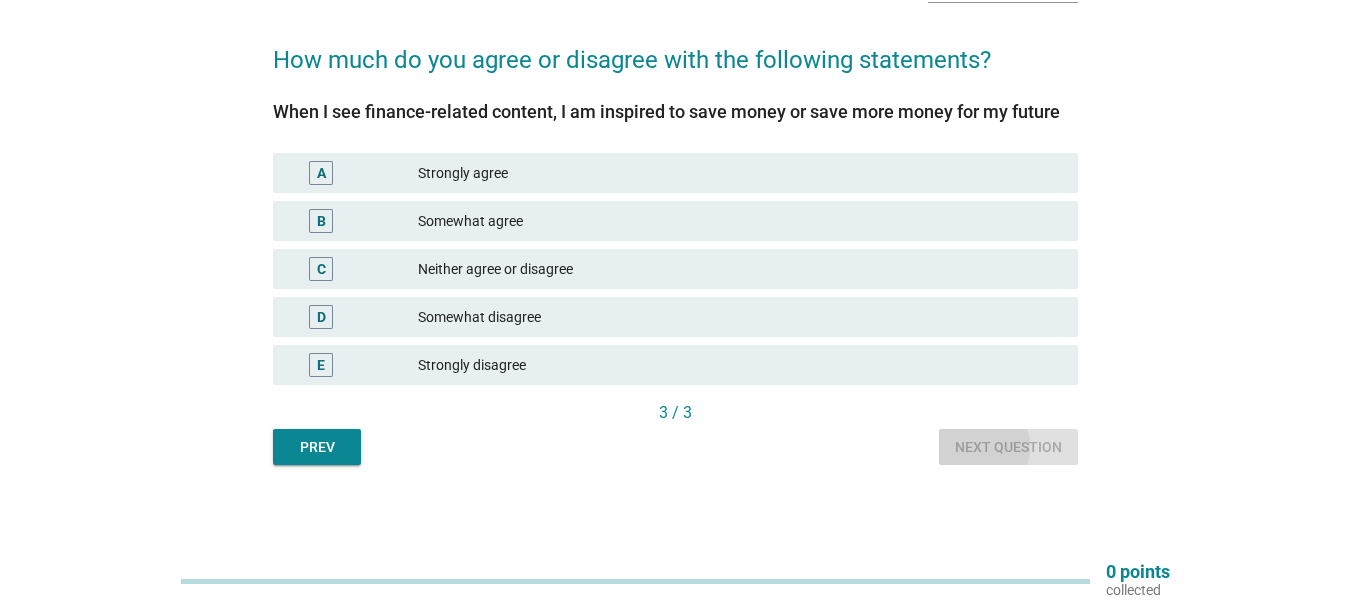 scroll, scrollTop: 0, scrollLeft: 0, axis: both 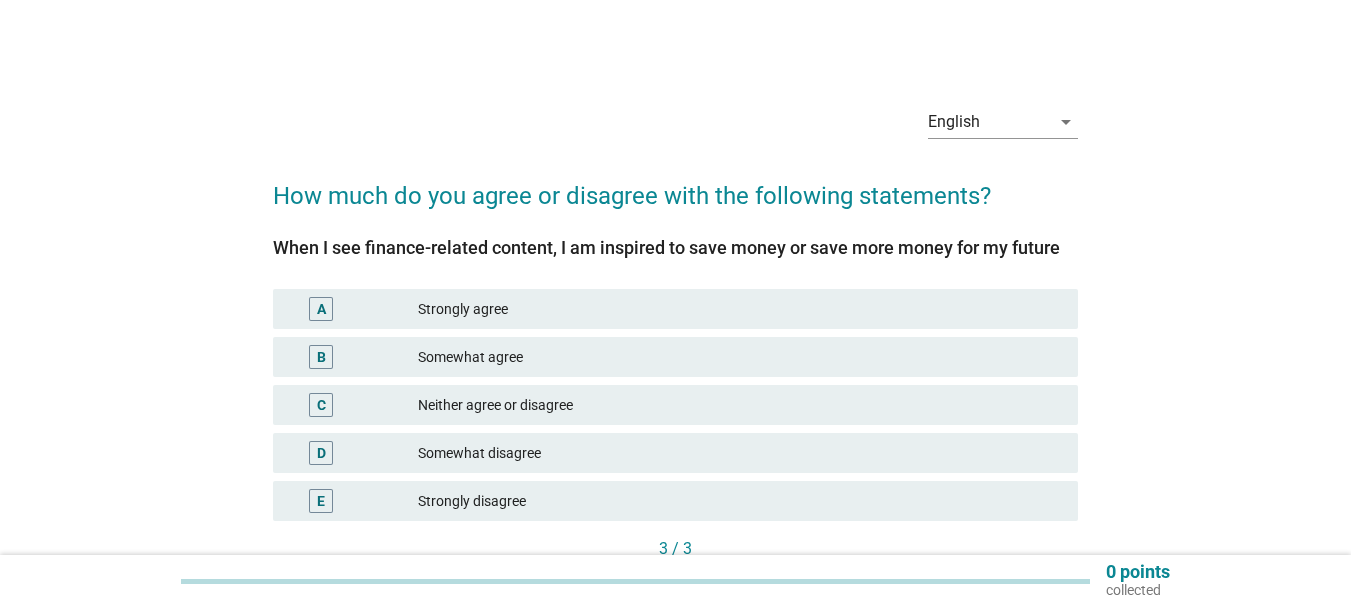 click on "Strongly agree" at bounding box center (740, 309) 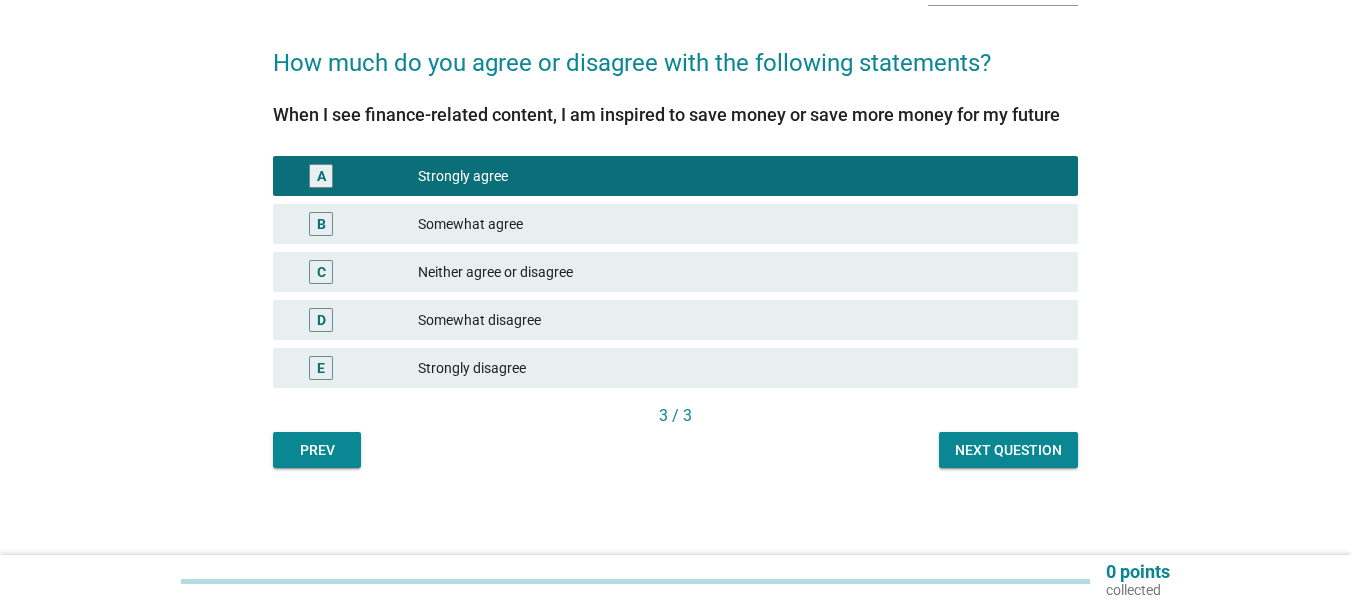 scroll, scrollTop: 136, scrollLeft: 0, axis: vertical 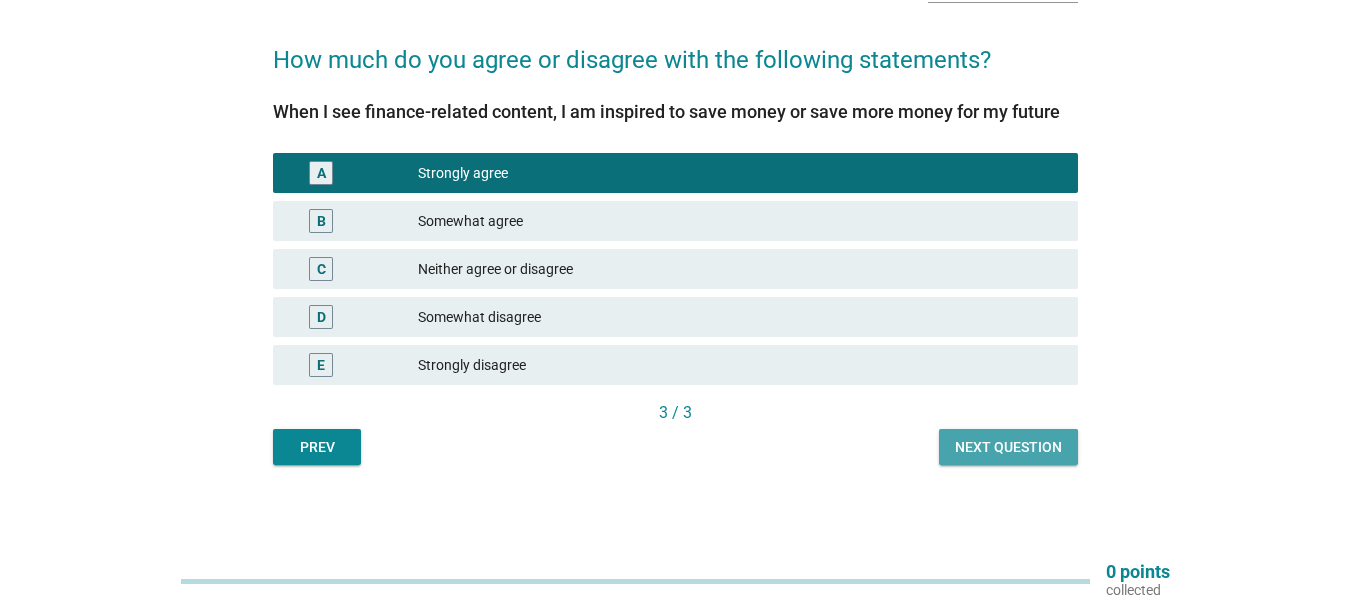 click on "Next question" at bounding box center (1008, 447) 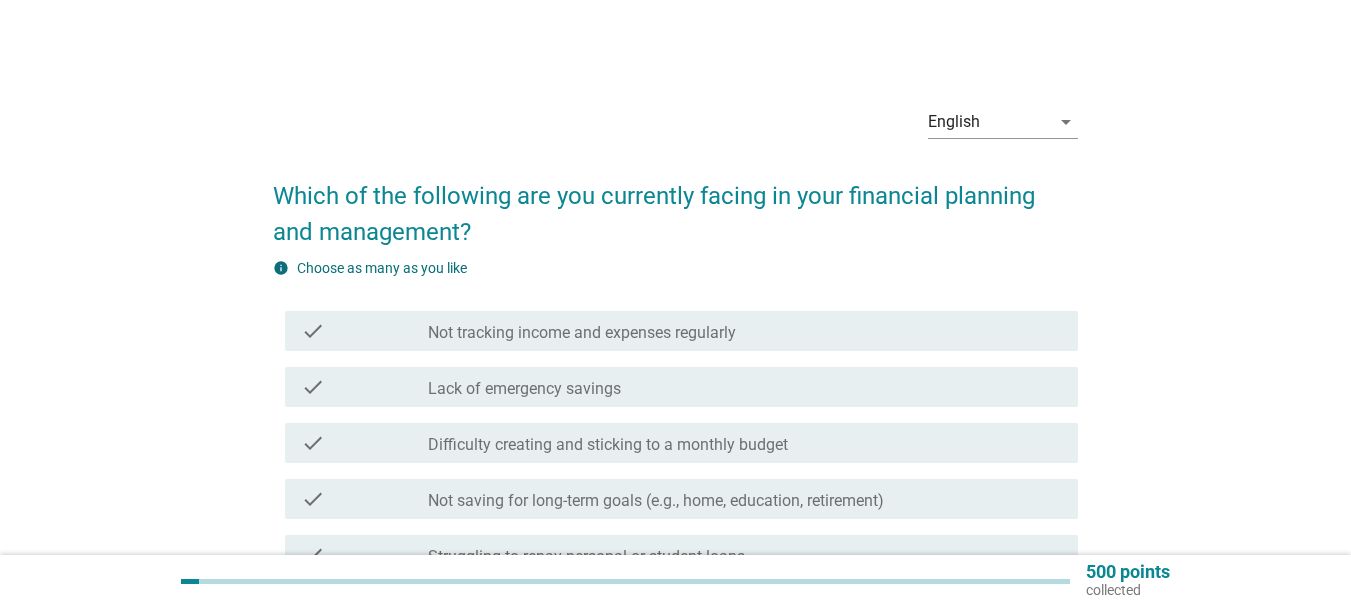 scroll, scrollTop: 100, scrollLeft: 0, axis: vertical 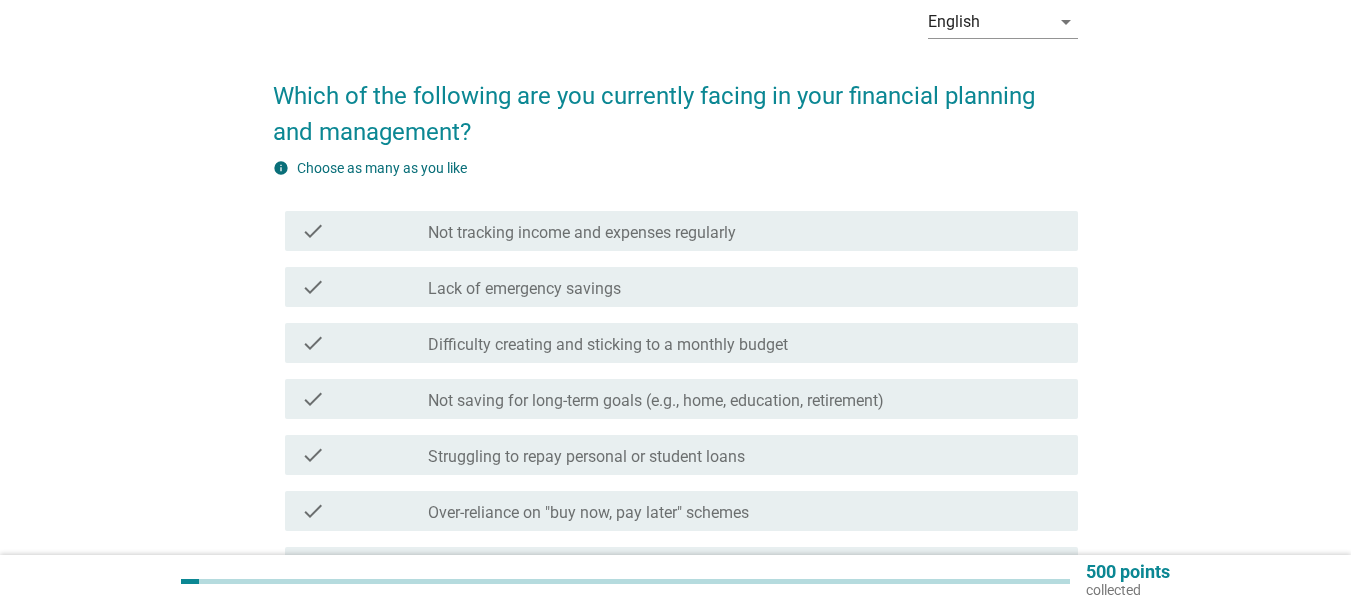 click on "Lack of emergency savings" at bounding box center [524, 289] 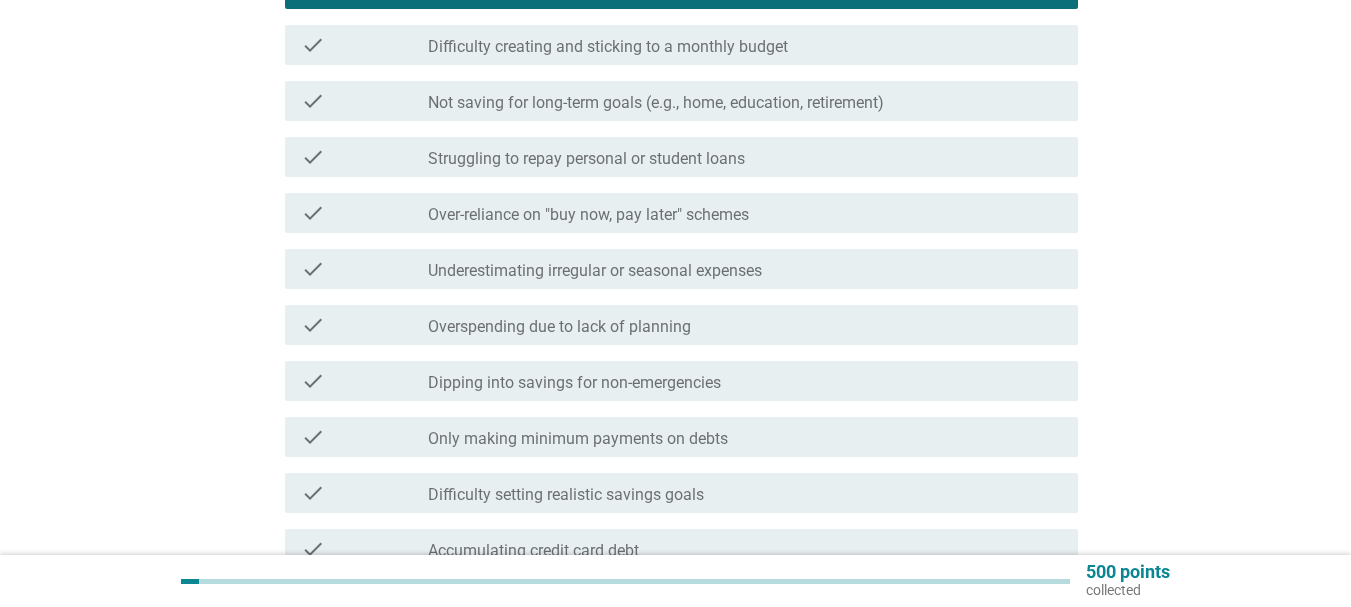 scroll, scrollTop: 400, scrollLeft: 0, axis: vertical 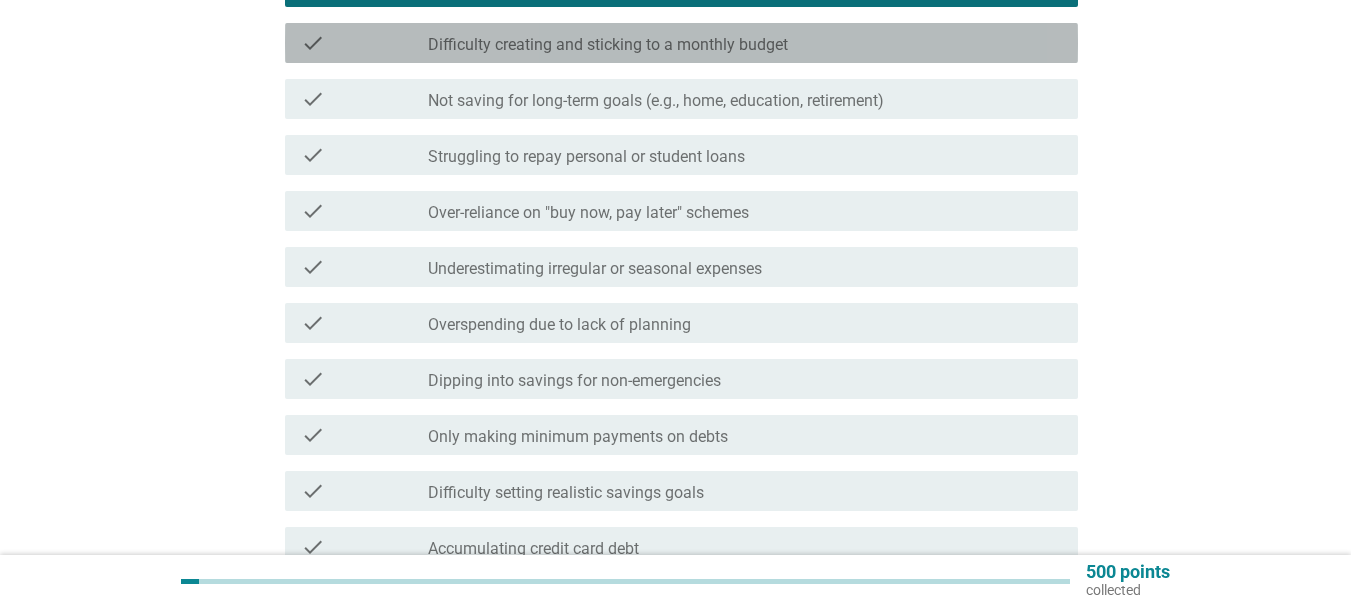click on "Difficulty creating and sticking to a monthly budget" at bounding box center (608, 45) 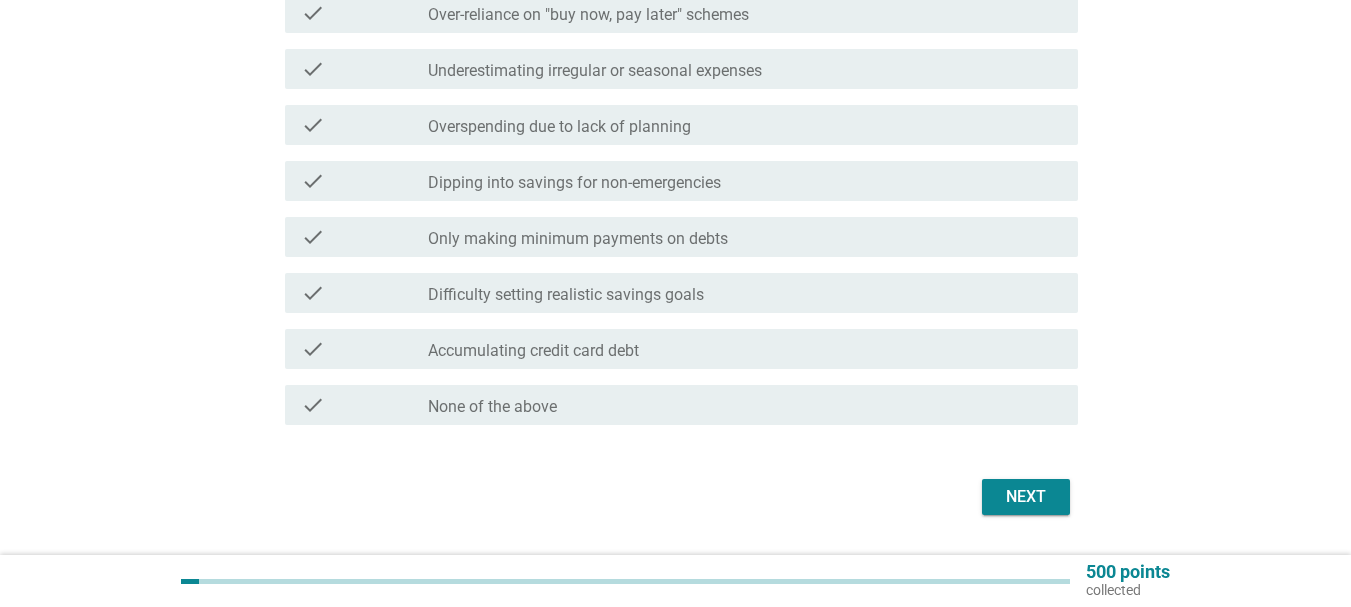 scroll, scrollTop: 600, scrollLeft: 0, axis: vertical 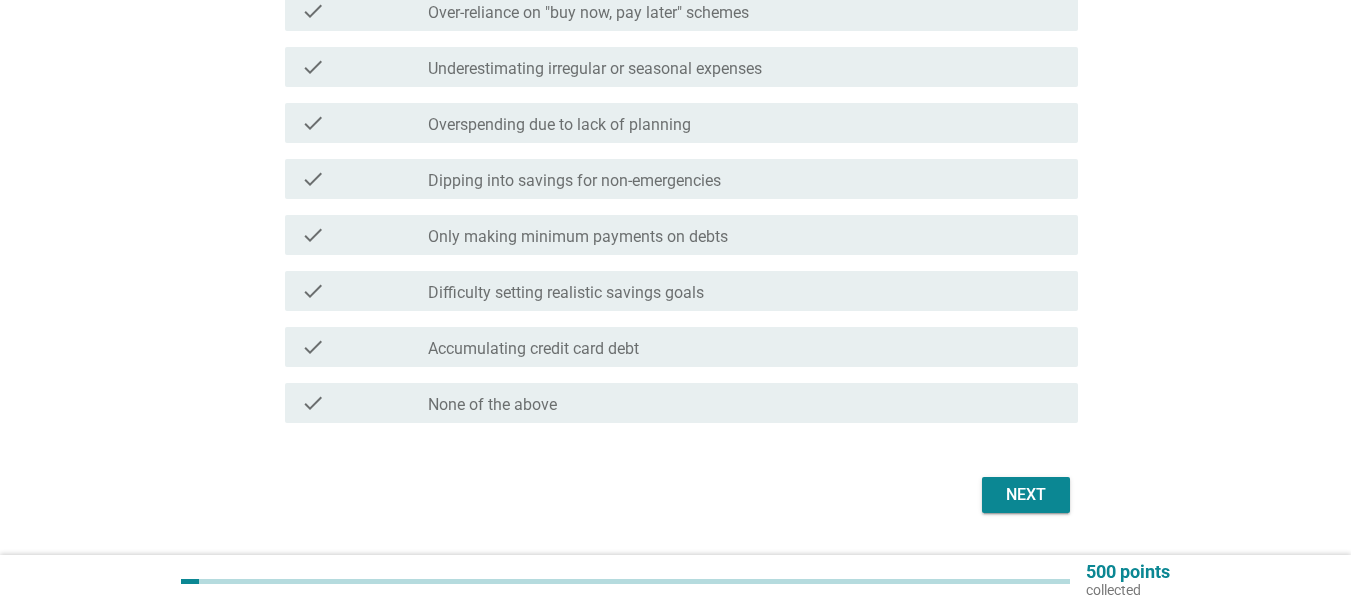 click on "Overspending due to lack of planning" at bounding box center (559, 125) 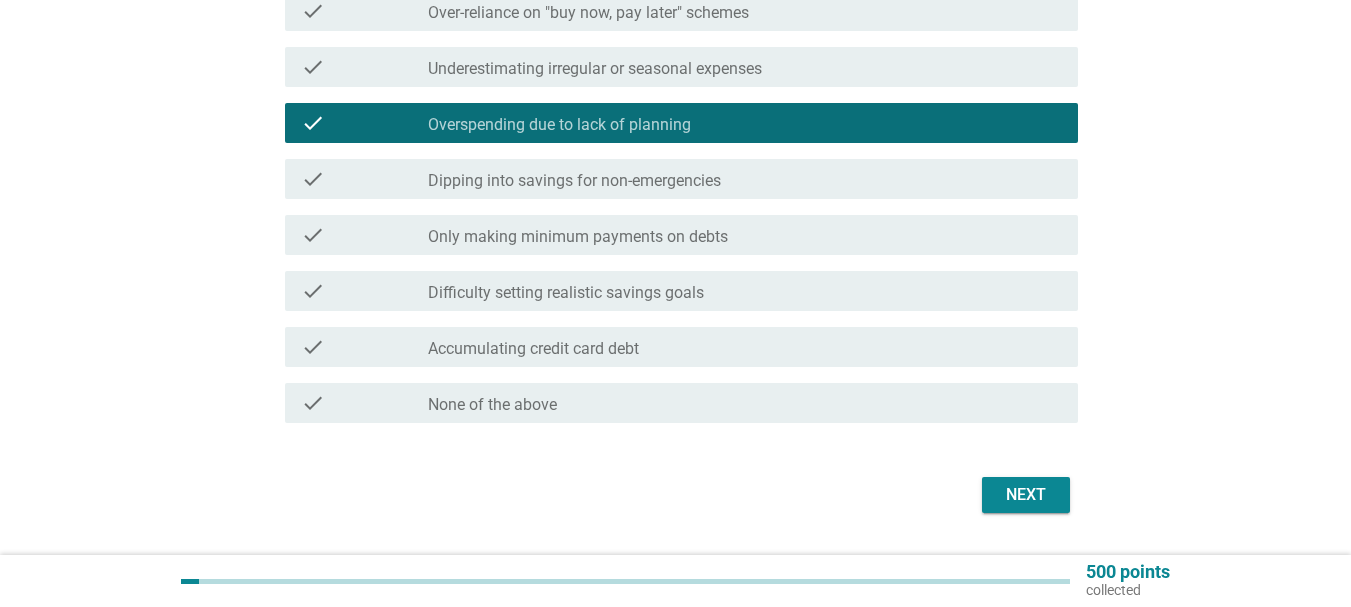 click on "Next" at bounding box center (1026, 495) 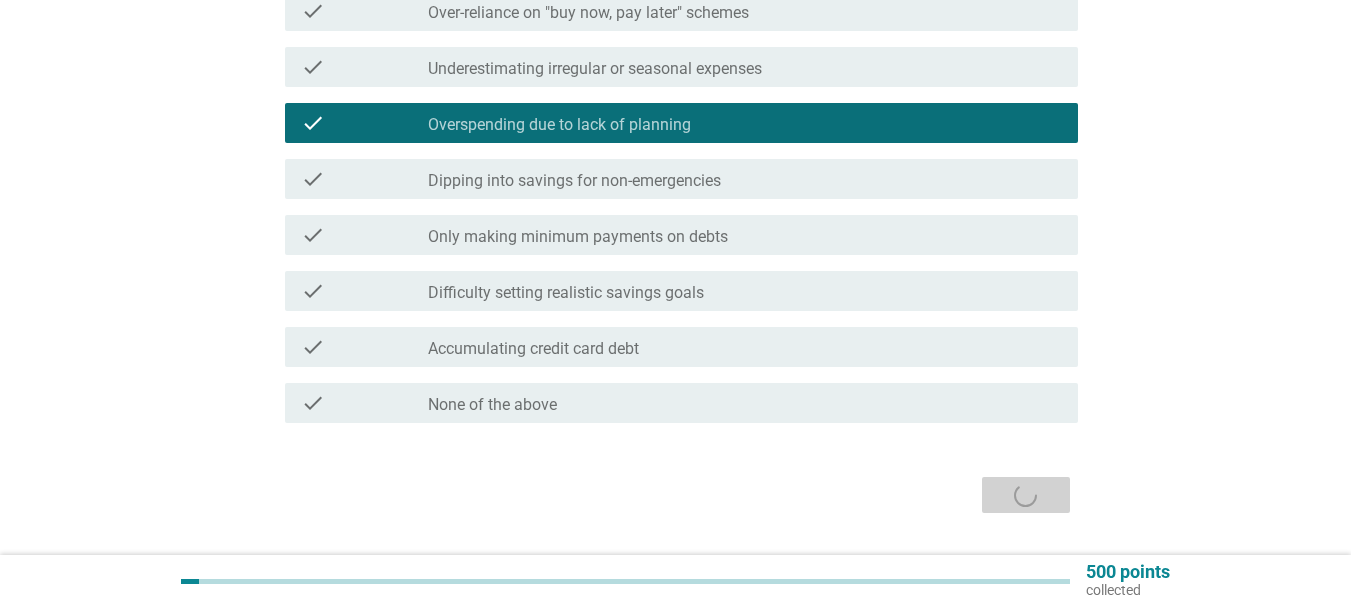 scroll, scrollTop: 0, scrollLeft: 0, axis: both 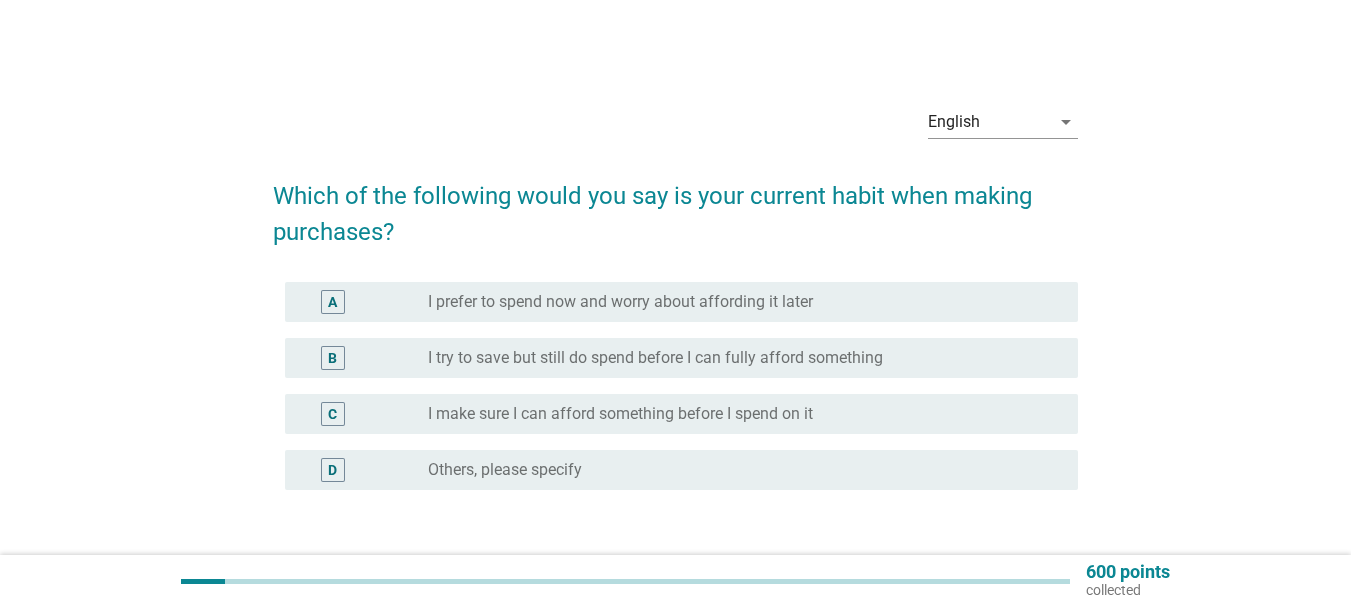 drag, startPoint x: 764, startPoint y: 402, endPoint x: 663, endPoint y: 234, distance: 196.02296 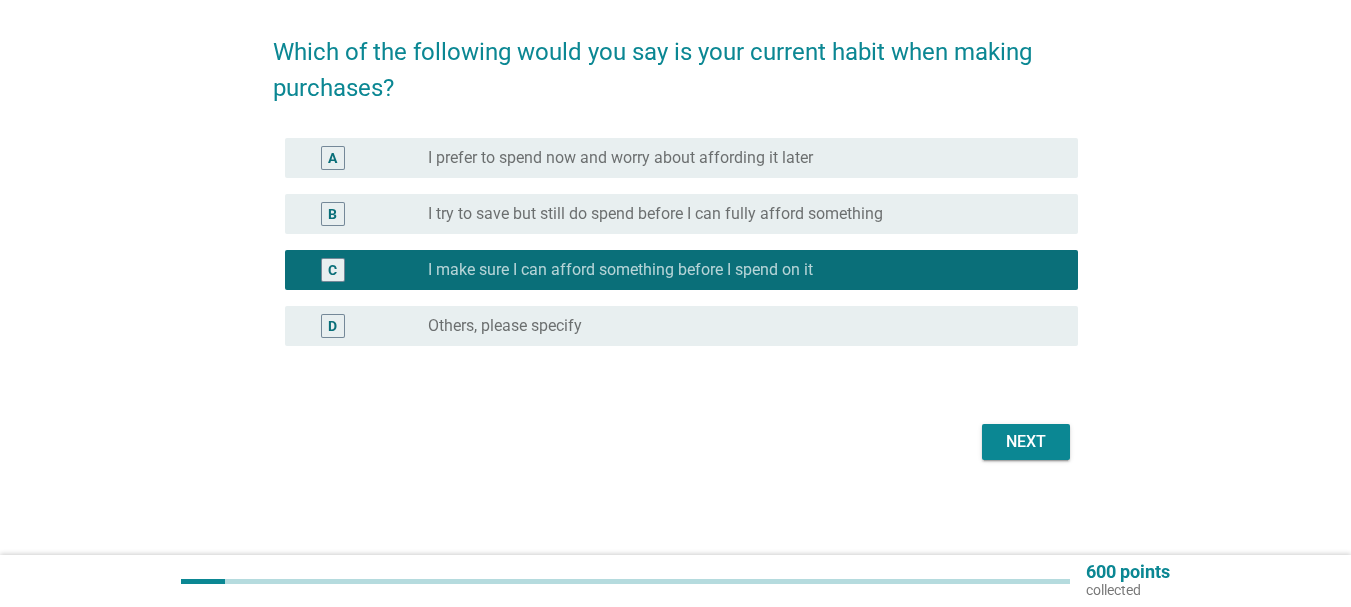 scroll, scrollTop: 145, scrollLeft: 0, axis: vertical 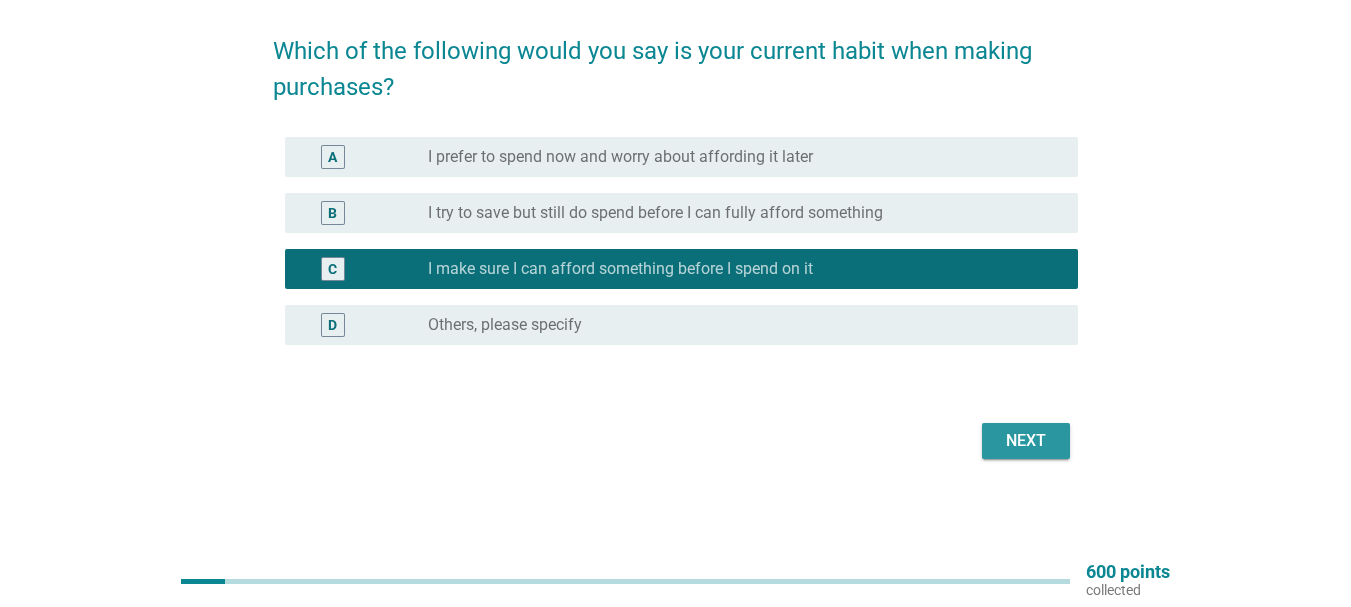 click on "Next" at bounding box center [1026, 441] 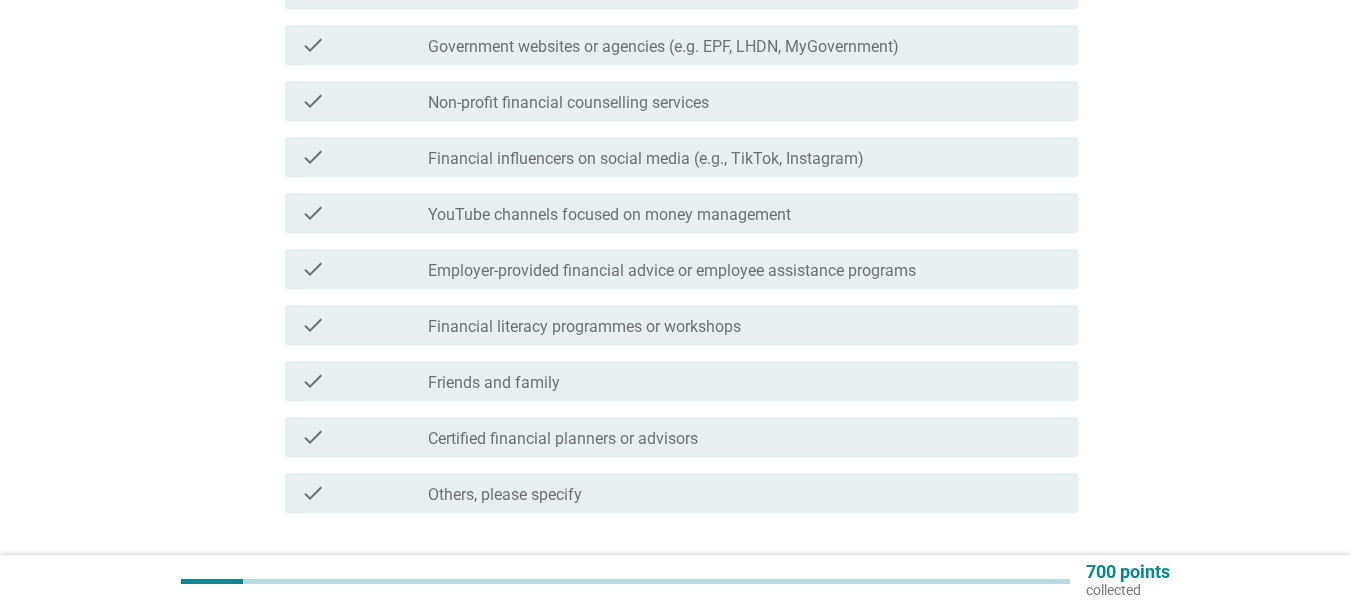 scroll, scrollTop: 700, scrollLeft: 0, axis: vertical 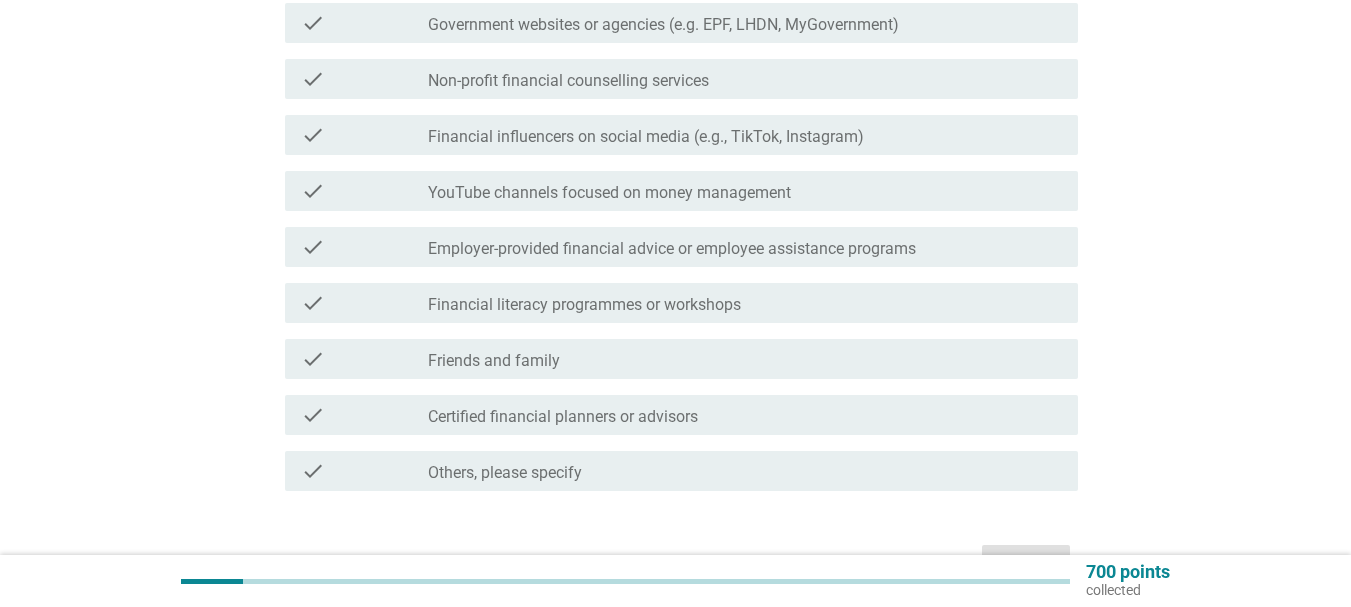click on "YouTube channels focused on money management" at bounding box center [609, 193] 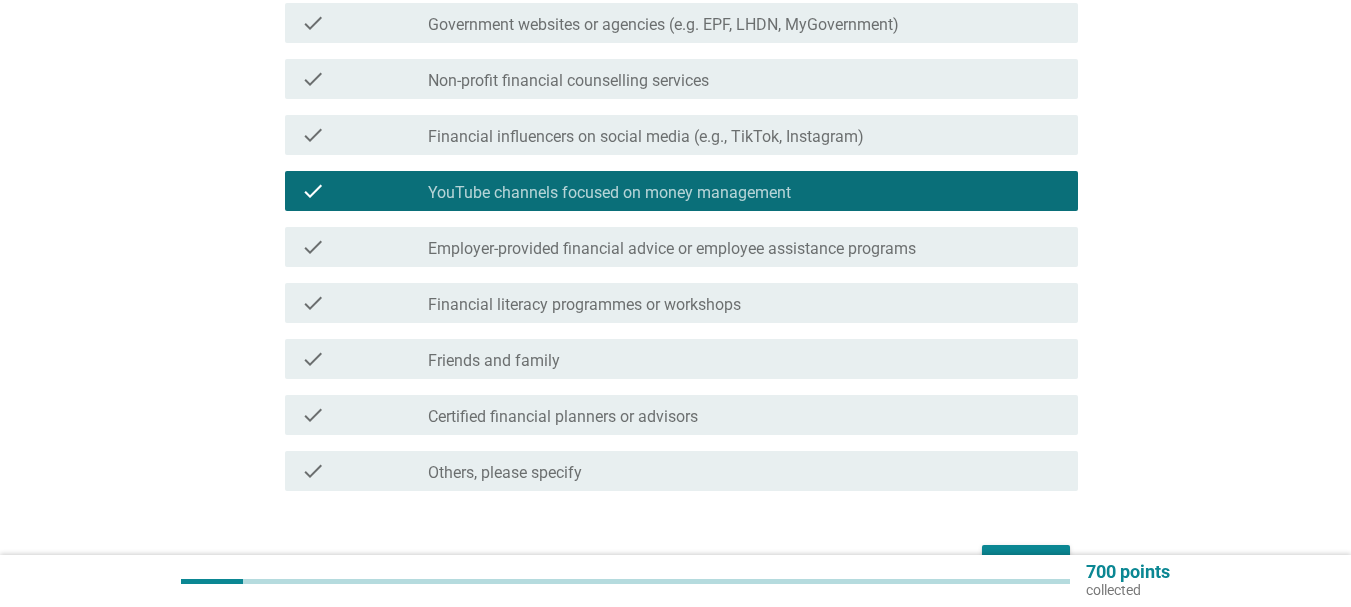 click on "Friends and family" at bounding box center (494, 361) 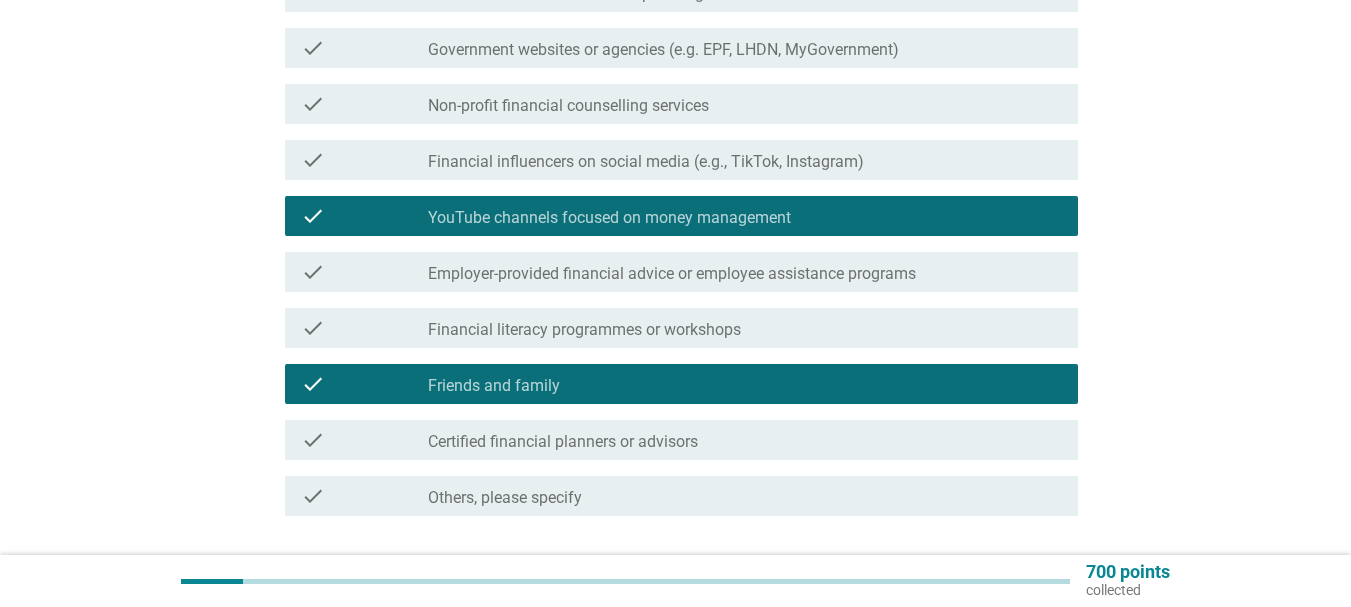 scroll, scrollTop: 822, scrollLeft: 0, axis: vertical 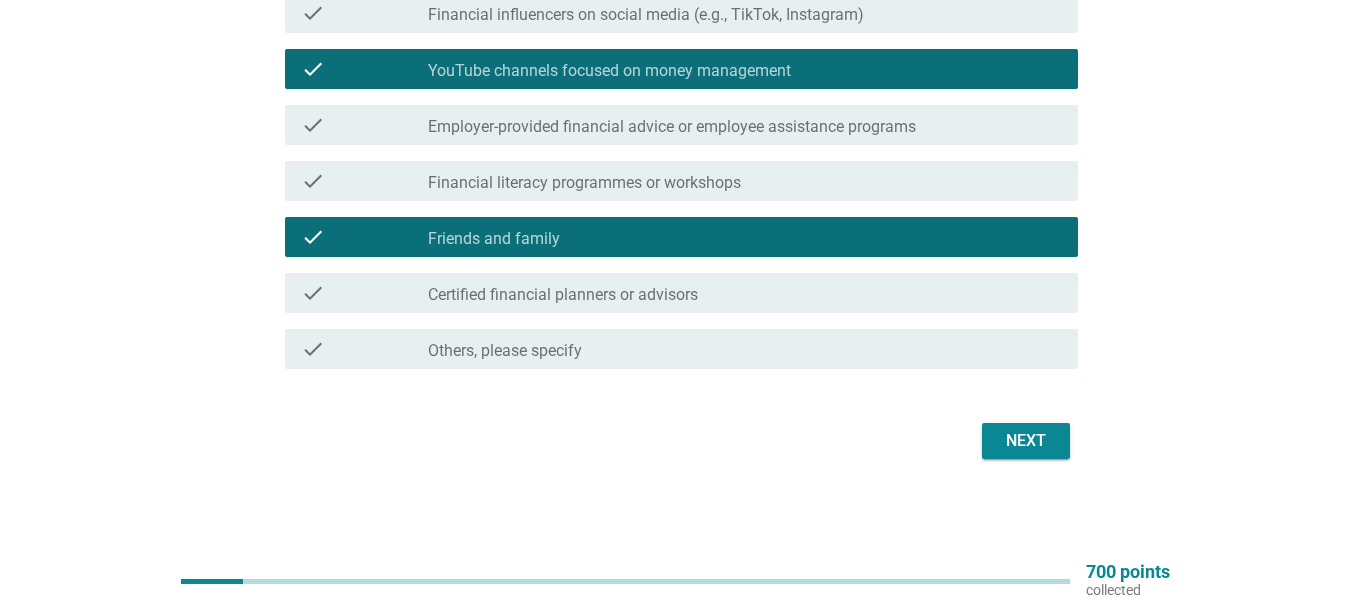 click on "Next" at bounding box center (1026, 441) 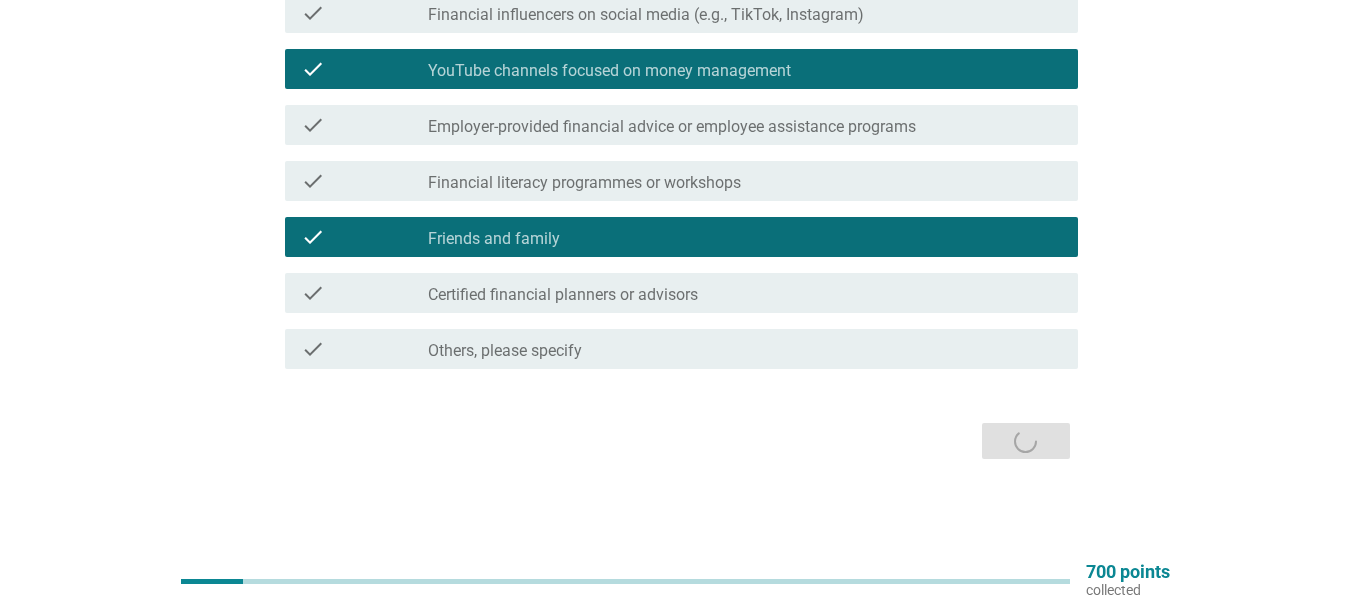scroll, scrollTop: 0, scrollLeft: 0, axis: both 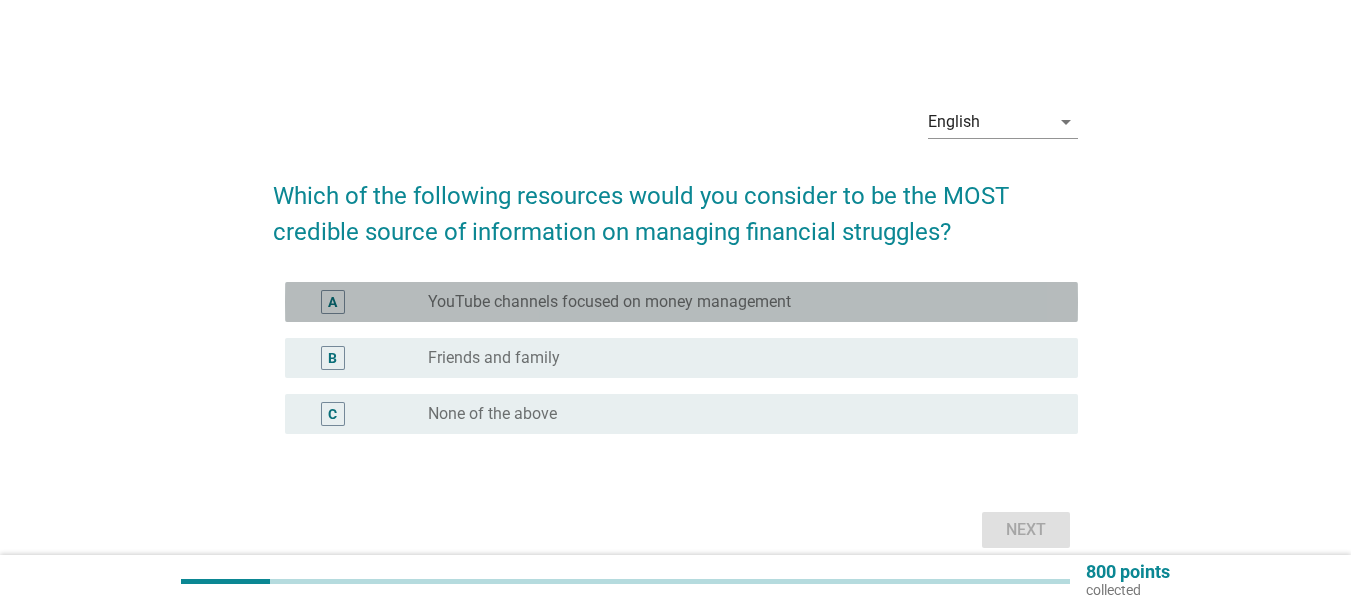 click on "radio_button_unchecked YouTube channels focused on money management" at bounding box center (745, 302) 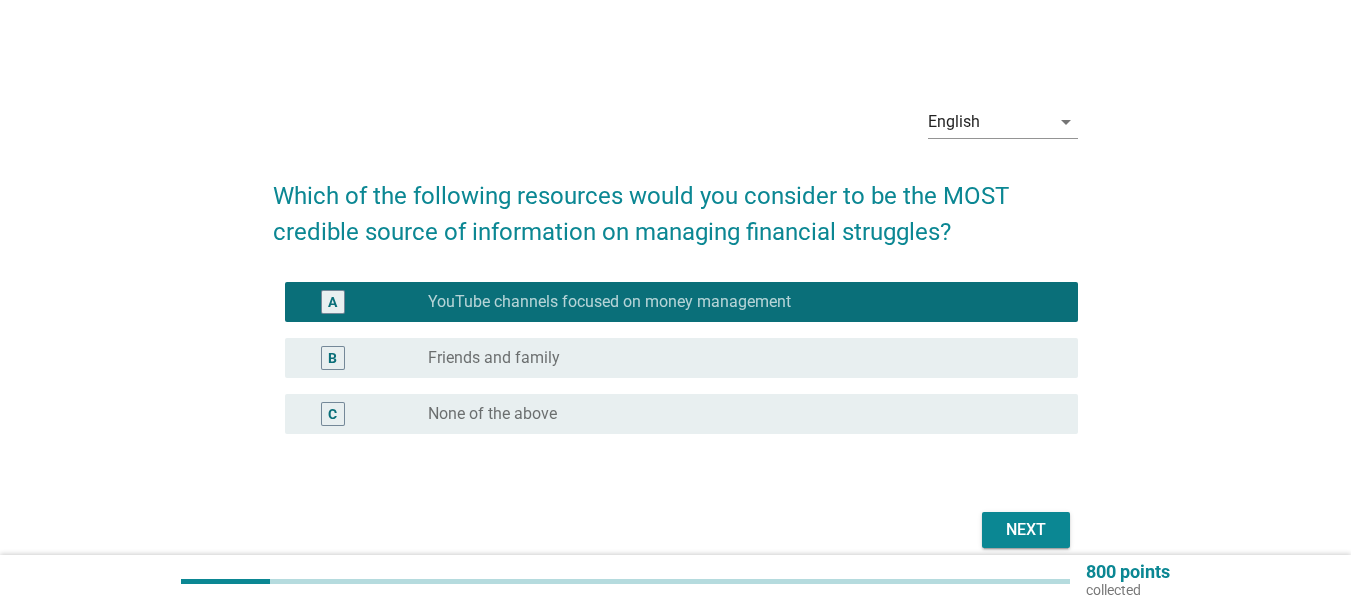 click on "radio_button_unchecked Friends and family" at bounding box center [737, 358] 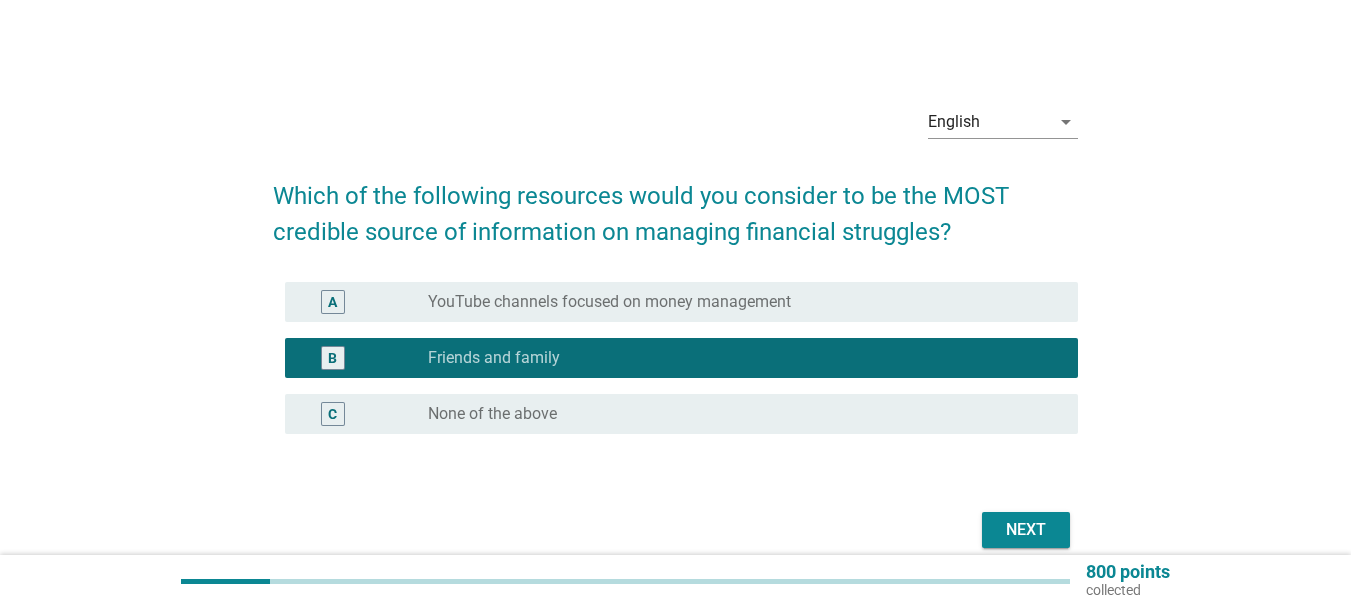 drag, startPoint x: 926, startPoint y: 346, endPoint x: 921, endPoint y: 326, distance: 20.615528 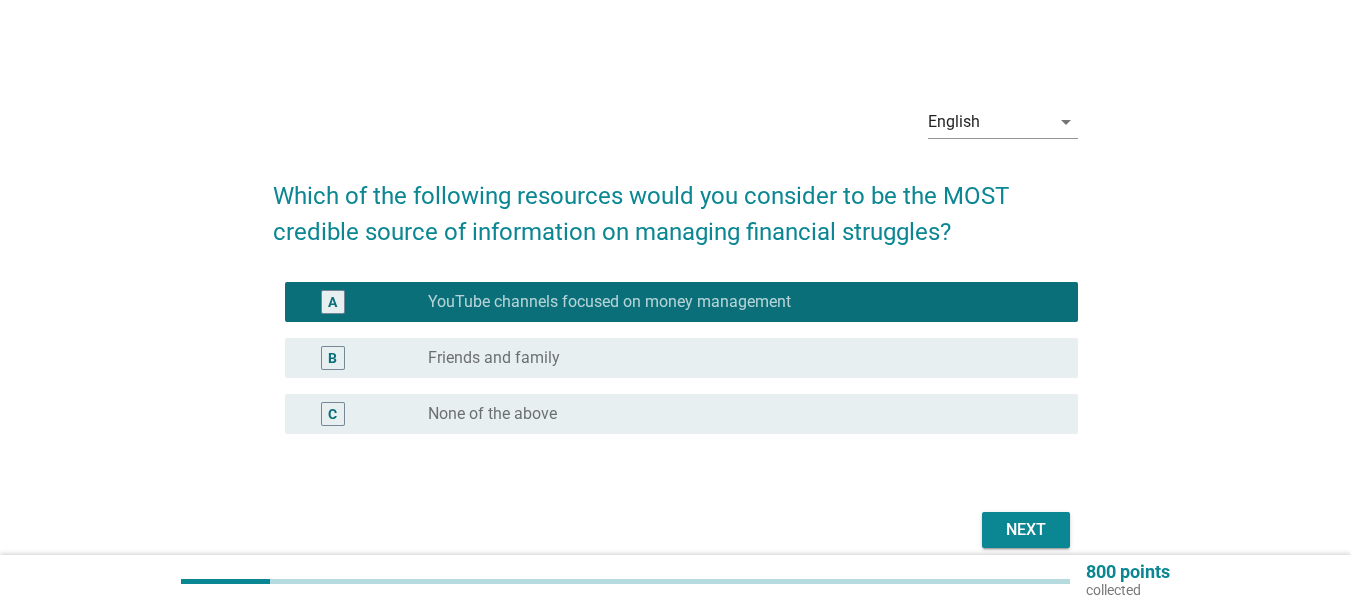 click on "Next" at bounding box center [1026, 530] 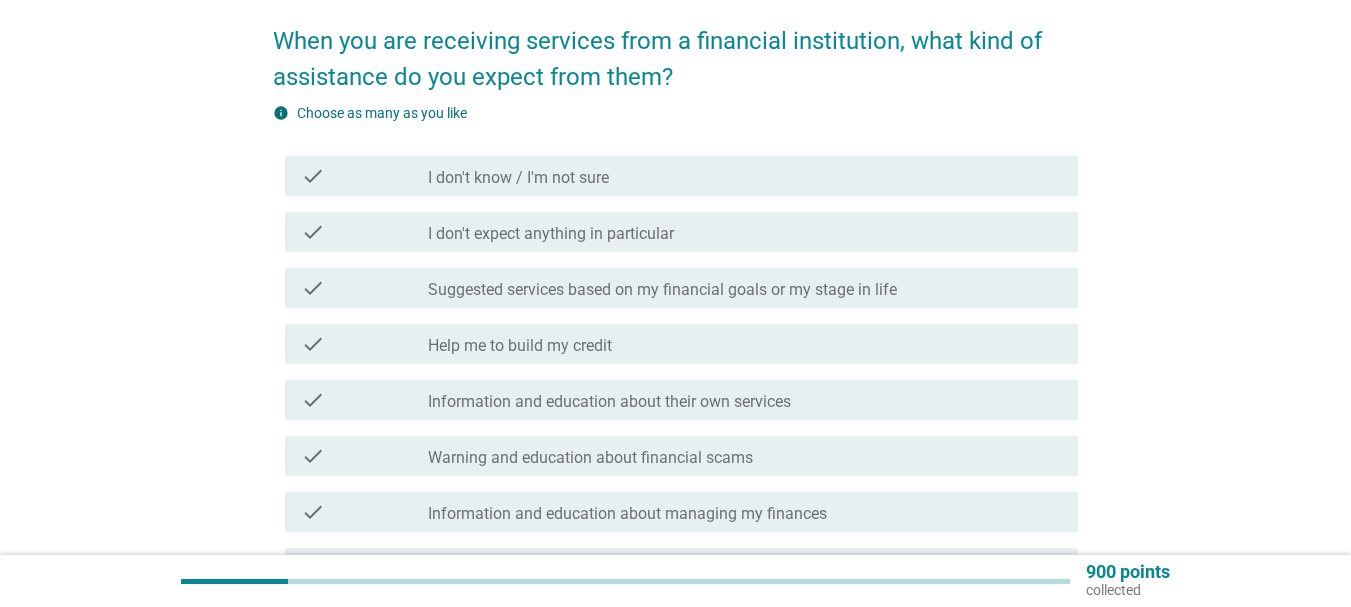 scroll, scrollTop: 200, scrollLeft: 0, axis: vertical 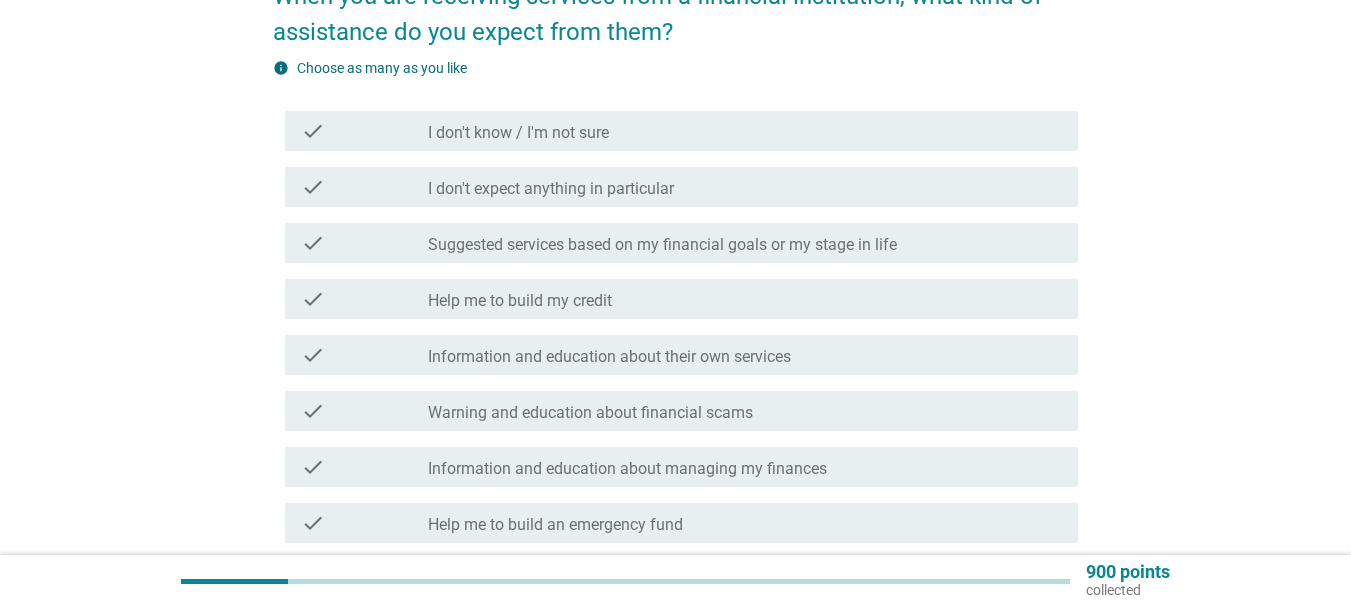 click on "Suggested services based on my financial goals or my stage in life" at bounding box center [662, 245] 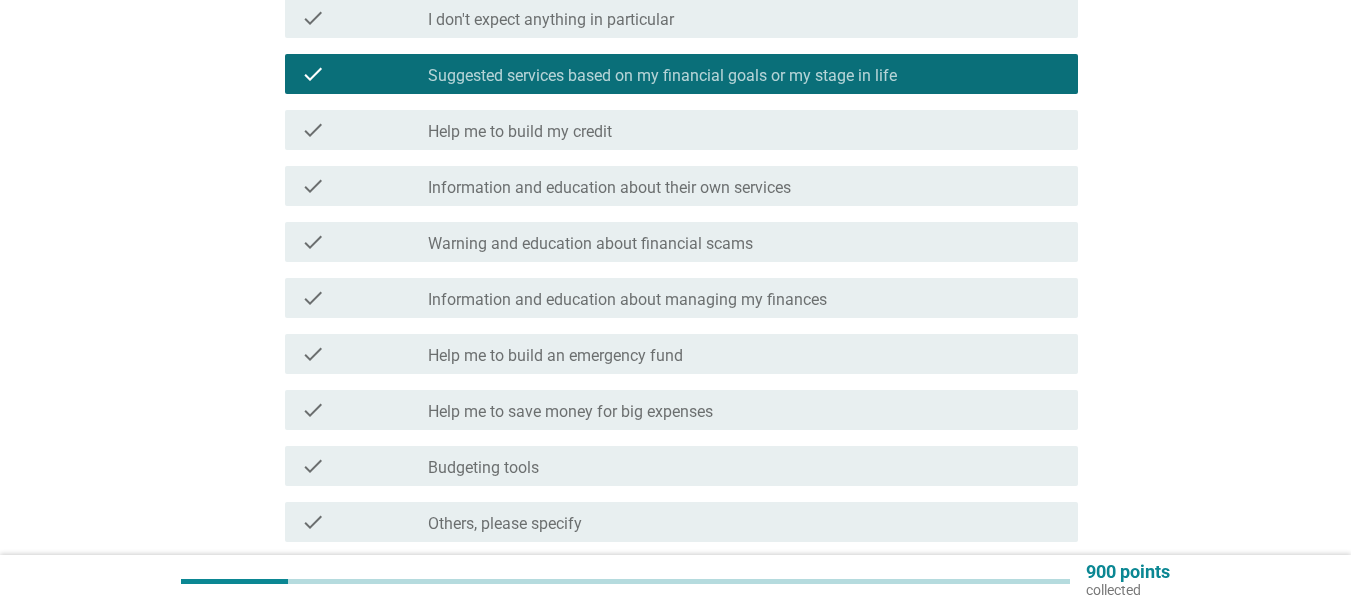 scroll, scrollTop: 400, scrollLeft: 0, axis: vertical 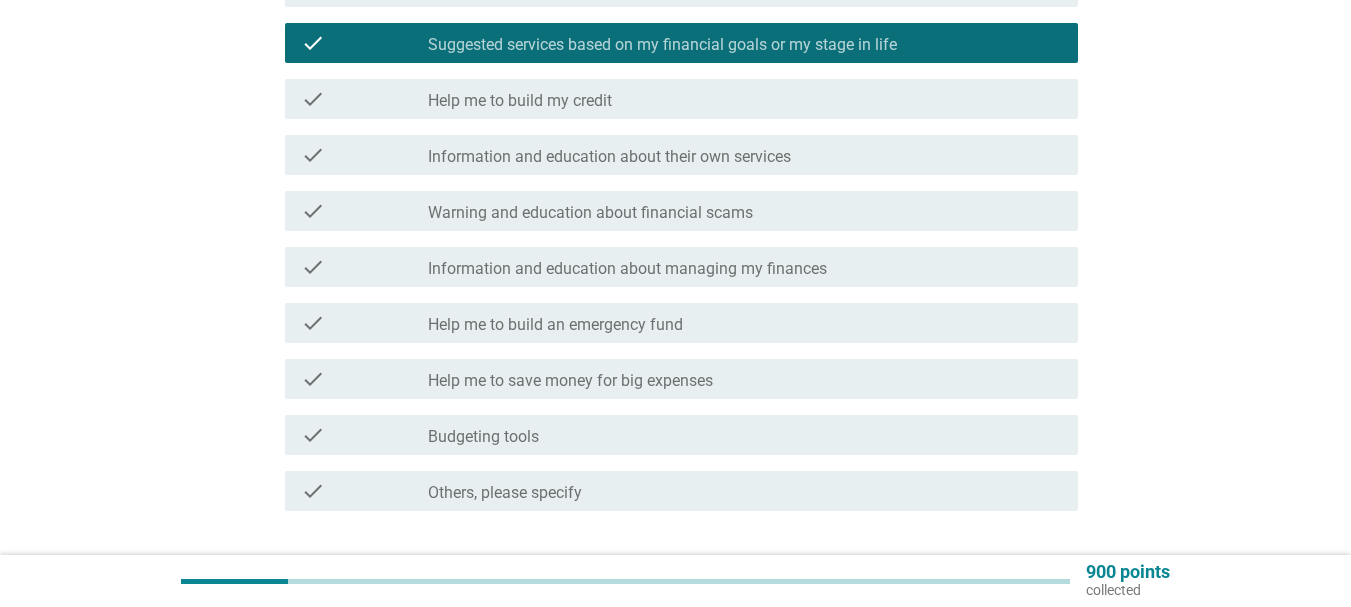 click on "Information and education about their own services" at bounding box center (609, 157) 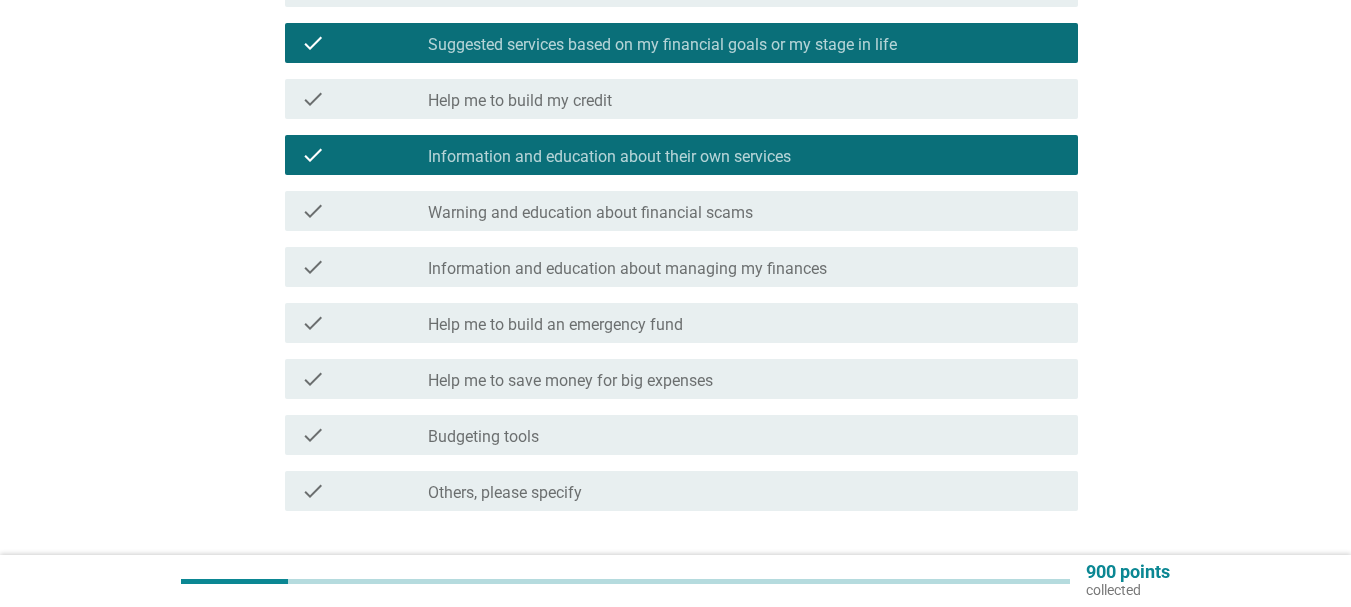 scroll, scrollTop: 500, scrollLeft: 0, axis: vertical 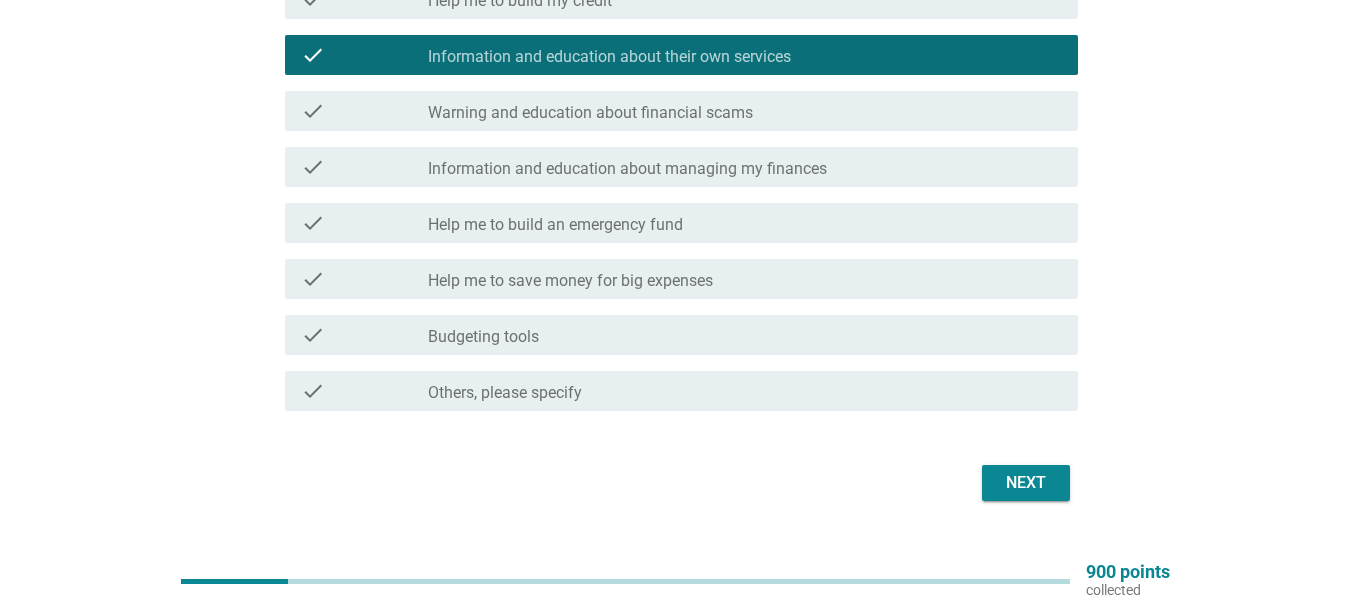 click on "check     check_box_outline_blank Help me to build an emergency fund" at bounding box center [681, 223] 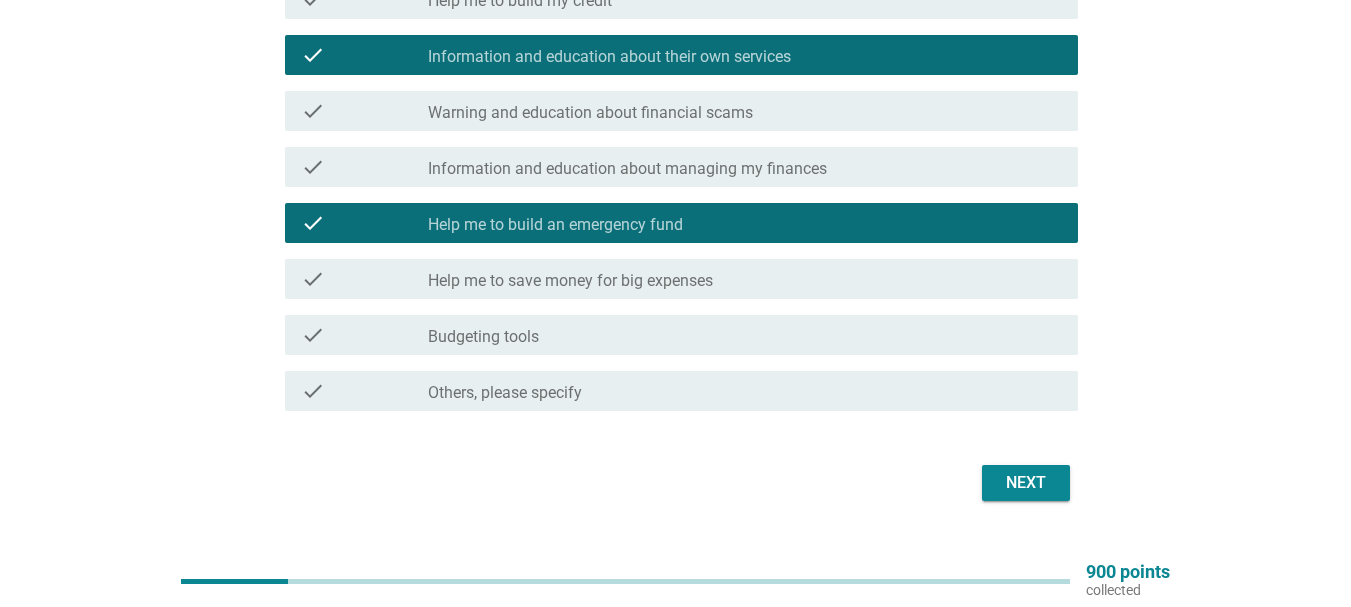 click on "check_box_outline_blank Budgeting tools" at bounding box center [745, 335] 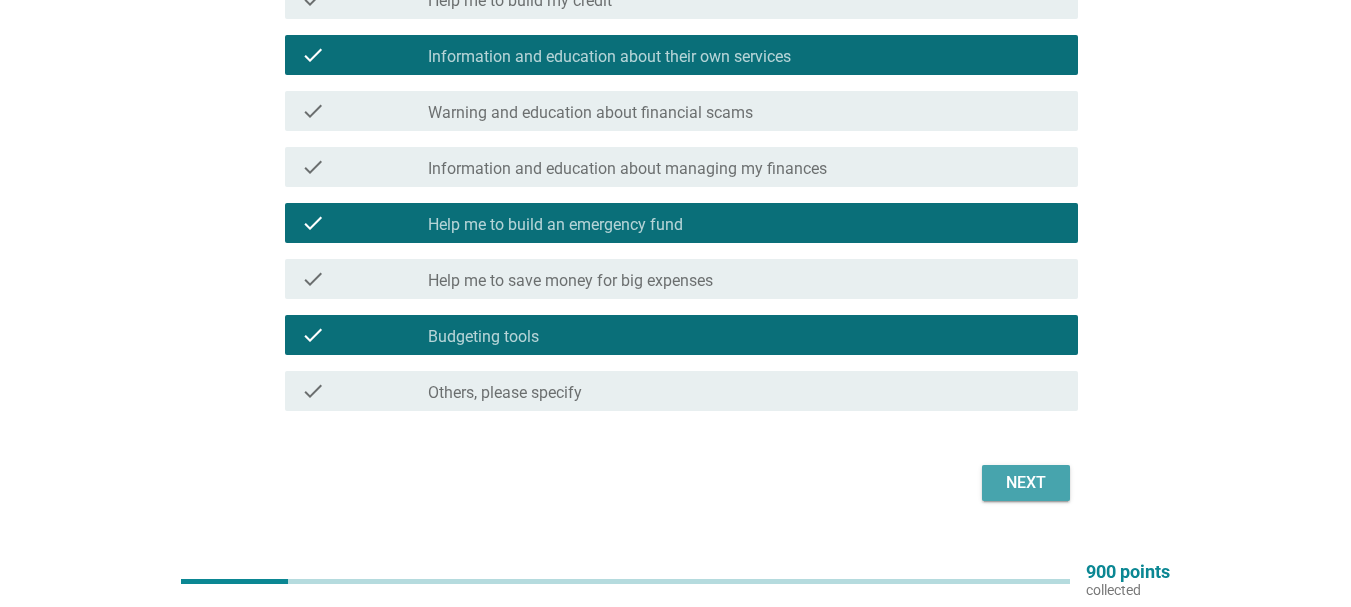 click on "Next" at bounding box center (1026, 483) 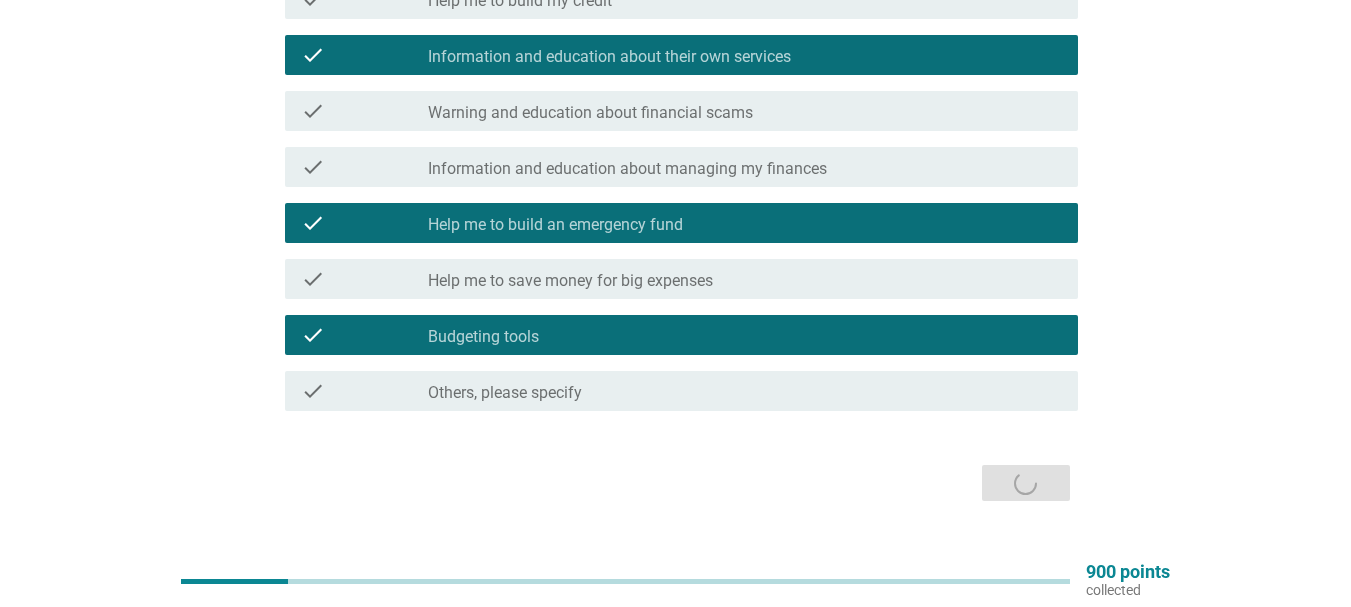 scroll, scrollTop: 0, scrollLeft: 0, axis: both 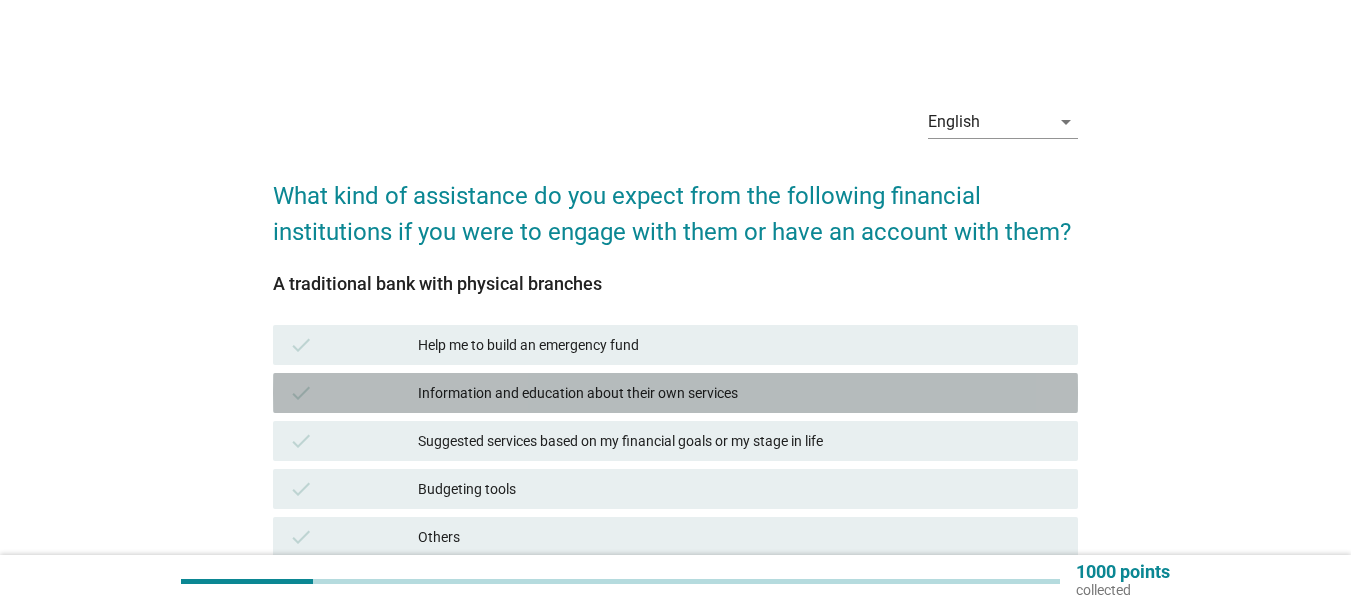 click on "Information and education about their own services" at bounding box center (740, 393) 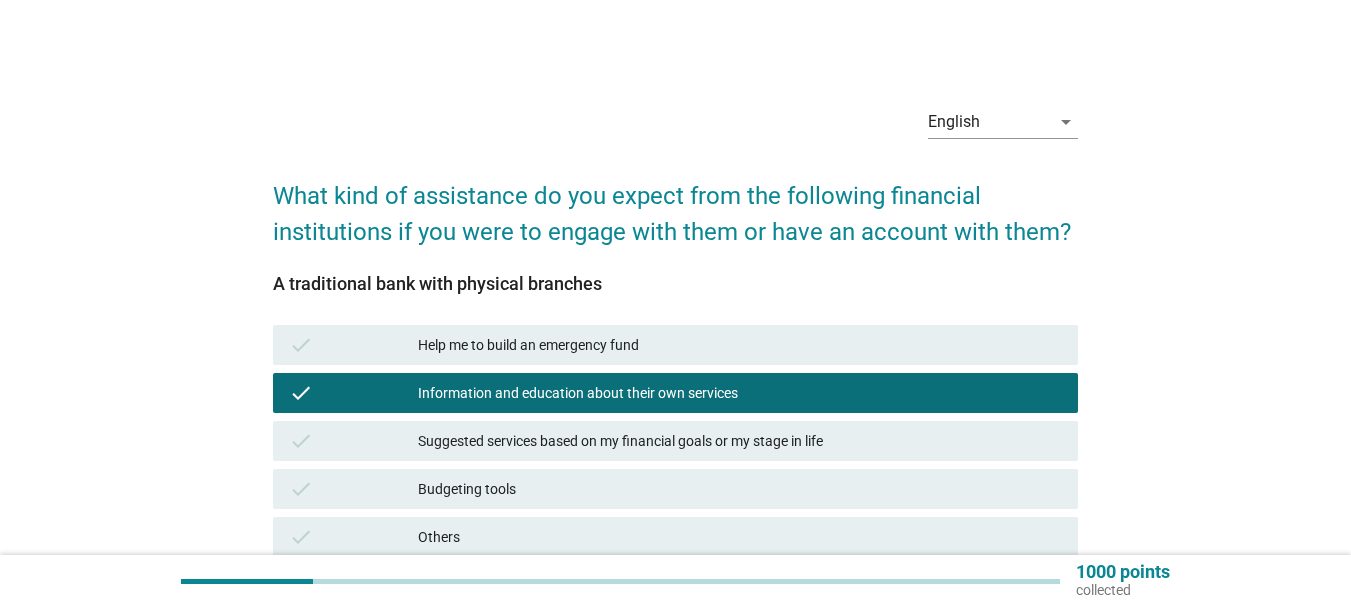 click on "Suggested services based on my financial goals or my stage in life" at bounding box center (740, 441) 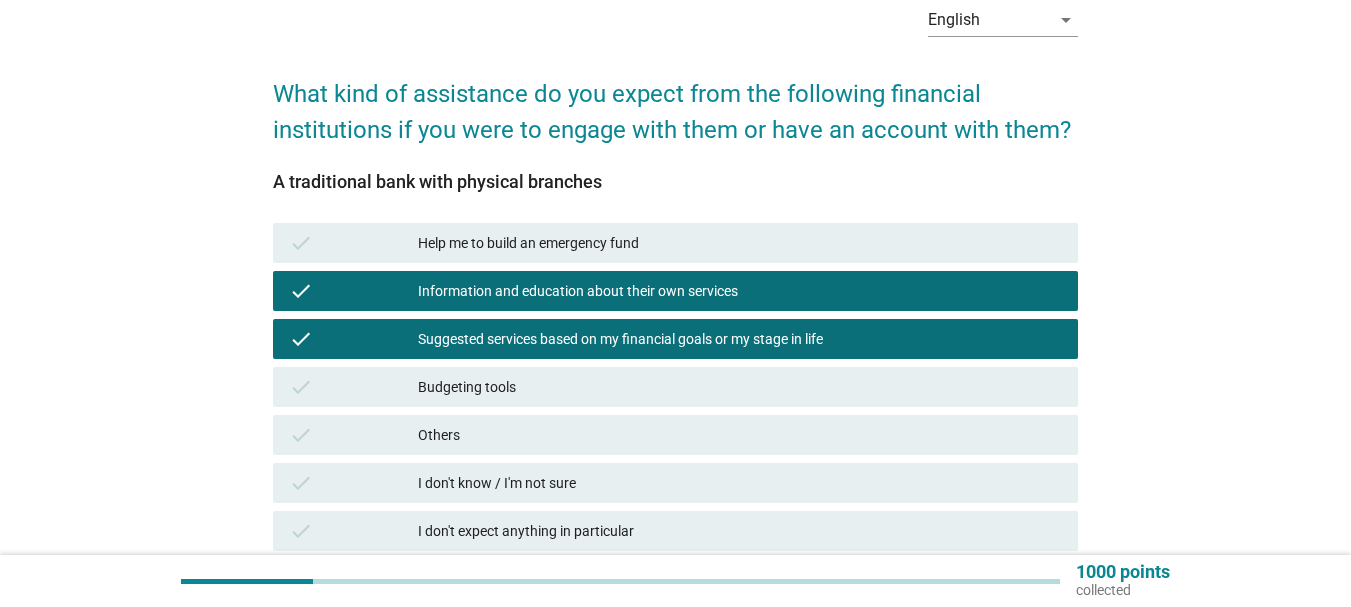 scroll, scrollTop: 200, scrollLeft: 0, axis: vertical 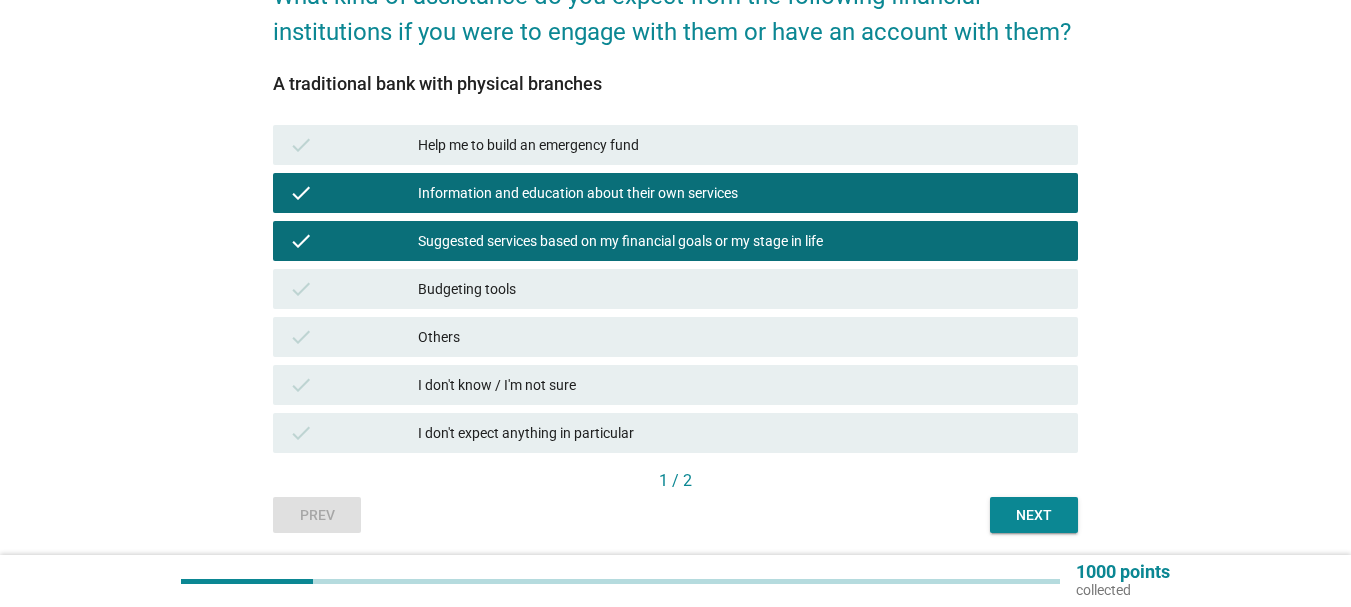 click on "Next" at bounding box center (1034, 515) 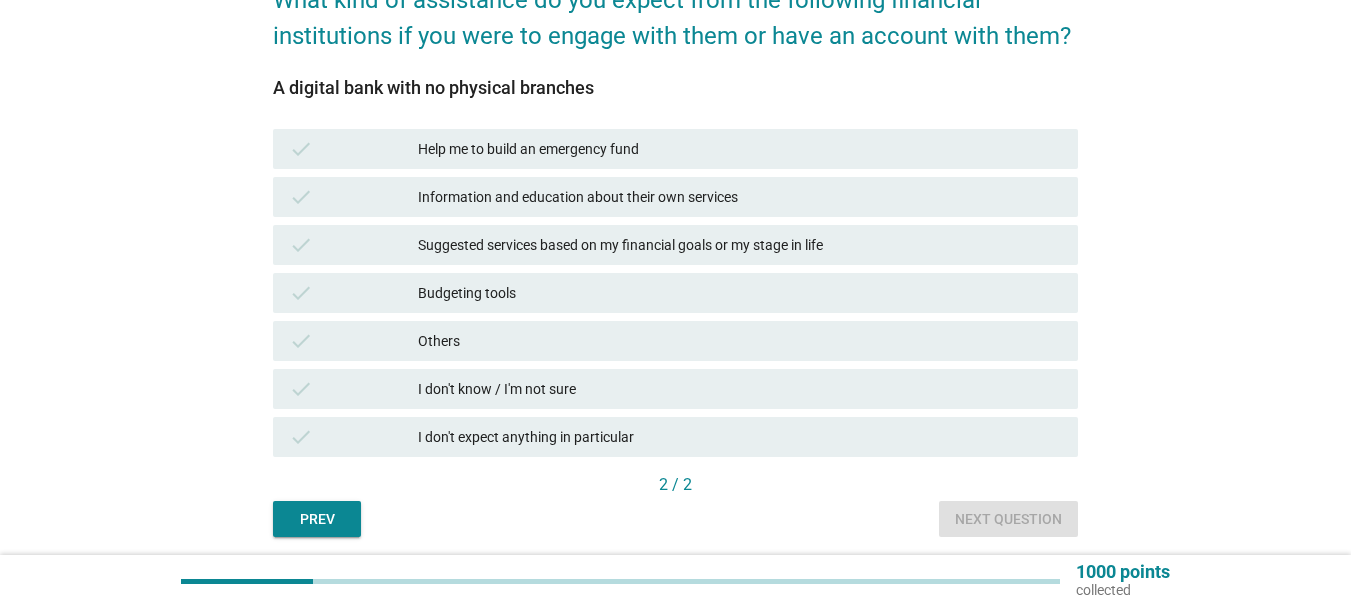 scroll, scrollTop: 200, scrollLeft: 0, axis: vertical 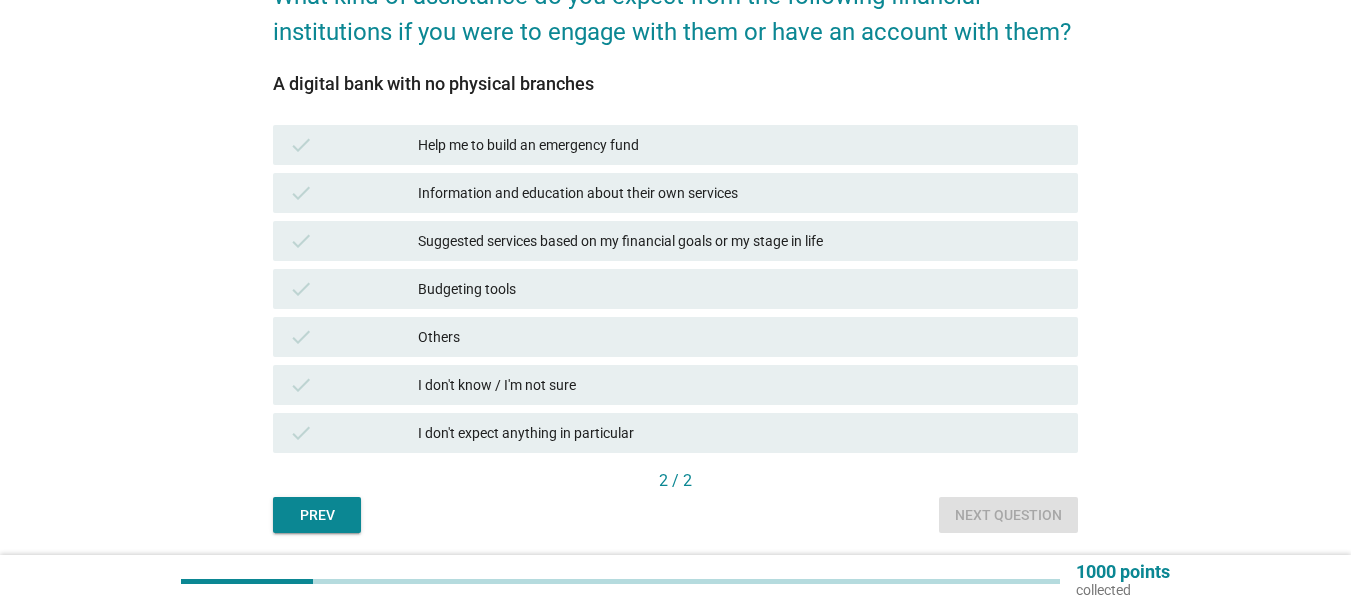 click on "I don't know / I'm not sure" at bounding box center (740, 385) 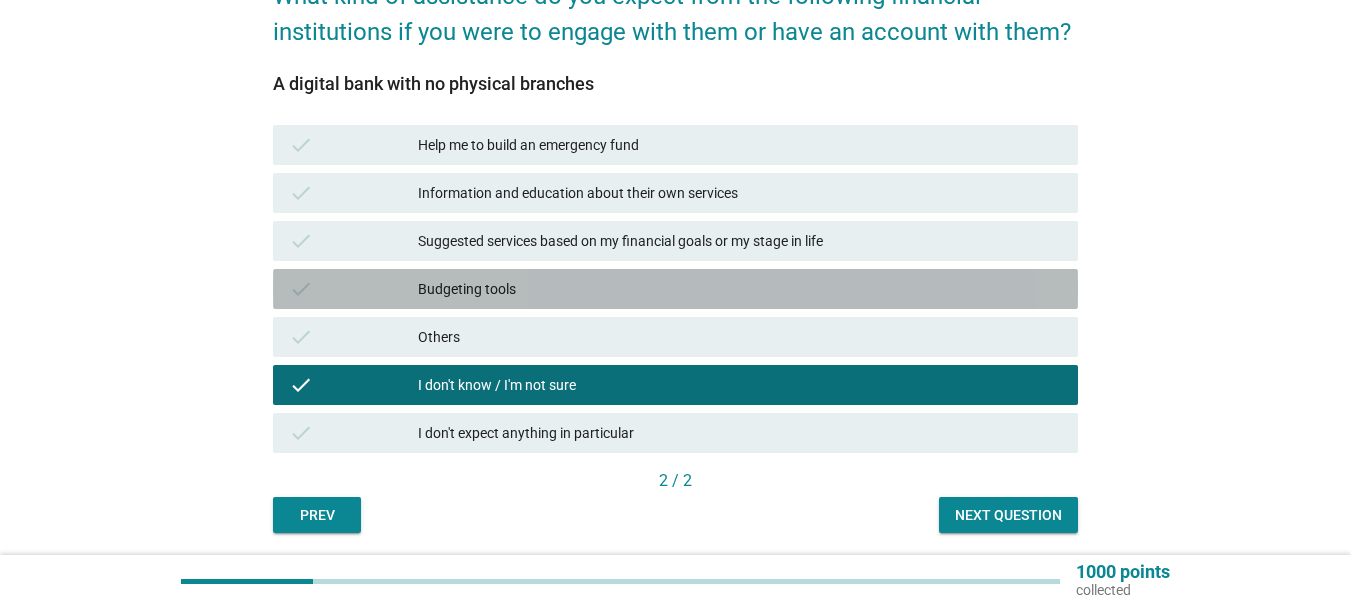 click on "Budgeting tools" at bounding box center (740, 289) 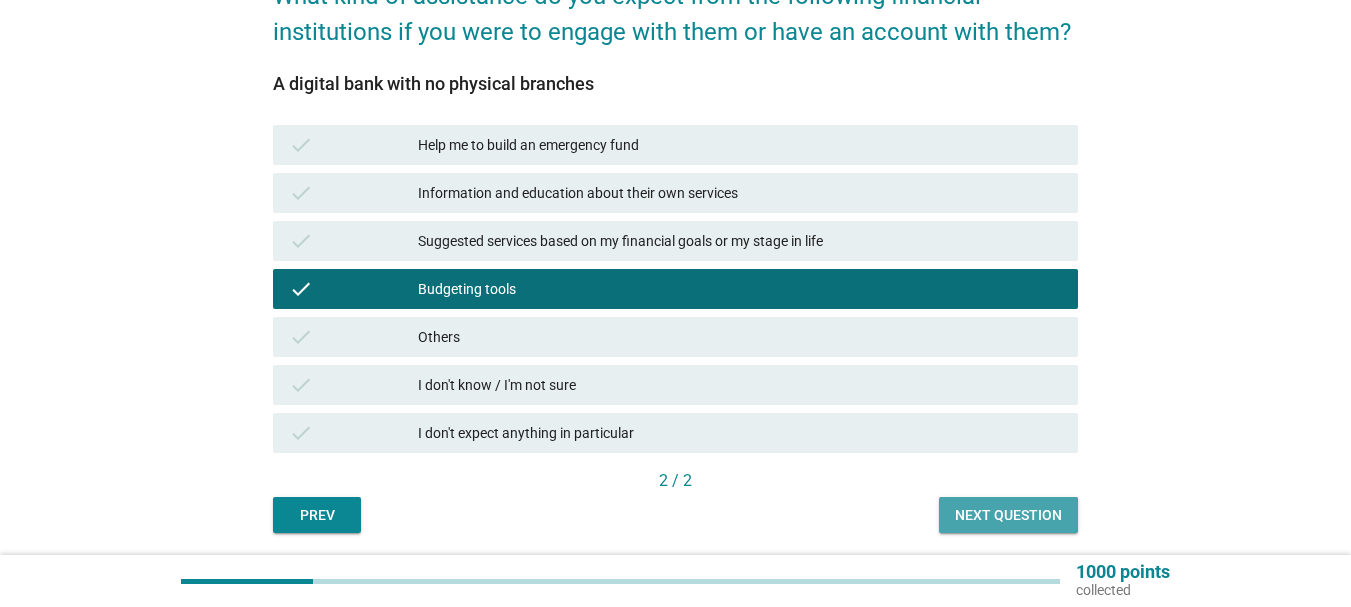 click on "Next question" at bounding box center [1008, 515] 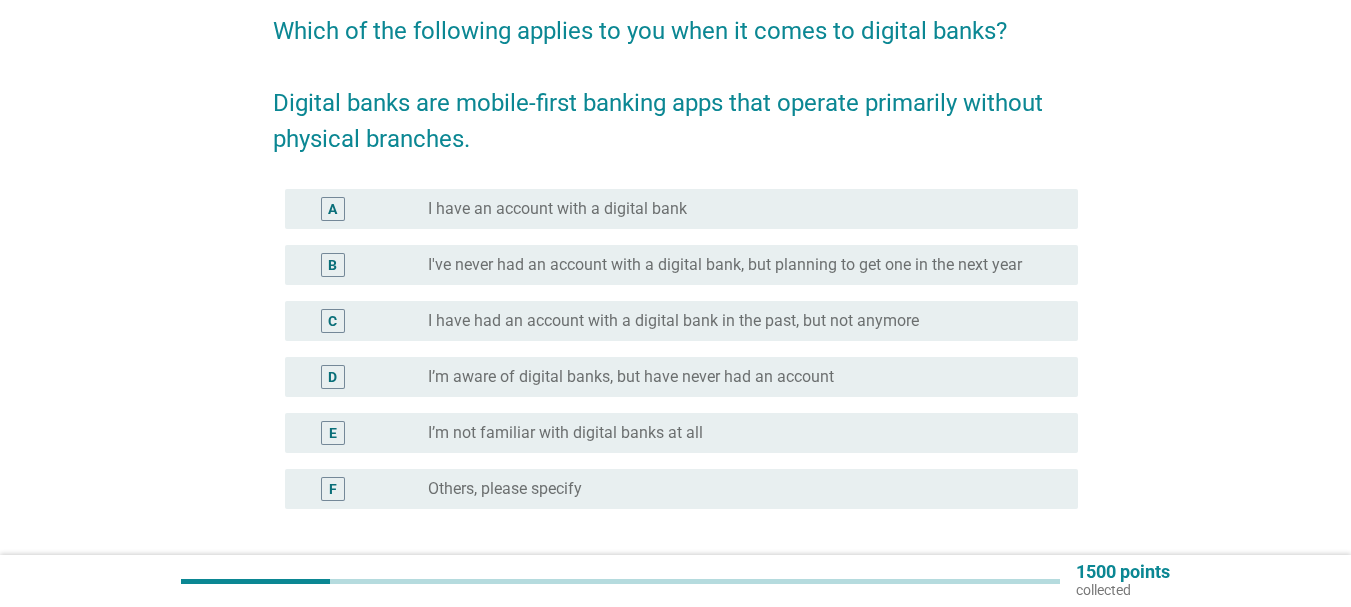 scroll, scrollTop: 200, scrollLeft: 0, axis: vertical 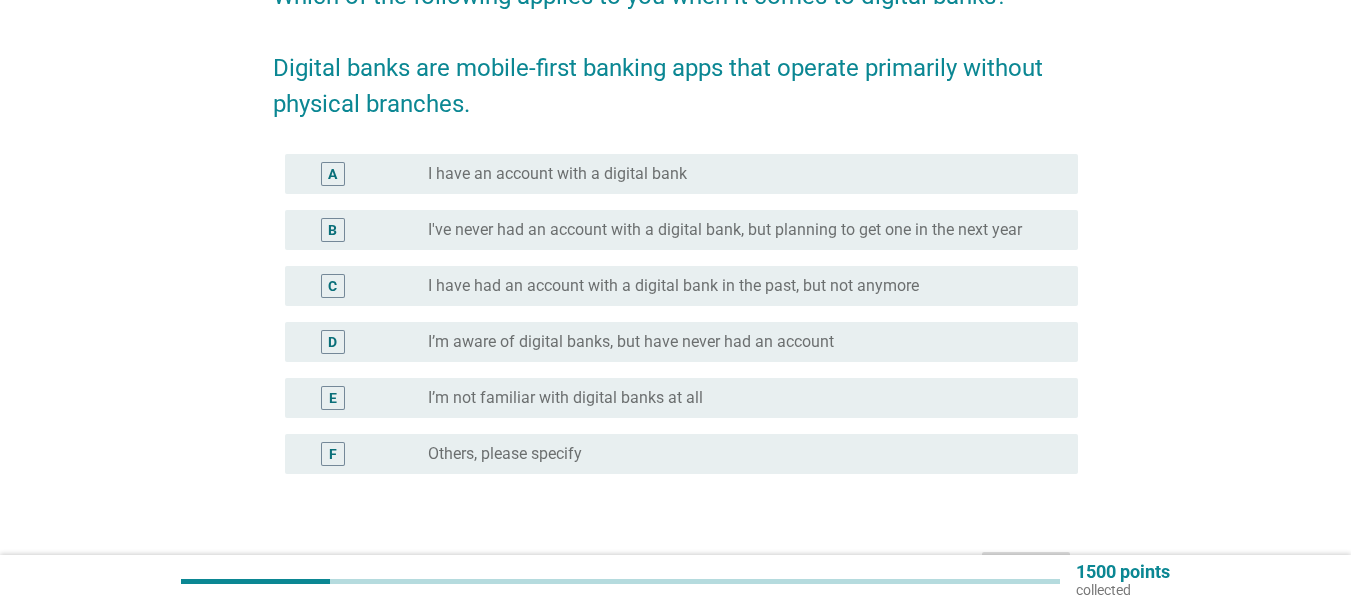 click on "I’m not familiar with digital banks at all" at bounding box center (565, 398) 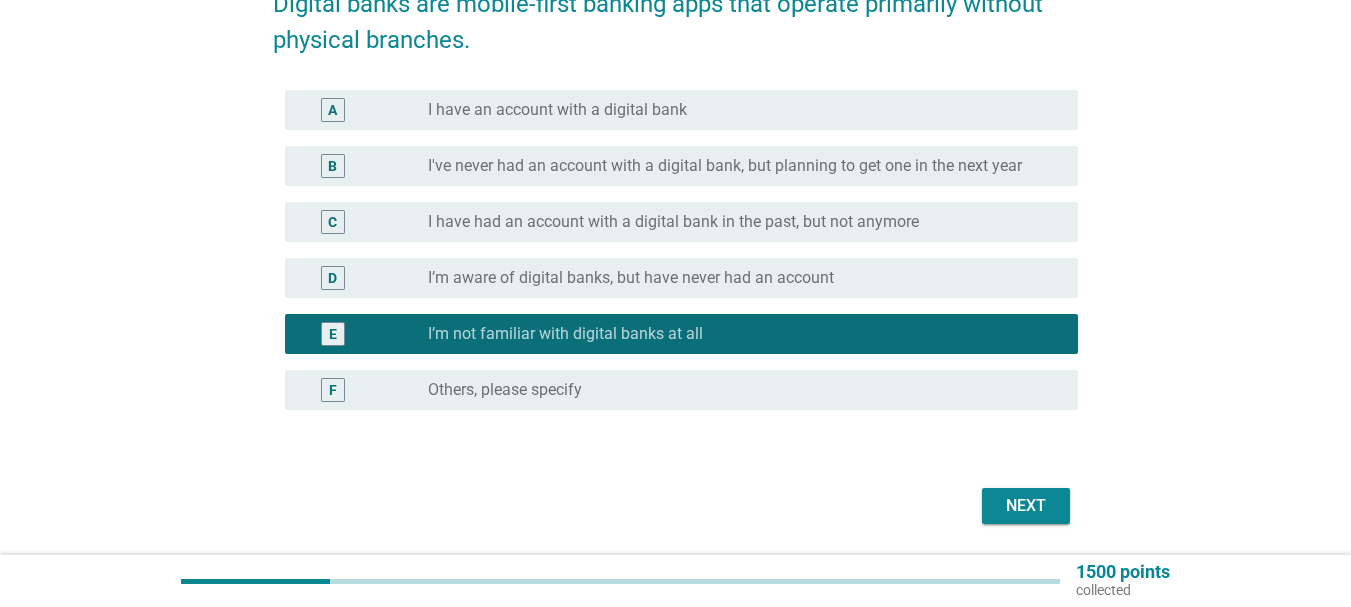 scroll, scrollTop: 329, scrollLeft: 0, axis: vertical 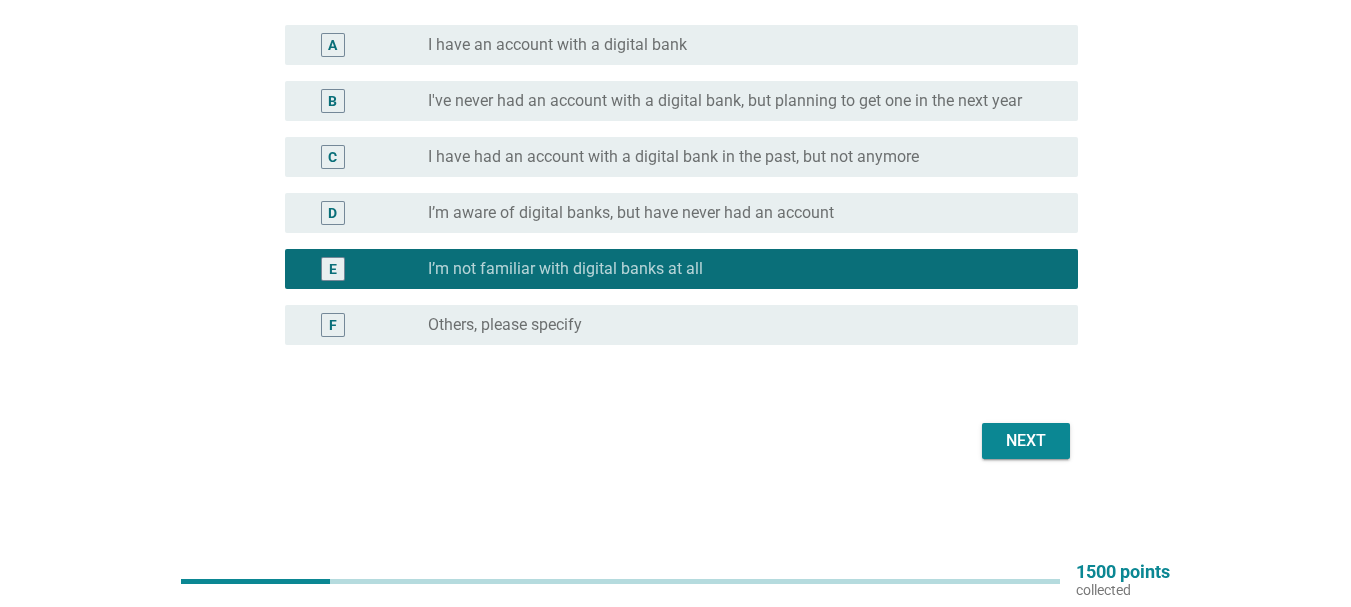 click on "Next" at bounding box center (1026, 441) 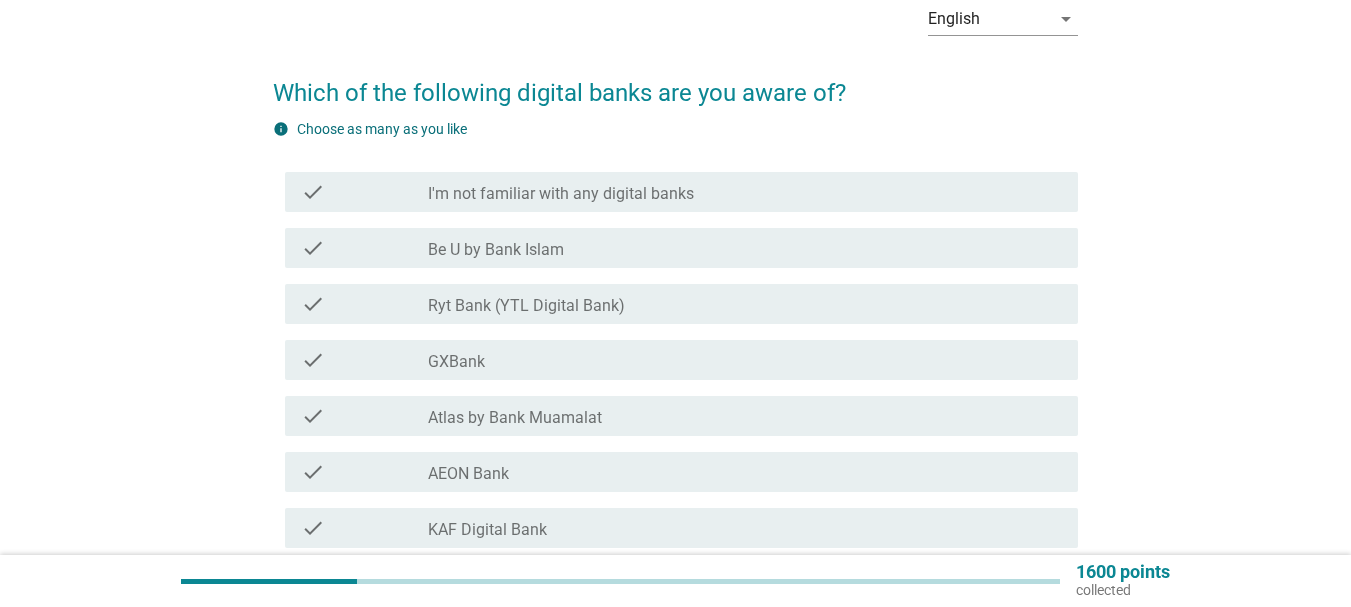 scroll, scrollTop: 100, scrollLeft: 0, axis: vertical 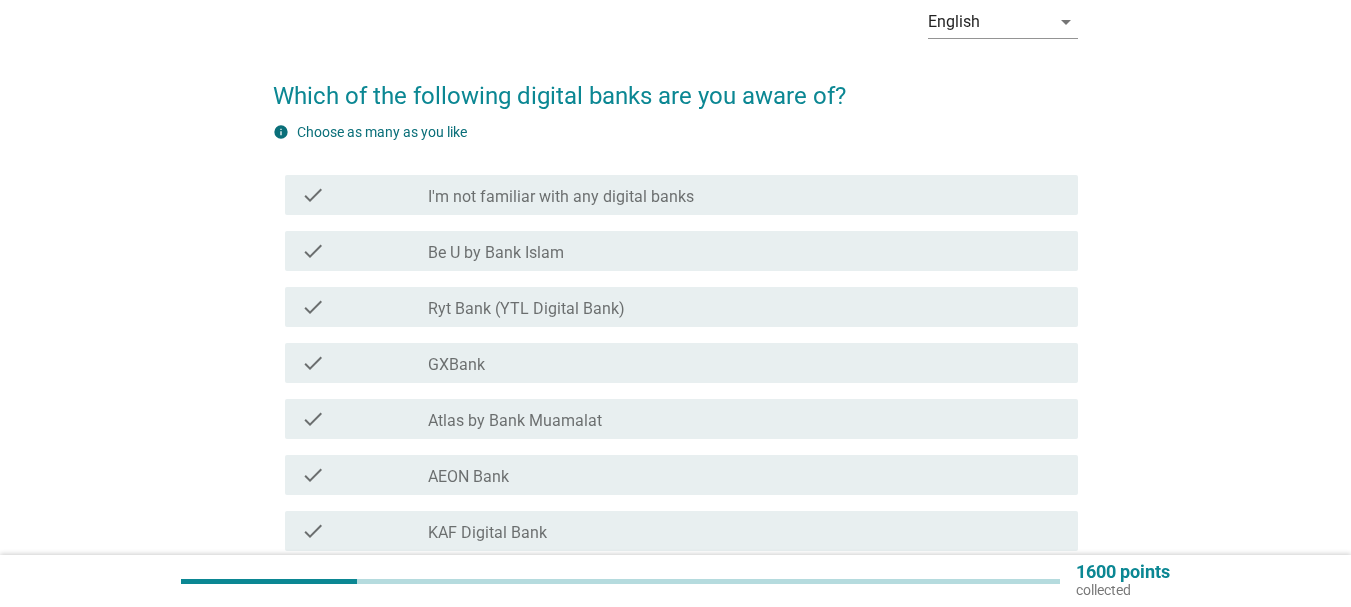 click on "check     check_box_outline_blank I'm not familiar with any digital banks" at bounding box center [681, 195] 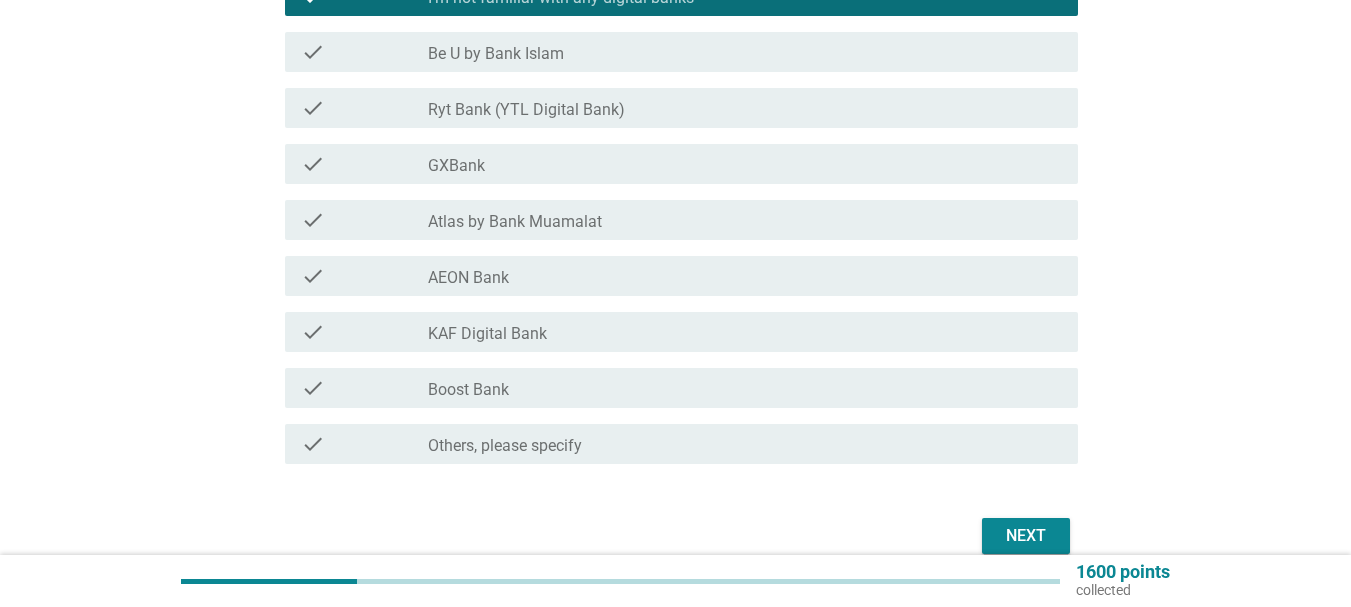 scroll, scrollTop: 300, scrollLeft: 0, axis: vertical 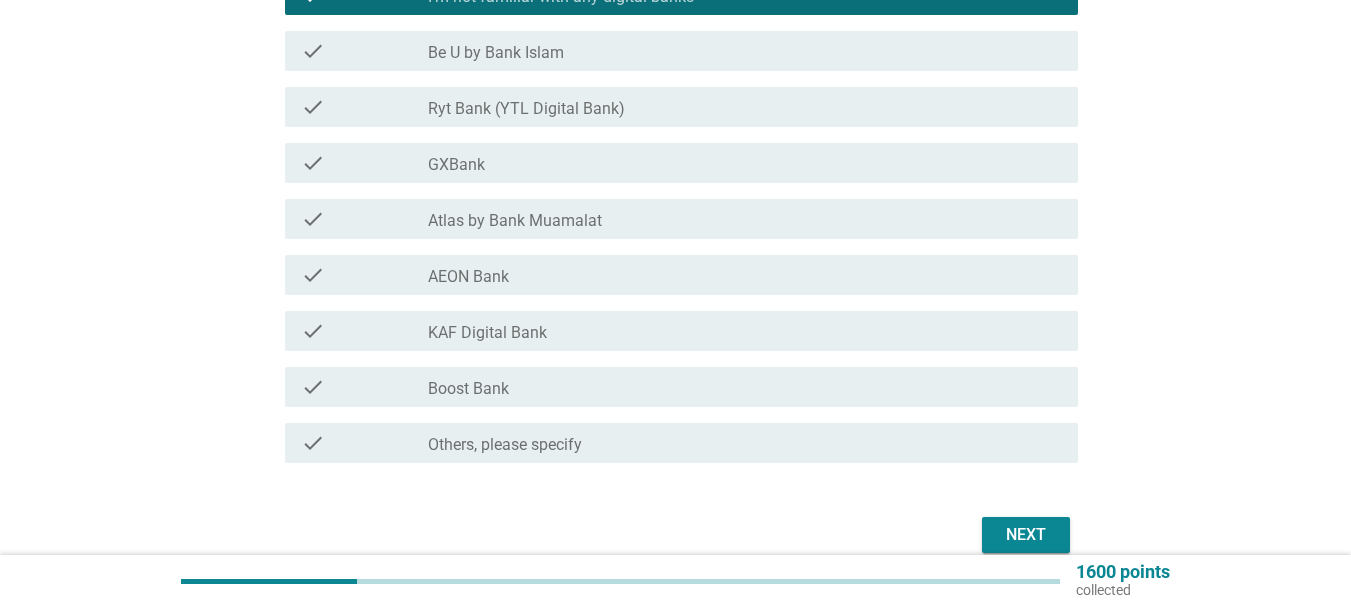 drag, startPoint x: 1026, startPoint y: 526, endPoint x: 853, endPoint y: 518, distance: 173.18488 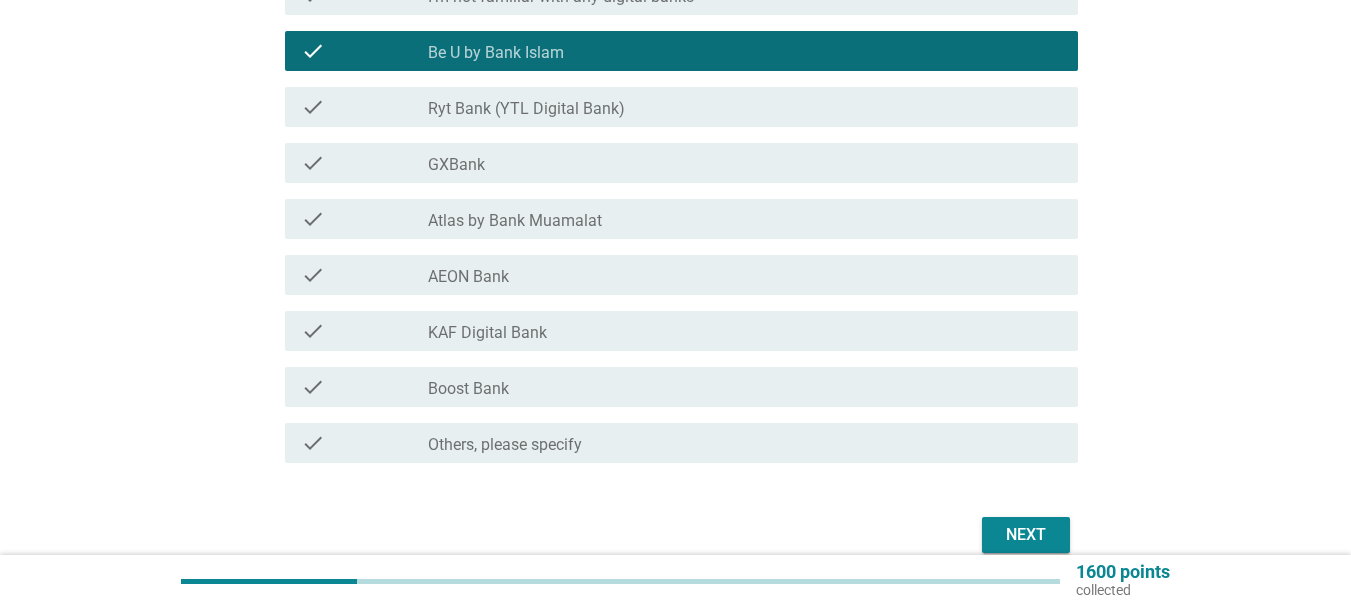 click on "Next" at bounding box center (1026, 535) 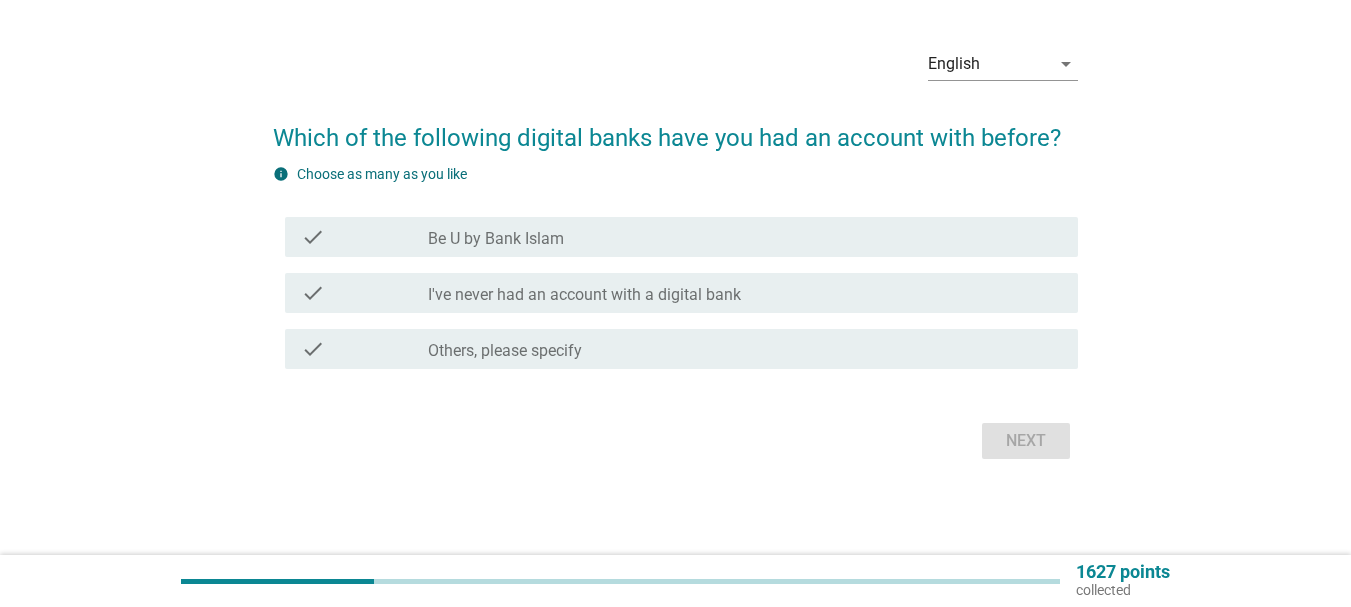 scroll, scrollTop: 0, scrollLeft: 0, axis: both 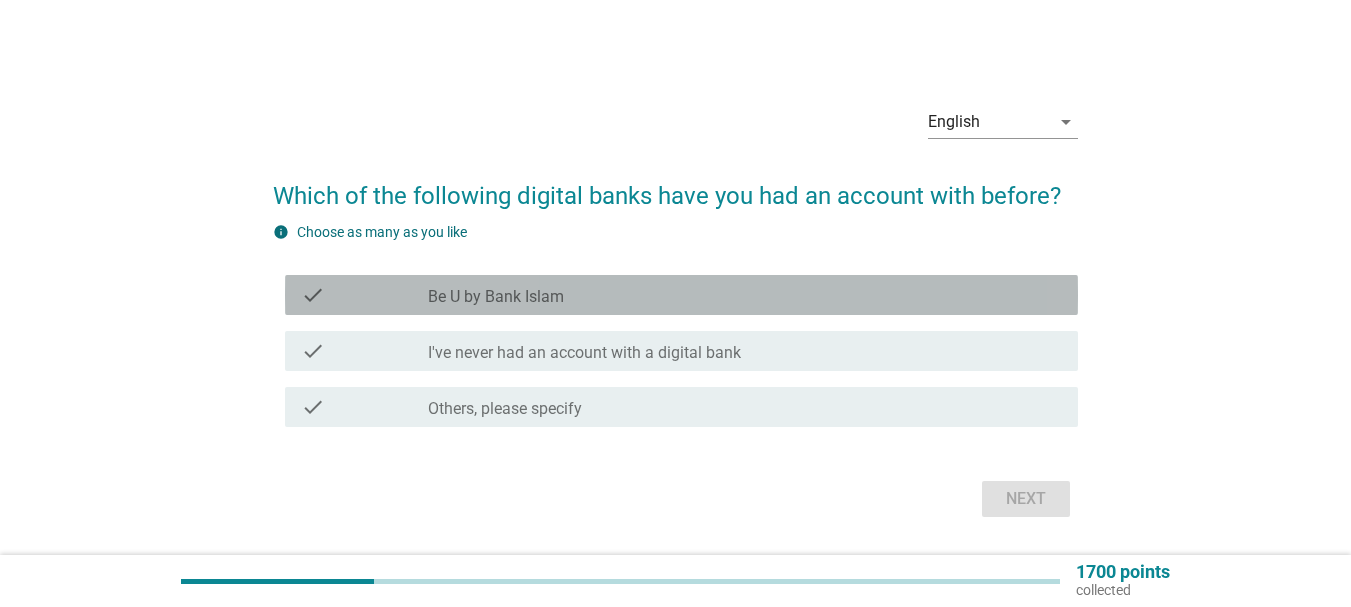 click on "check     check_box_outline_blank Be U by Bank Islam" at bounding box center (681, 295) 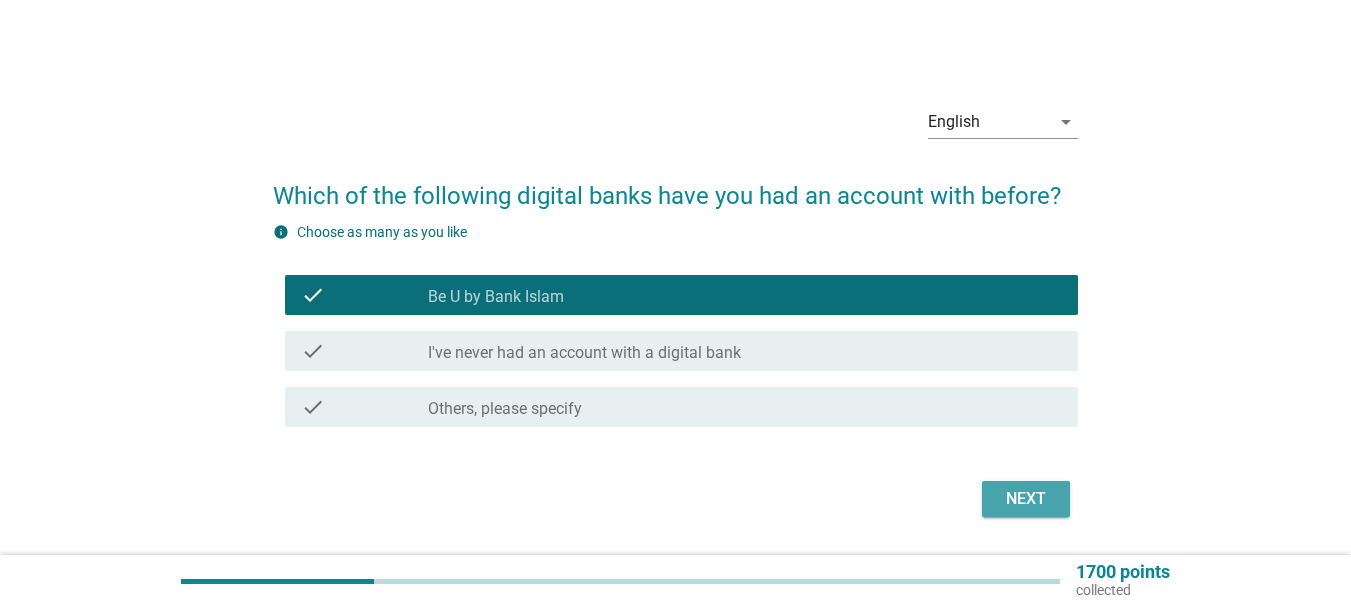 click on "Next" at bounding box center [1026, 499] 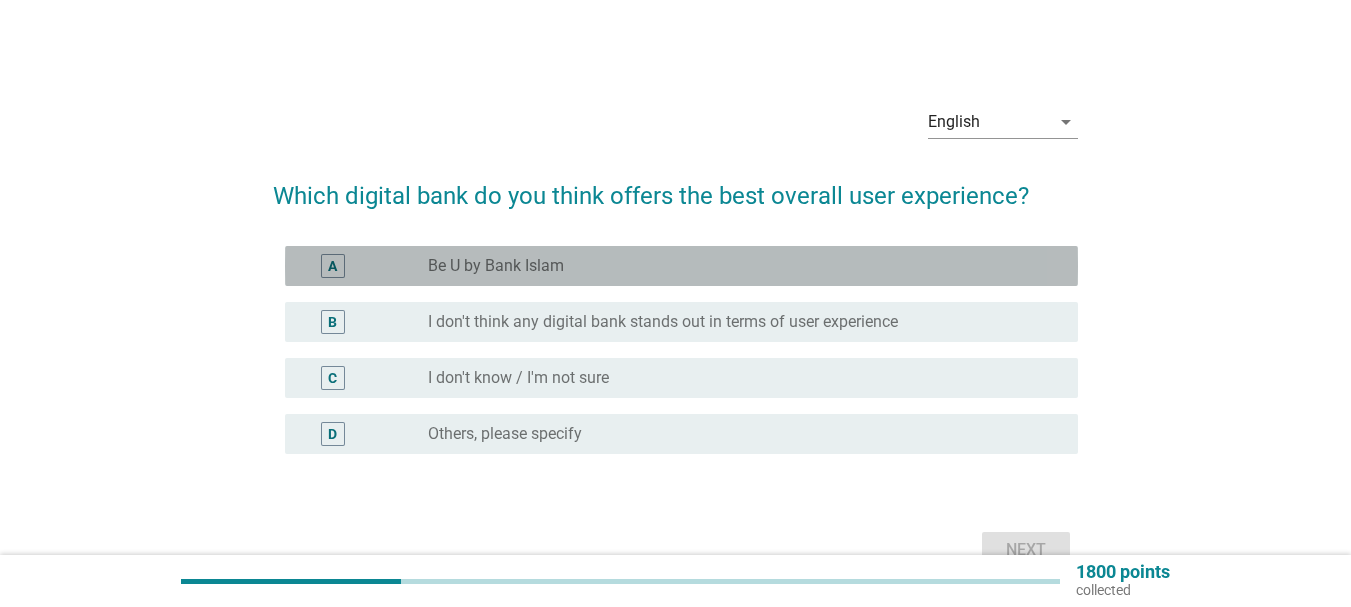 click on "Be U by Bank Islam" at bounding box center (496, 266) 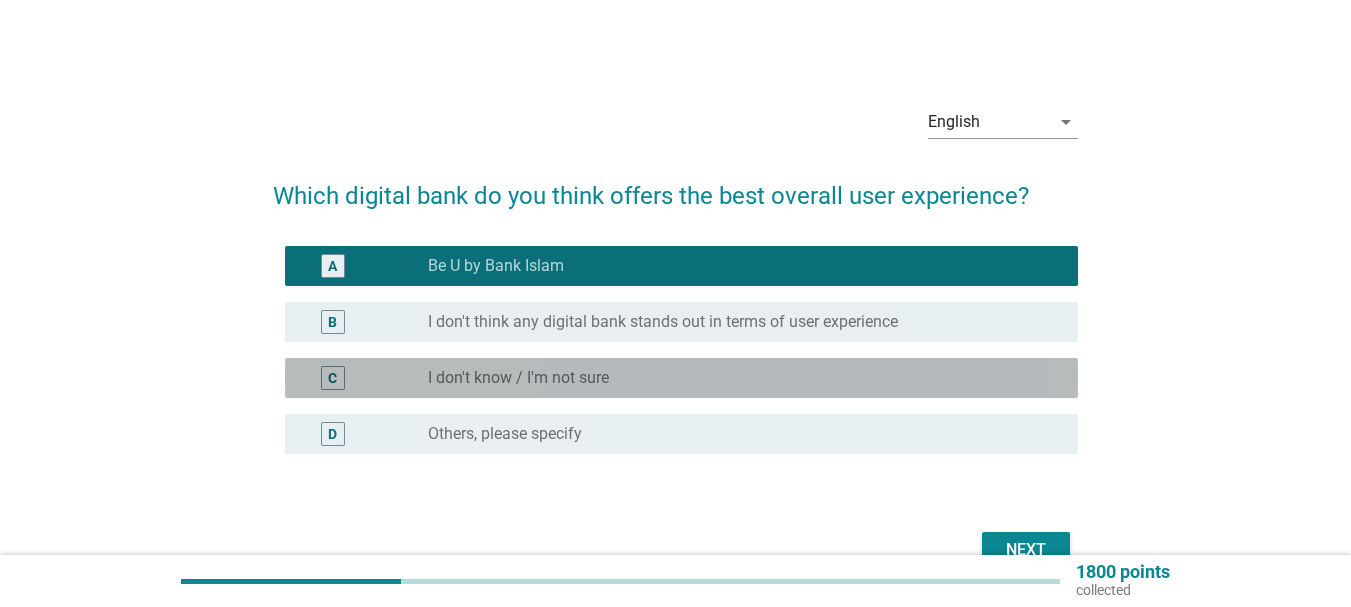 click on "I don't know / I'm not sure" at bounding box center [518, 378] 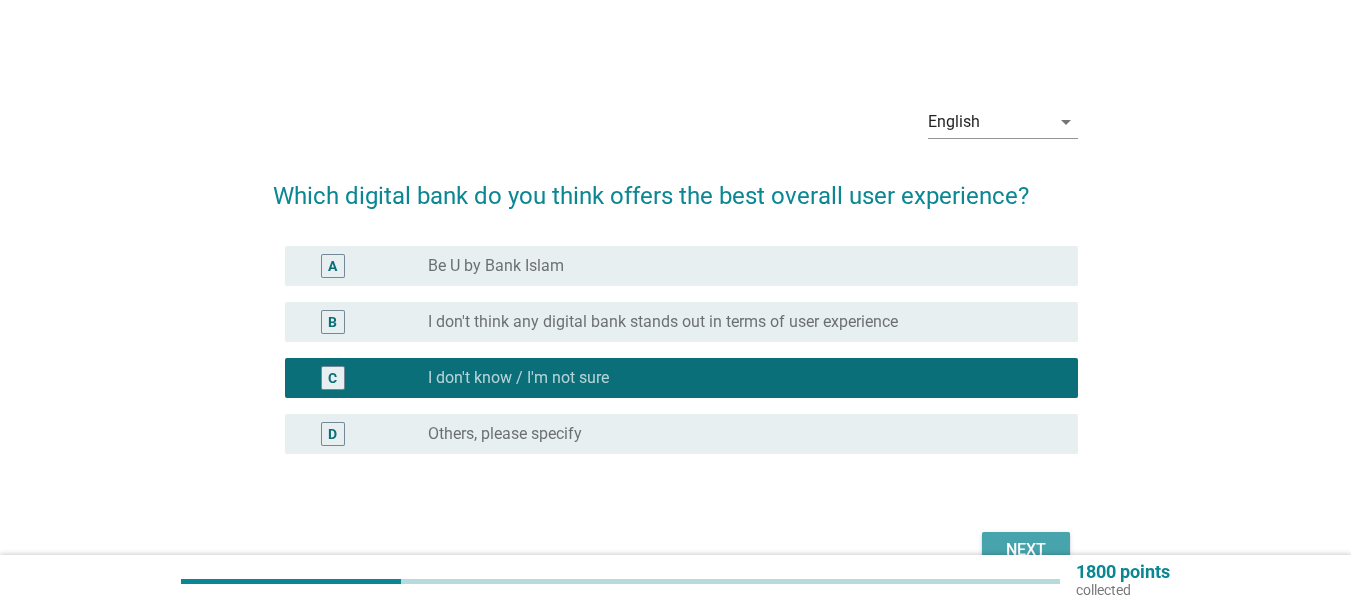 click on "Next" at bounding box center [1026, 550] 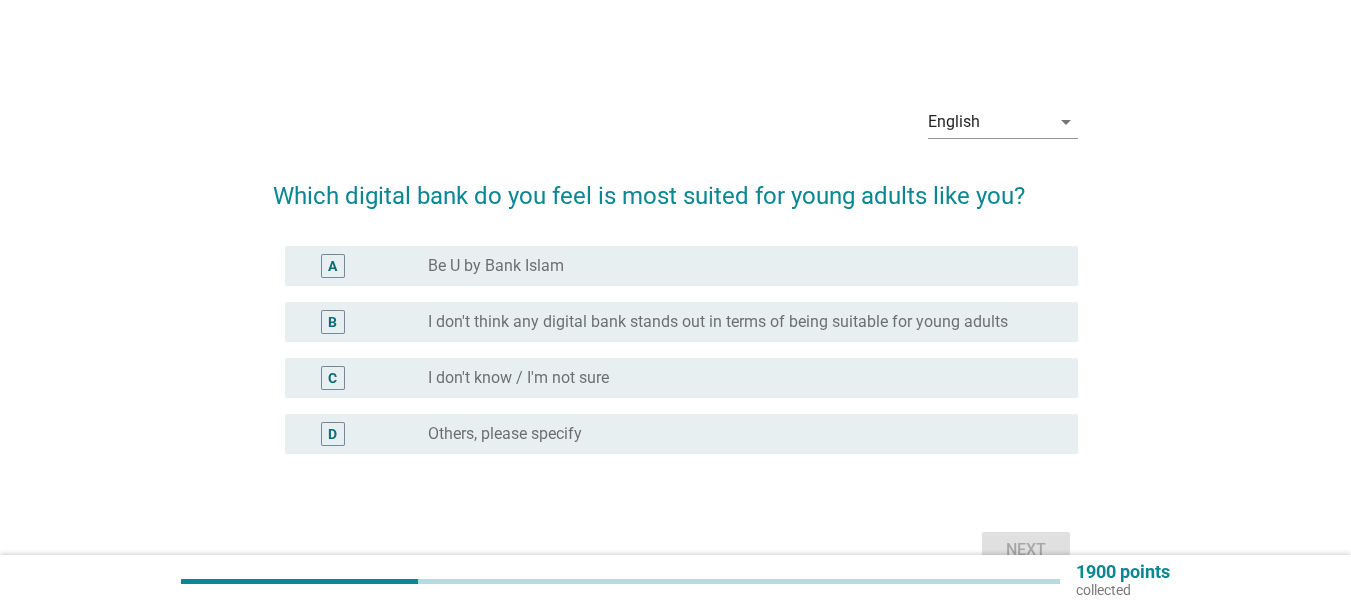 click on "radio_button_unchecked I don't know / I'm not sure" at bounding box center [737, 378] 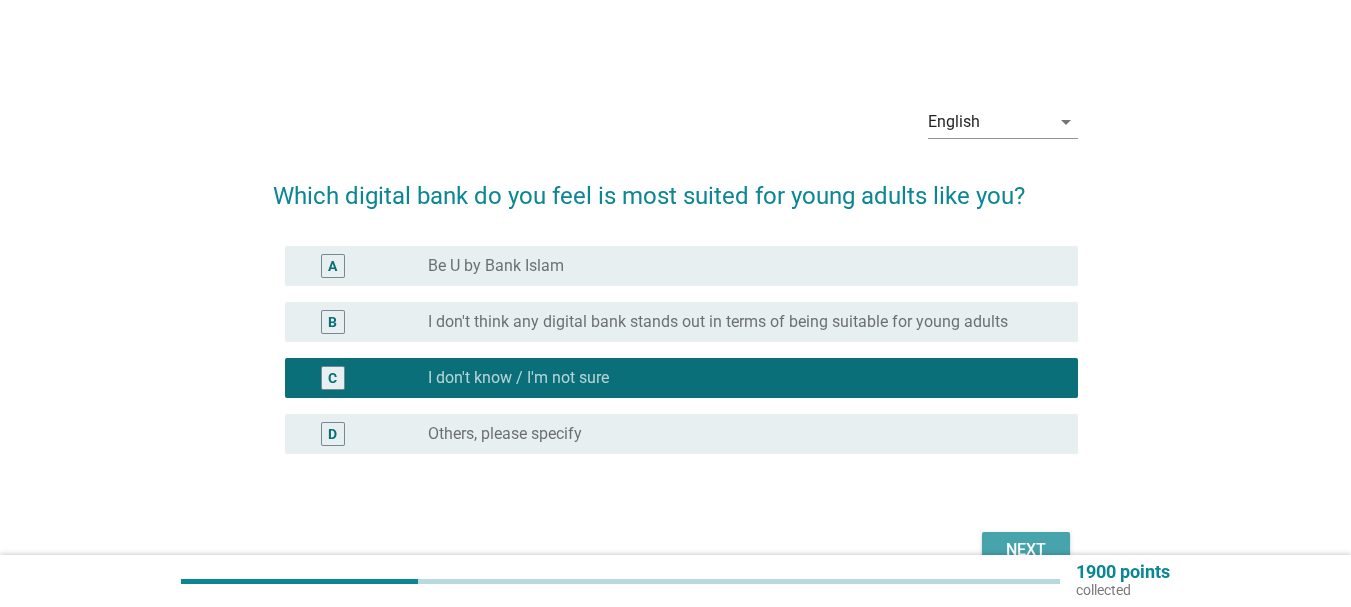 click on "Next" at bounding box center (1026, 550) 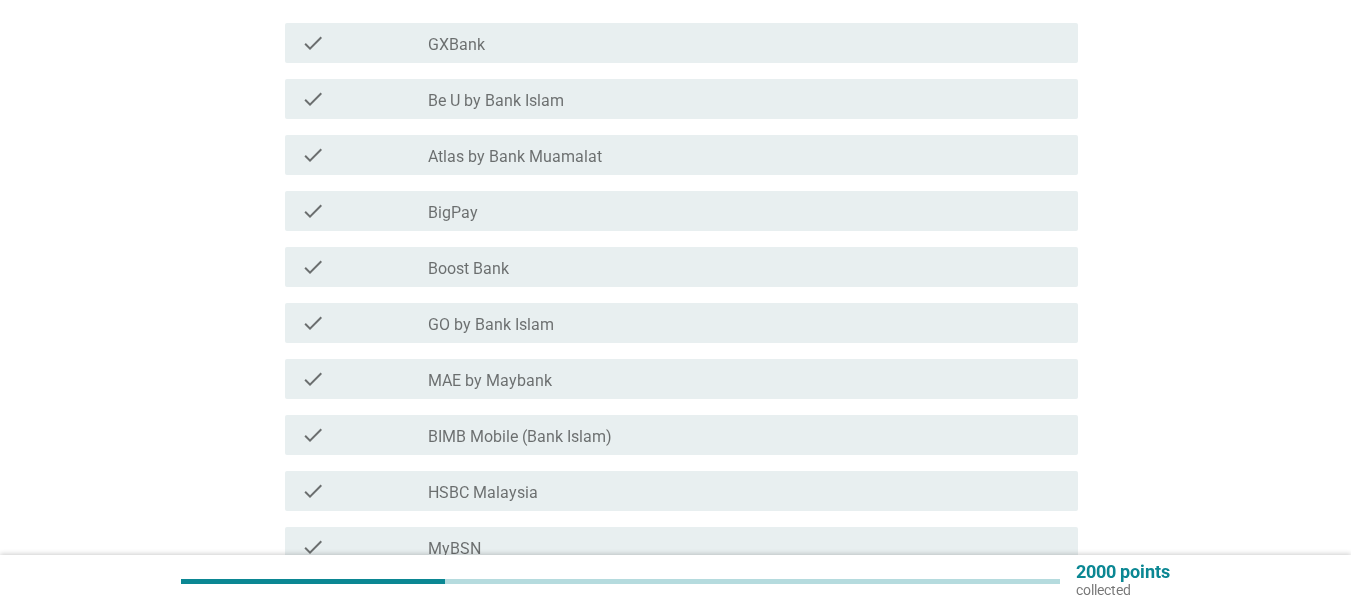 scroll, scrollTop: 300, scrollLeft: 0, axis: vertical 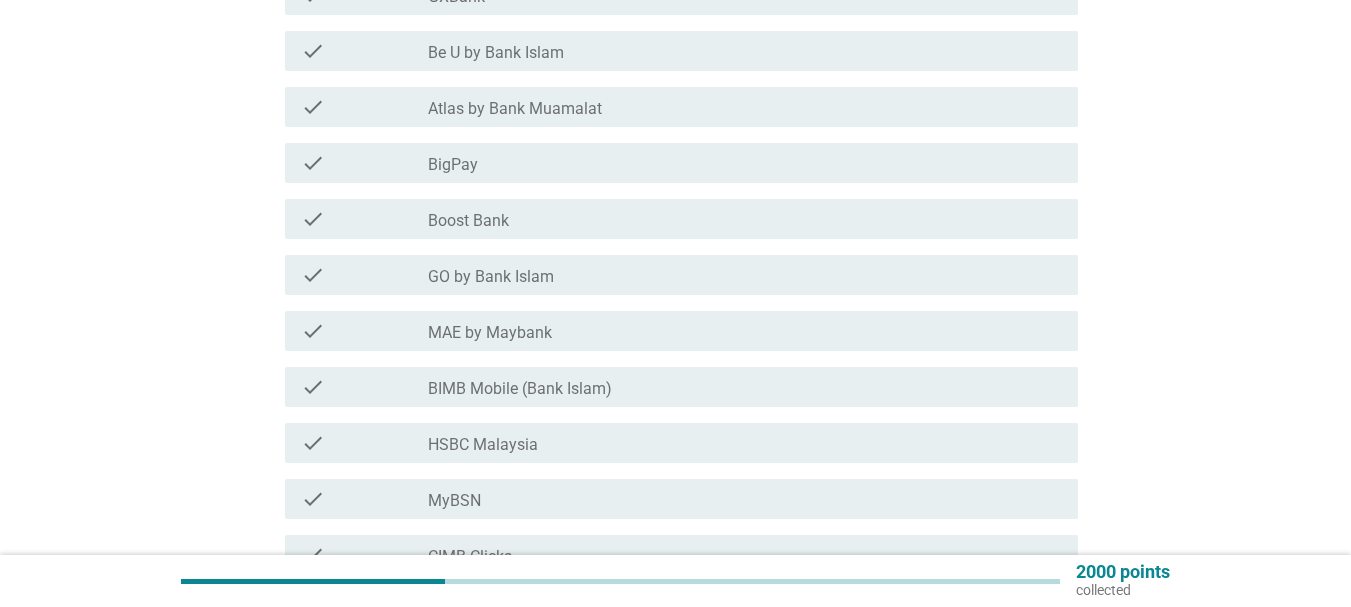 click on "check" at bounding box center [364, 331] 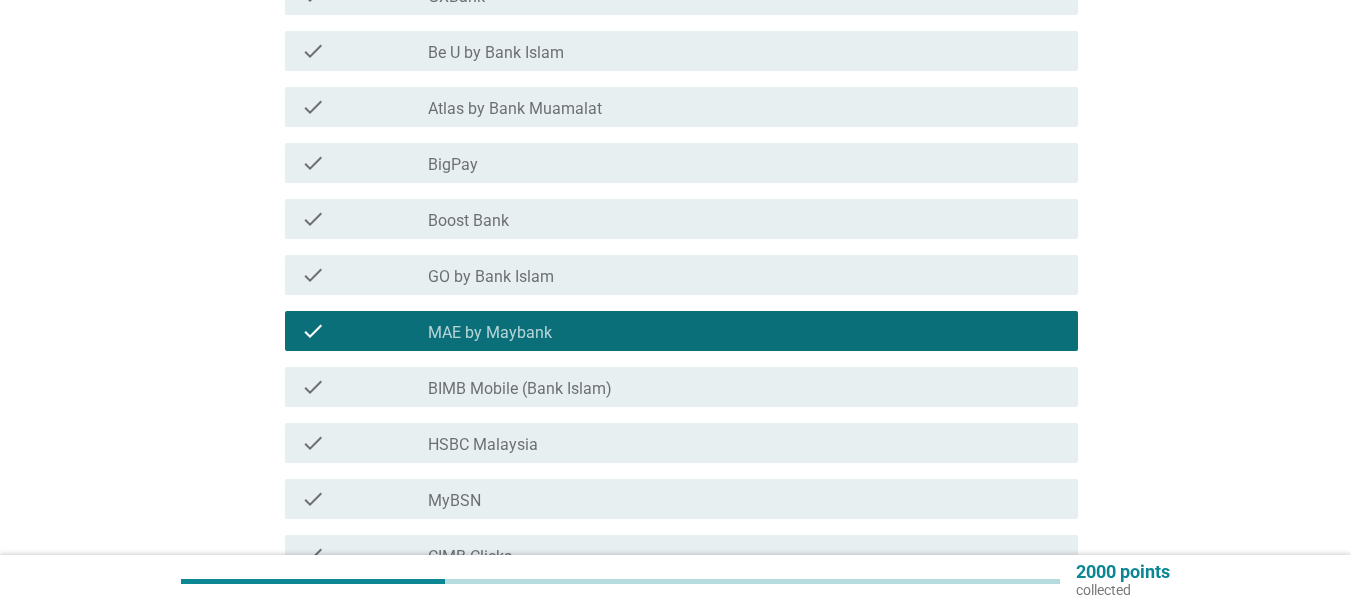 click on "check" at bounding box center (364, 51) 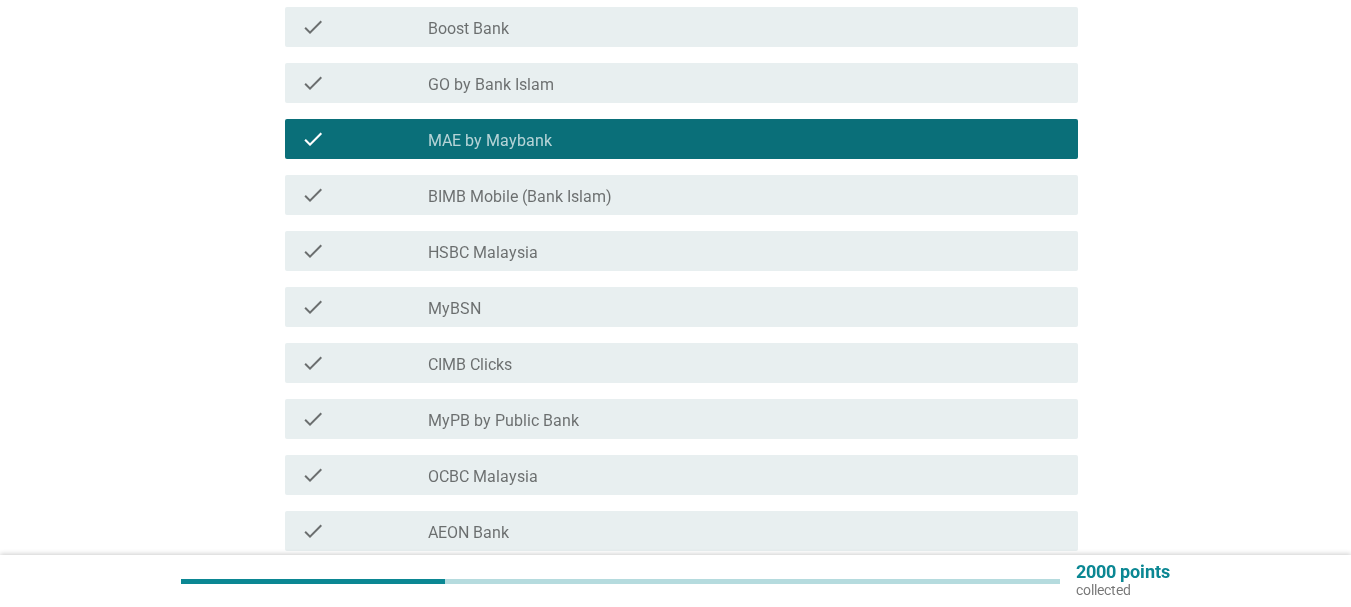 scroll, scrollTop: 500, scrollLeft: 0, axis: vertical 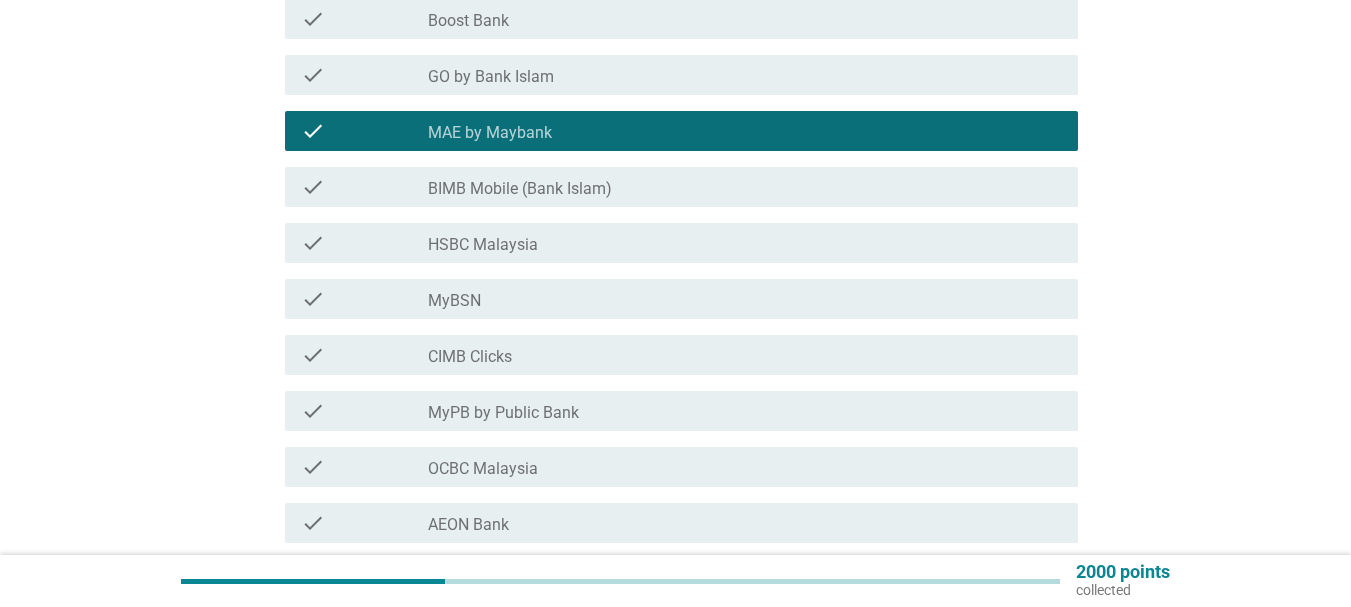 click on "check" at bounding box center [364, 355] 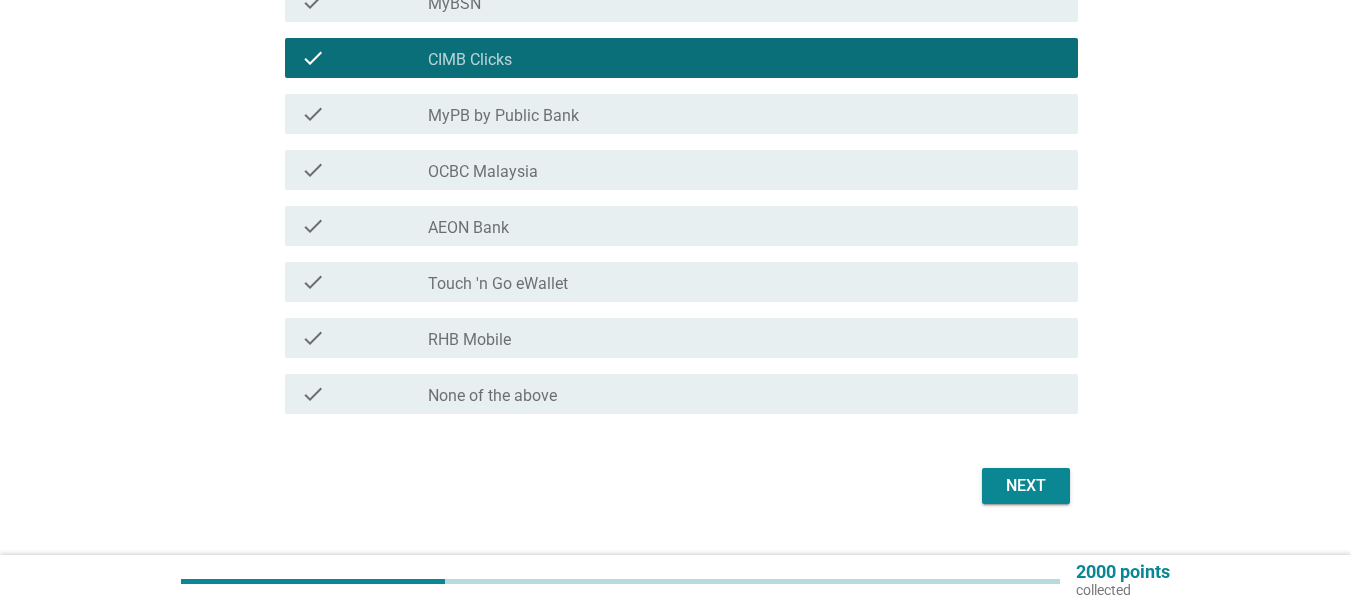 scroll, scrollTop: 800, scrollLeft: 0, axis: vertical 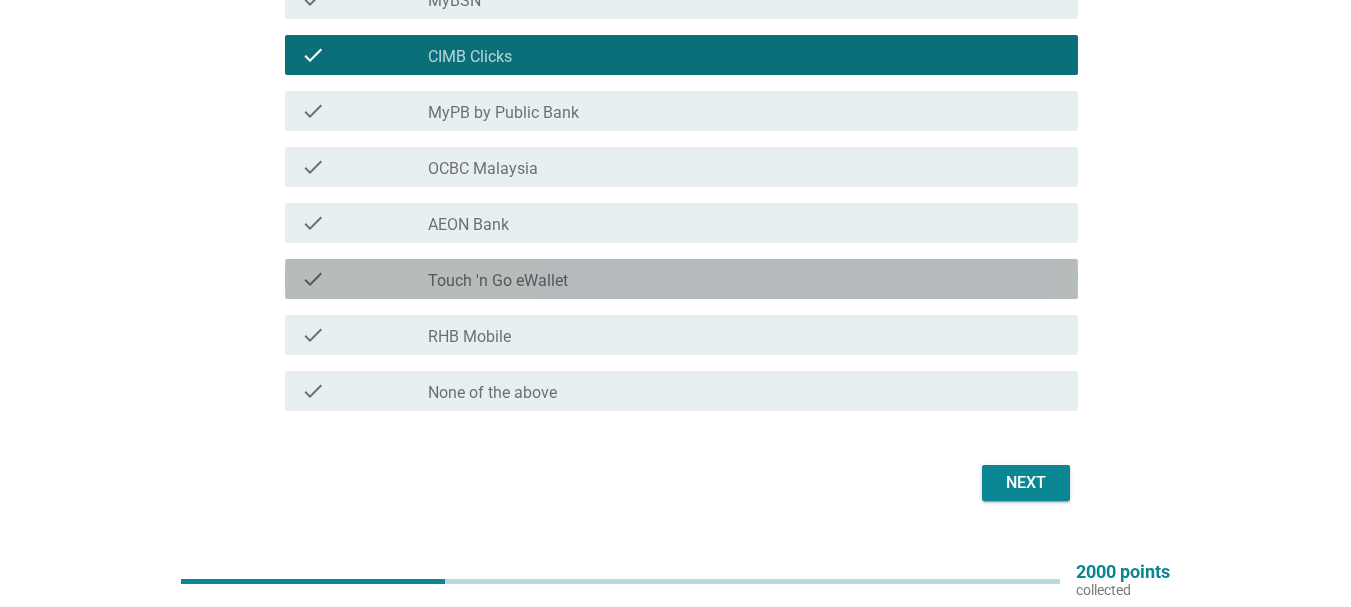 click on "check_box_outline_blank Touch 'n Go eWallet" at bounding box center (745, 279) 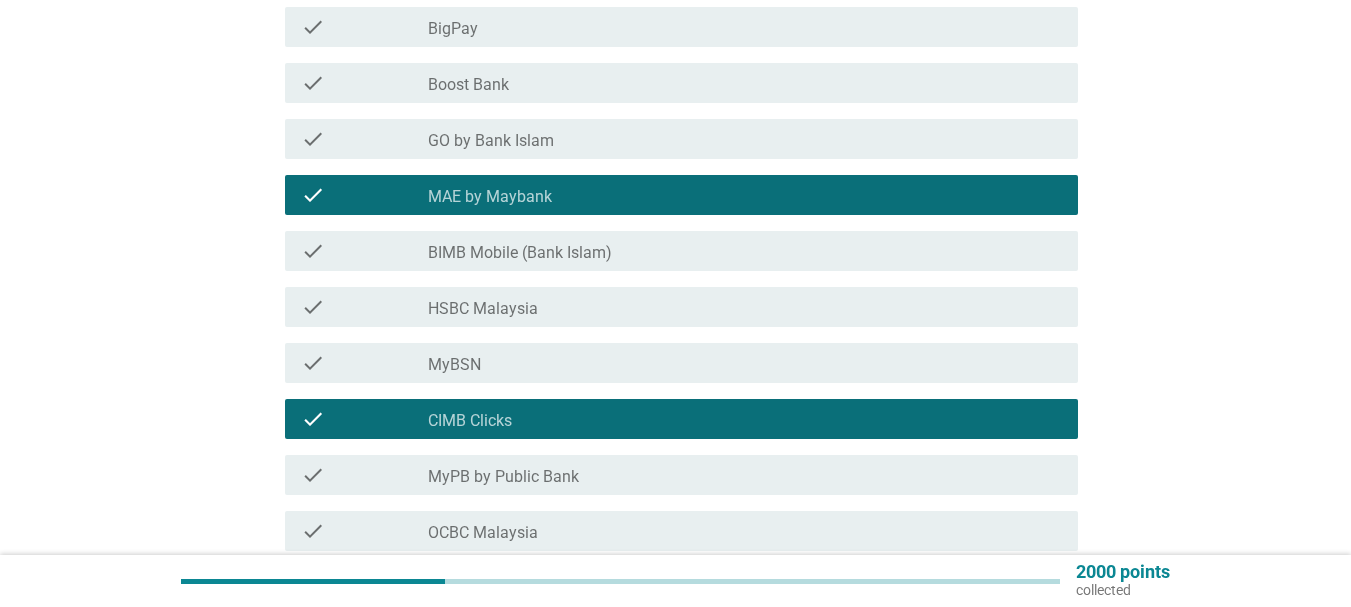 scroll, scrollTop: 842, scrollLeft: 0, axis: vertical 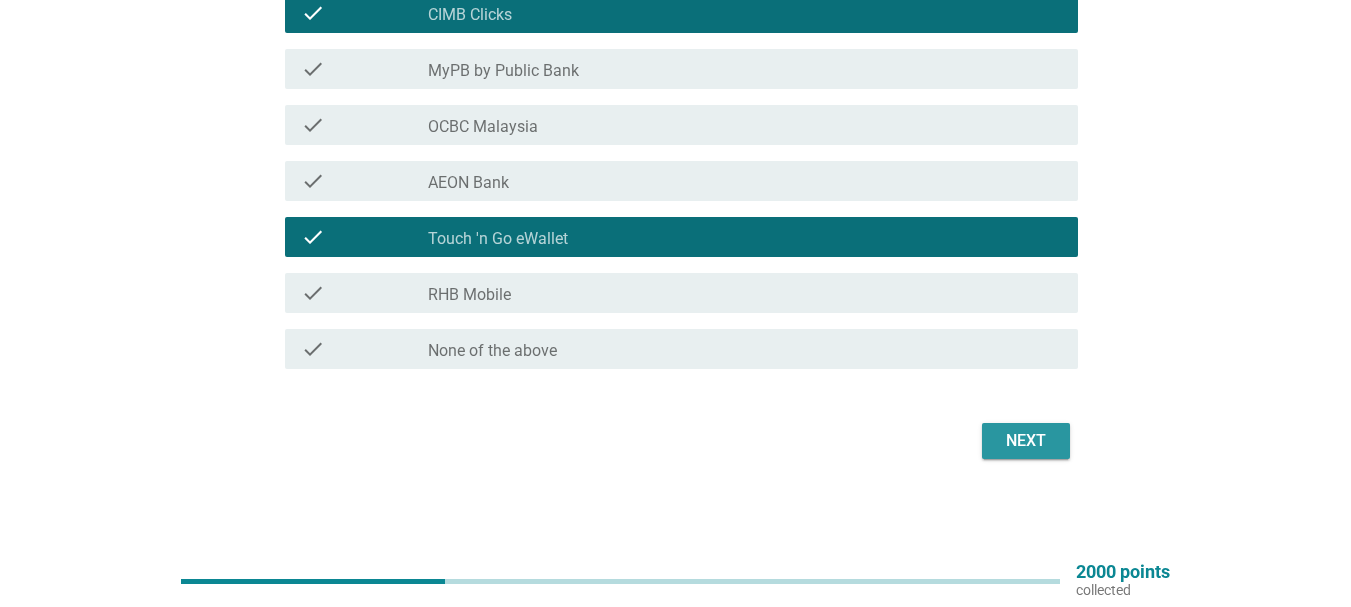 click on "Next" at bounding box center (1026, 441) 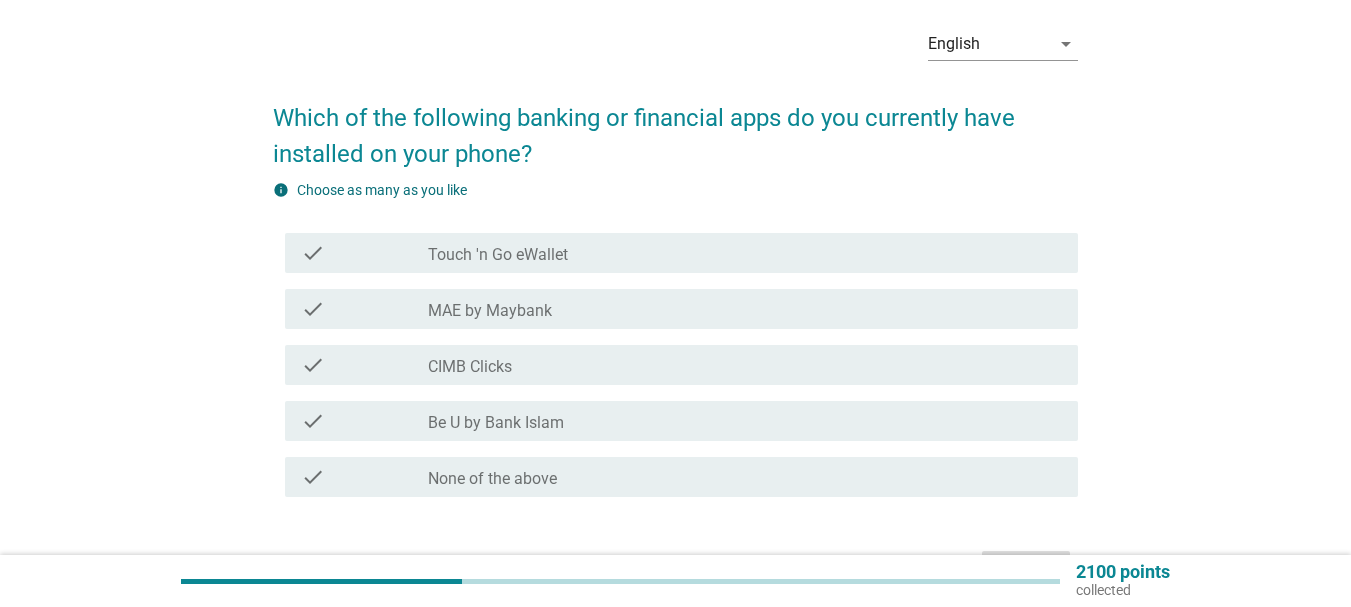 scroll, scrollTop: 100, scrollLeft: 0, axis: vertical 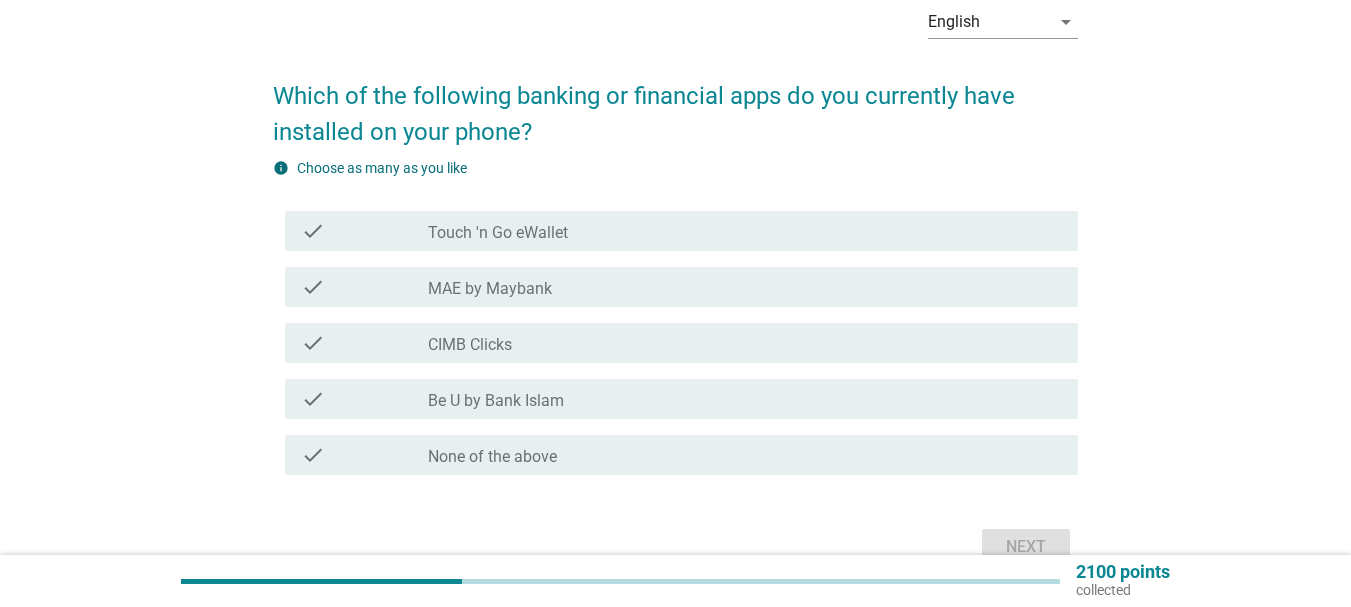click on "Touch 'n Go eWallet" at bounding box center [498, 233] 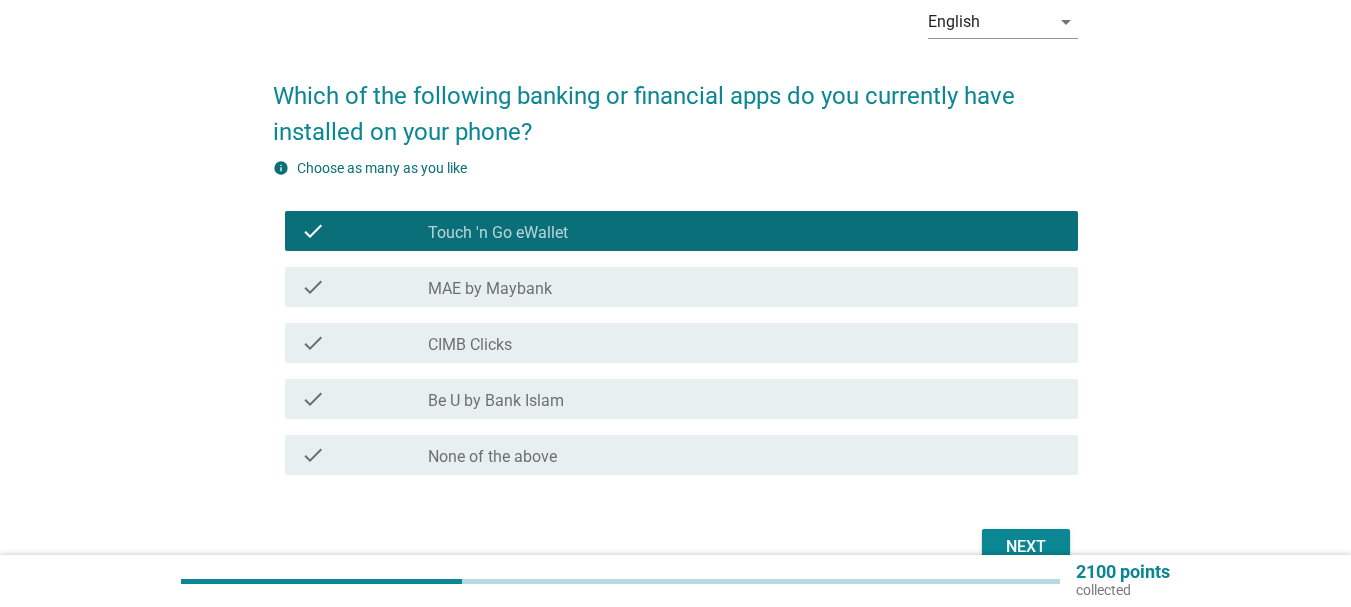 click on "MAE by Maybank" at bounding box center [490, 289] 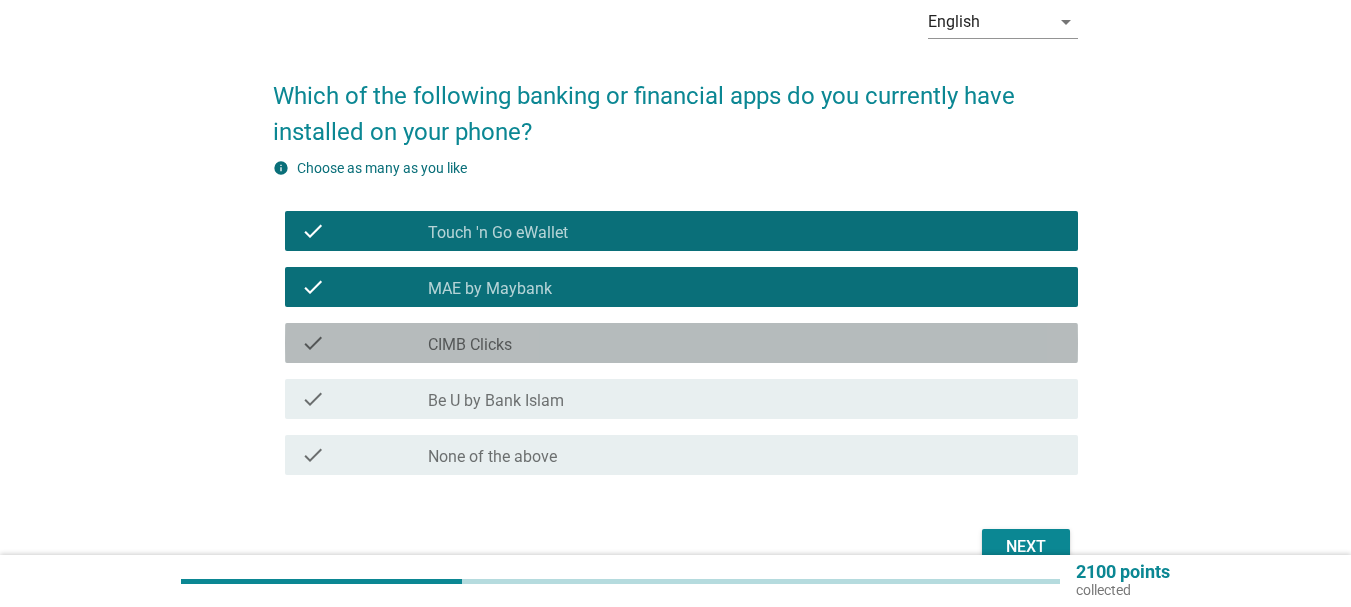 click on "CIMB Clicks" at bounding box center (470, 345) 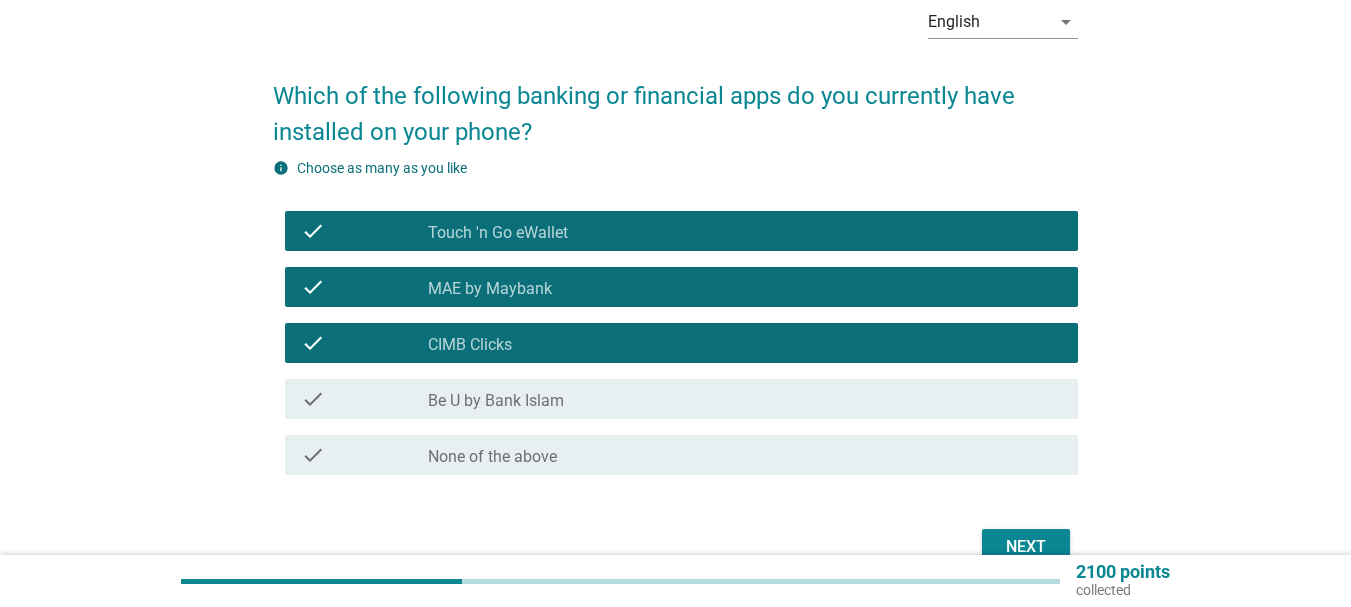 click on "check     check_box_outline_blank Be U by Bank Islam" at bounding box center [681, 399] 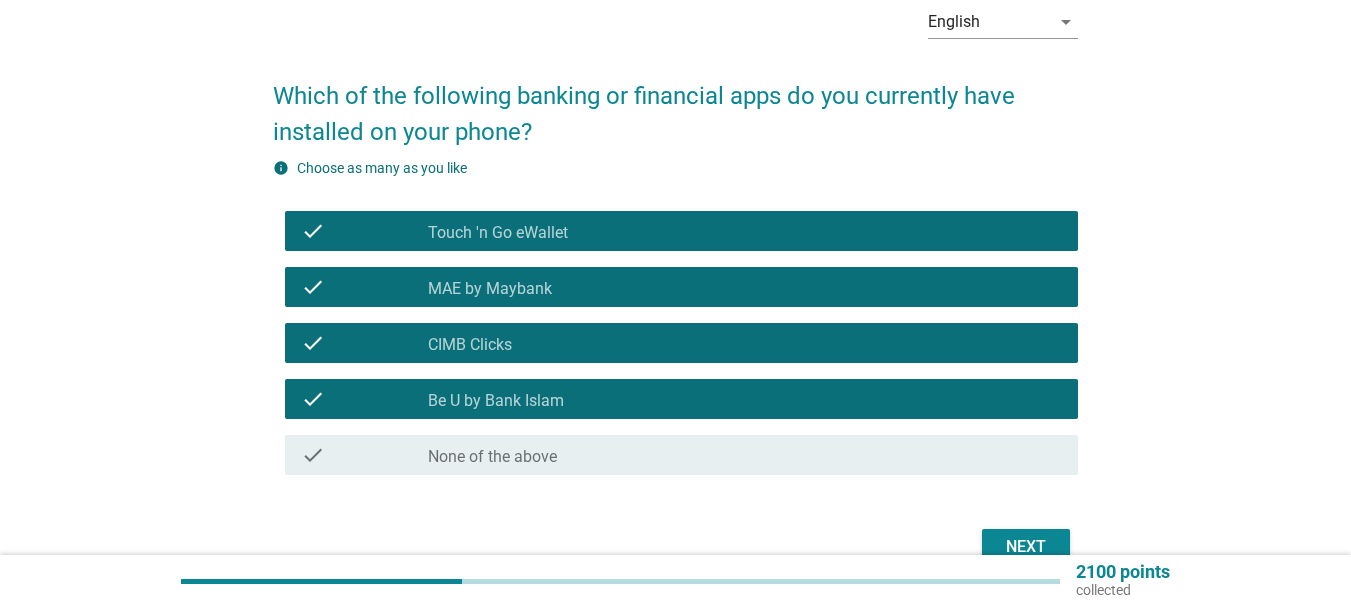 click on "Next" at bounding box center [1026, 547] 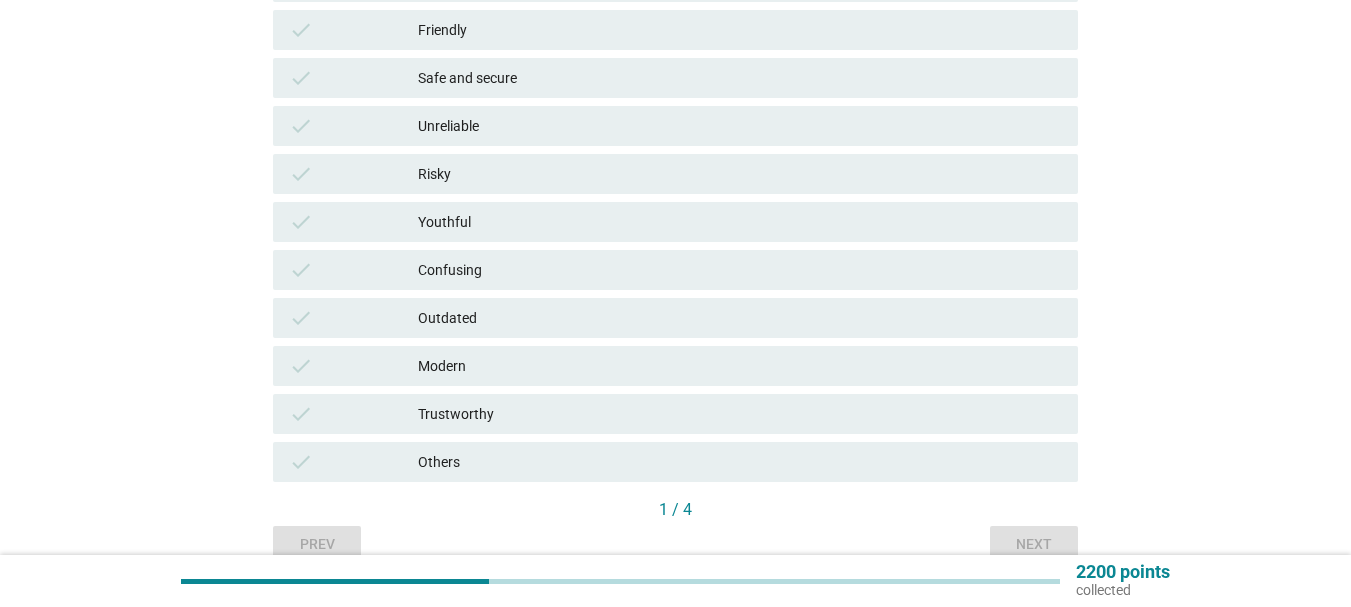 scroll, scrollTop: 600, scrollLeft: 0, axis: vertical 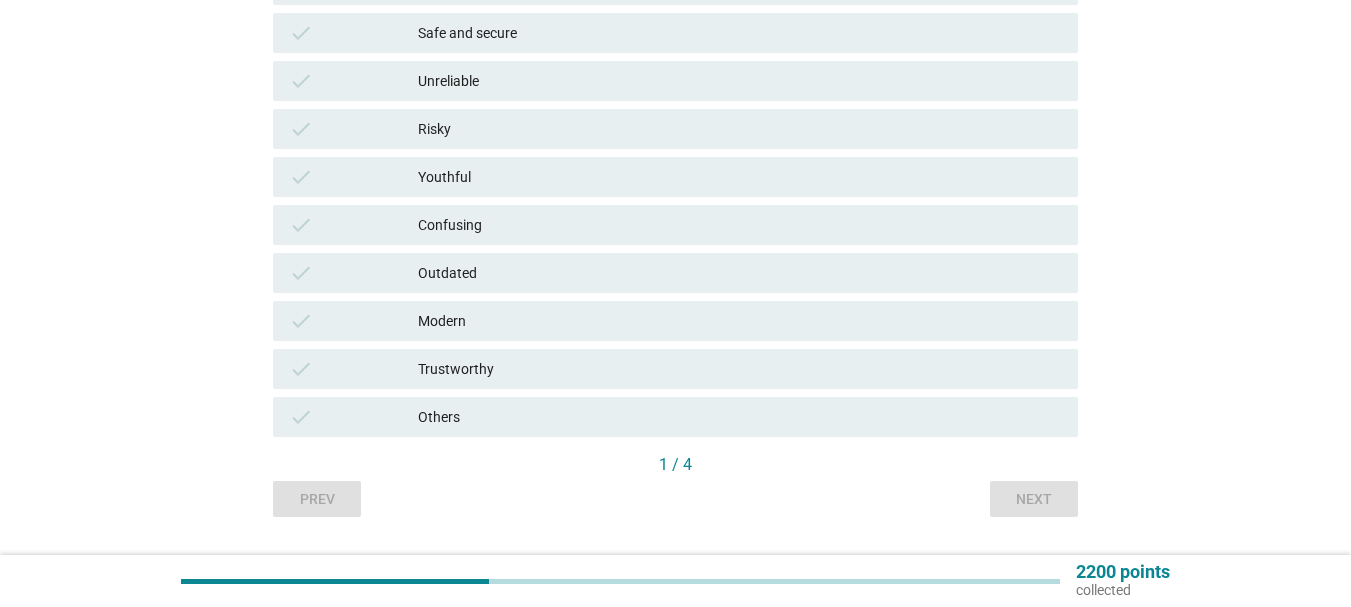 click on "check" at bounding box center [353, 369] 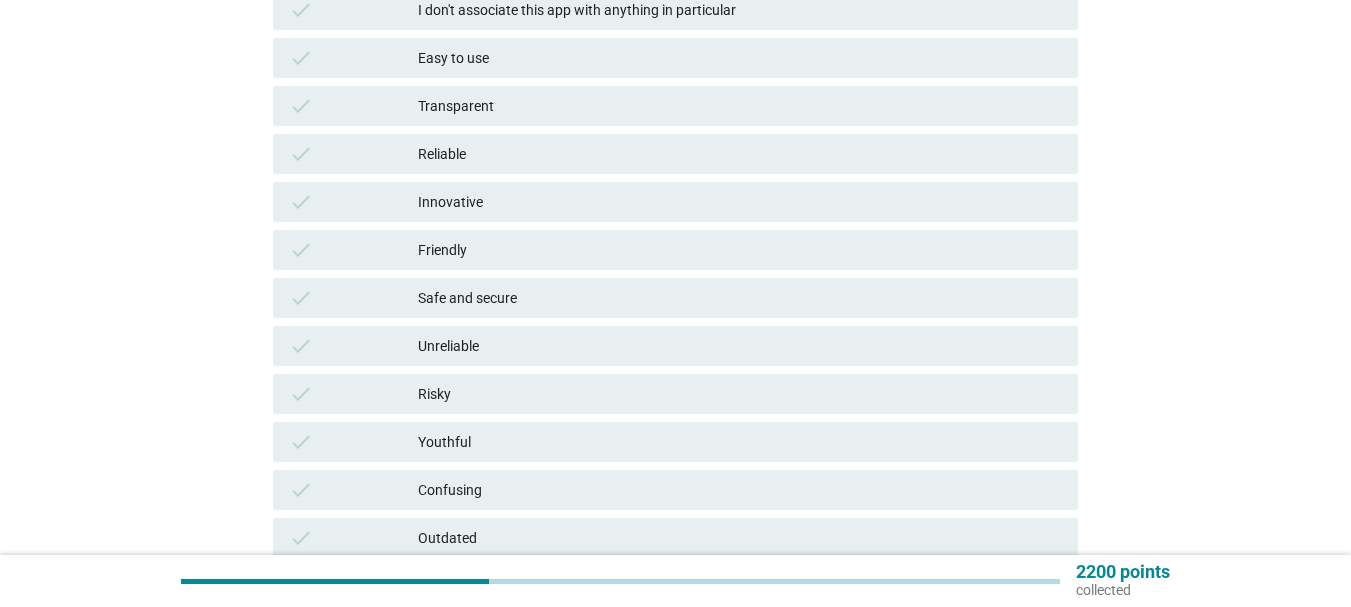 scroll, scrollTop: 300, scrollLeft: 0, axis: vertical 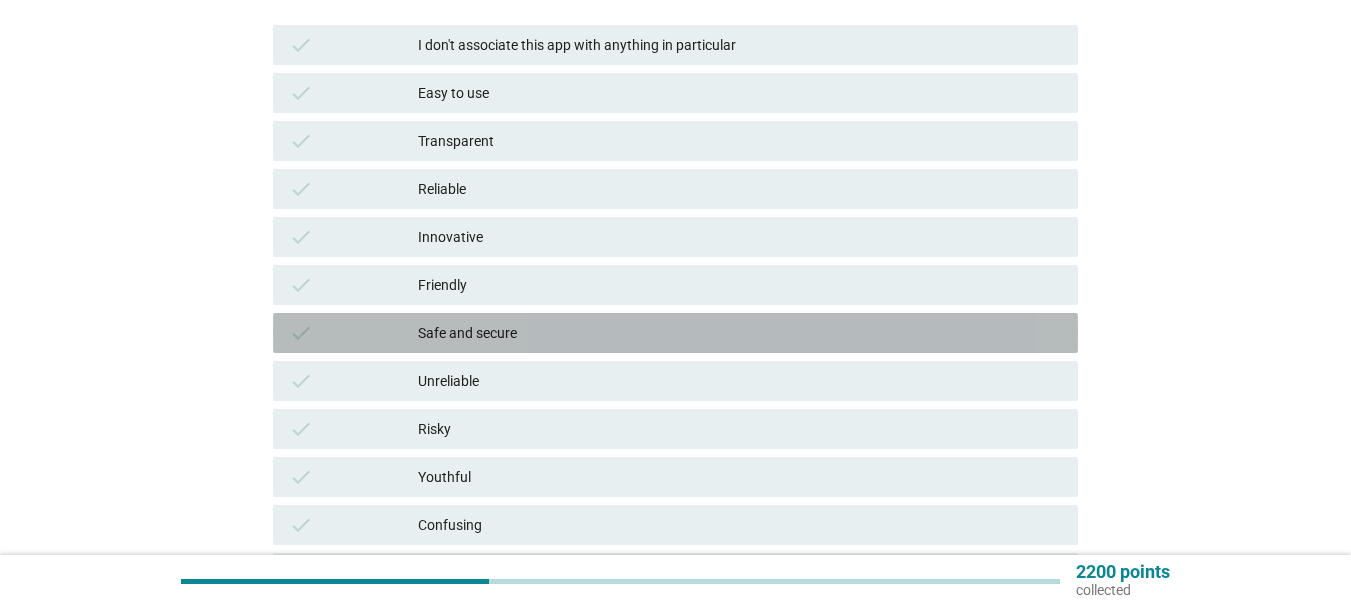 click on "check" at bounding box center (353, 333) 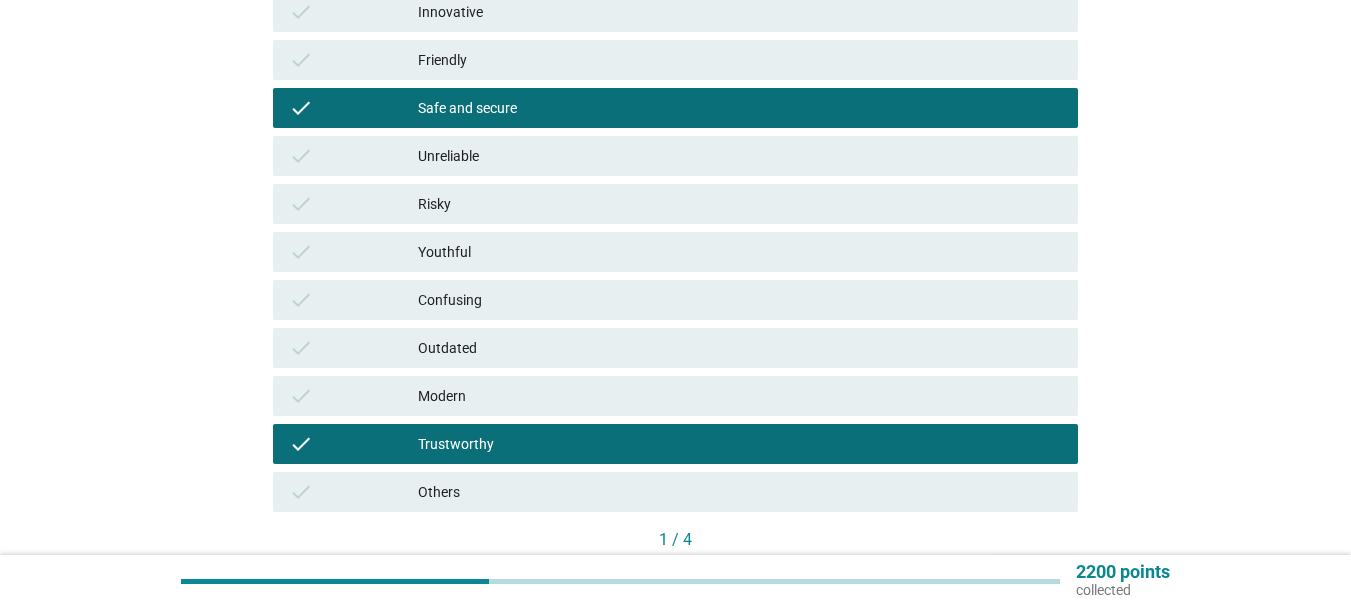 scroll, scrollTop: 600, scrollLeft: 0, axis: vertical 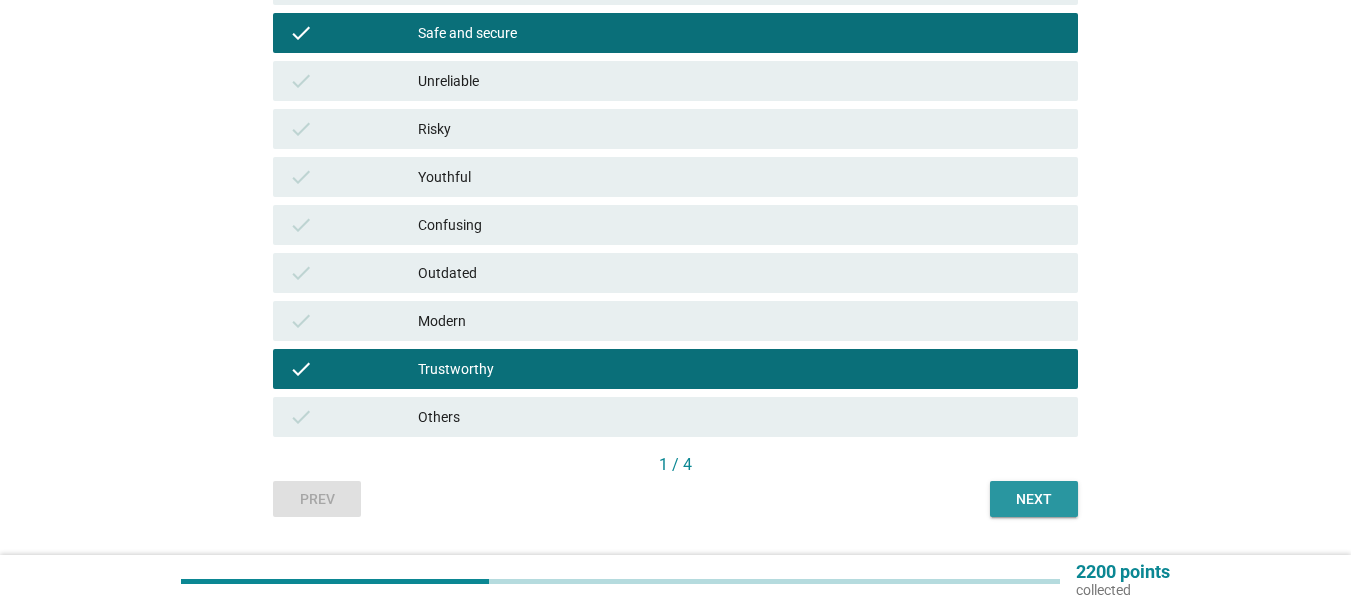 click on "Next" at bounding box center (1034, 499) 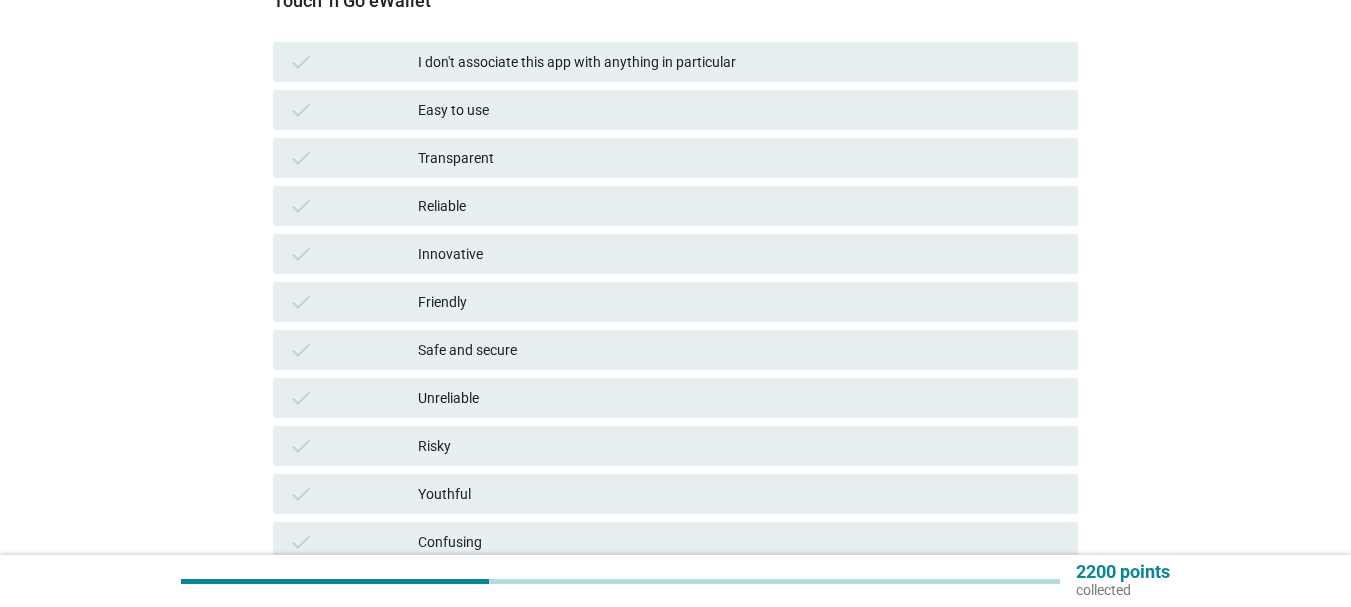scroll, scrollTop: 300, scrollLeft: 0, axis: vertical 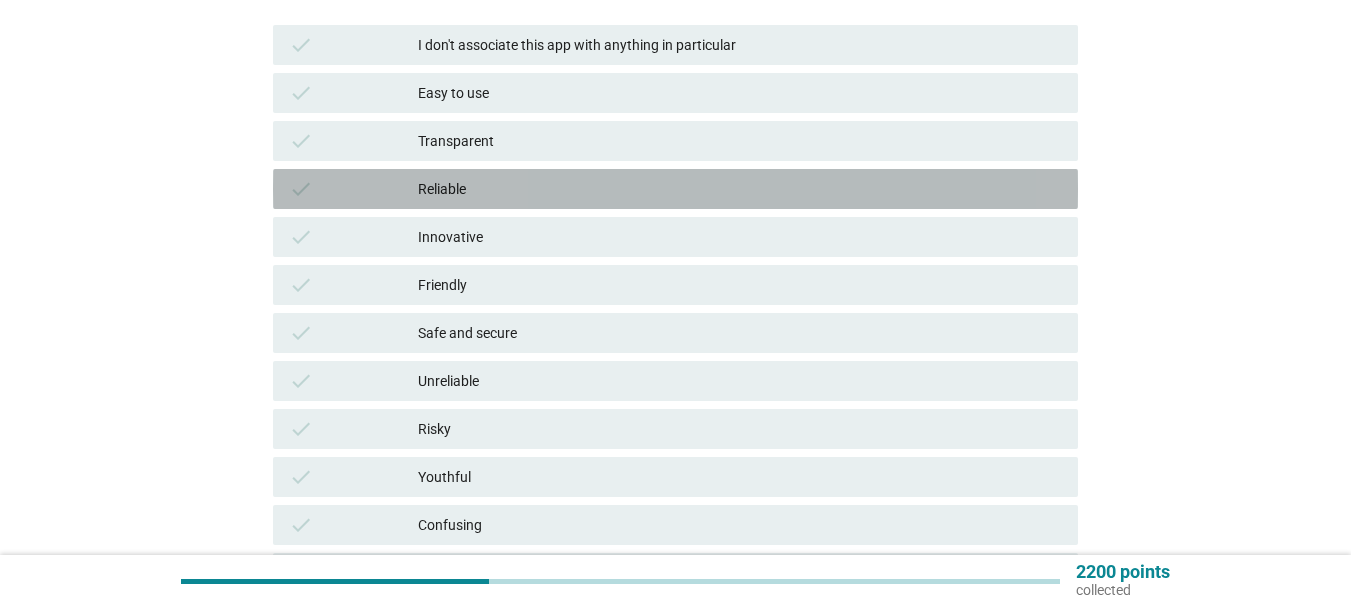 click on "Reliable" at bounding box center (740, 189) 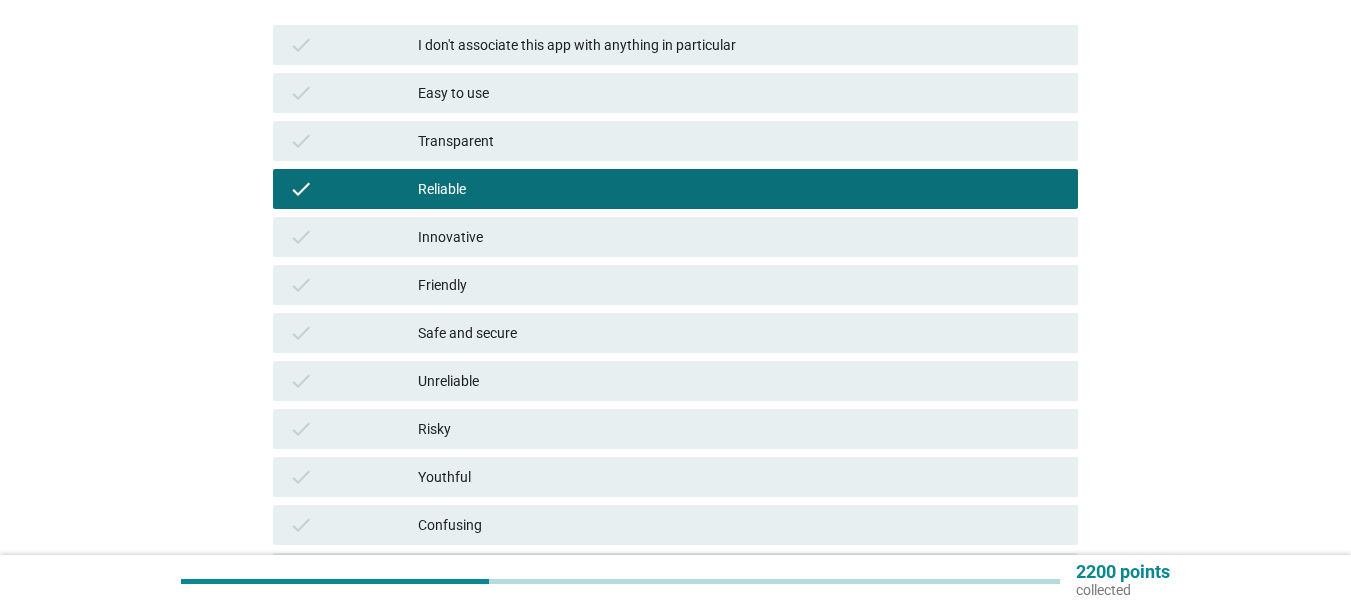 click on "Safe and secure" at bounding box center (740, 333) 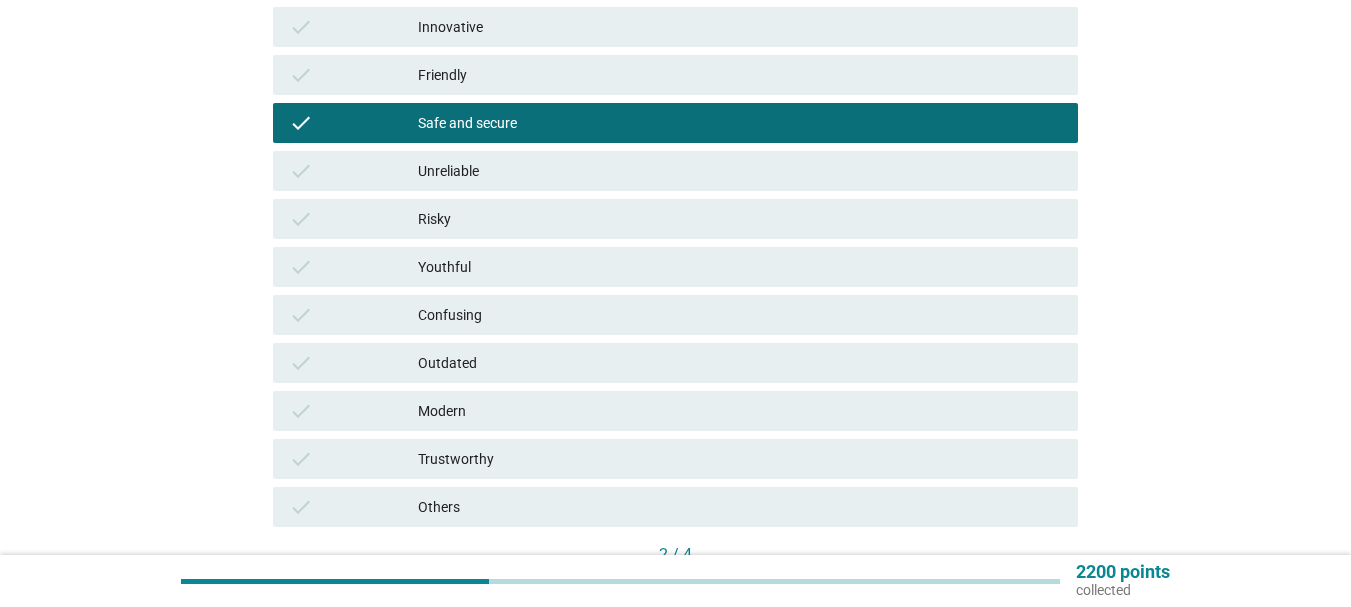 scroll, scrollTop: 652, scrollLeft: 0, axis: vertical 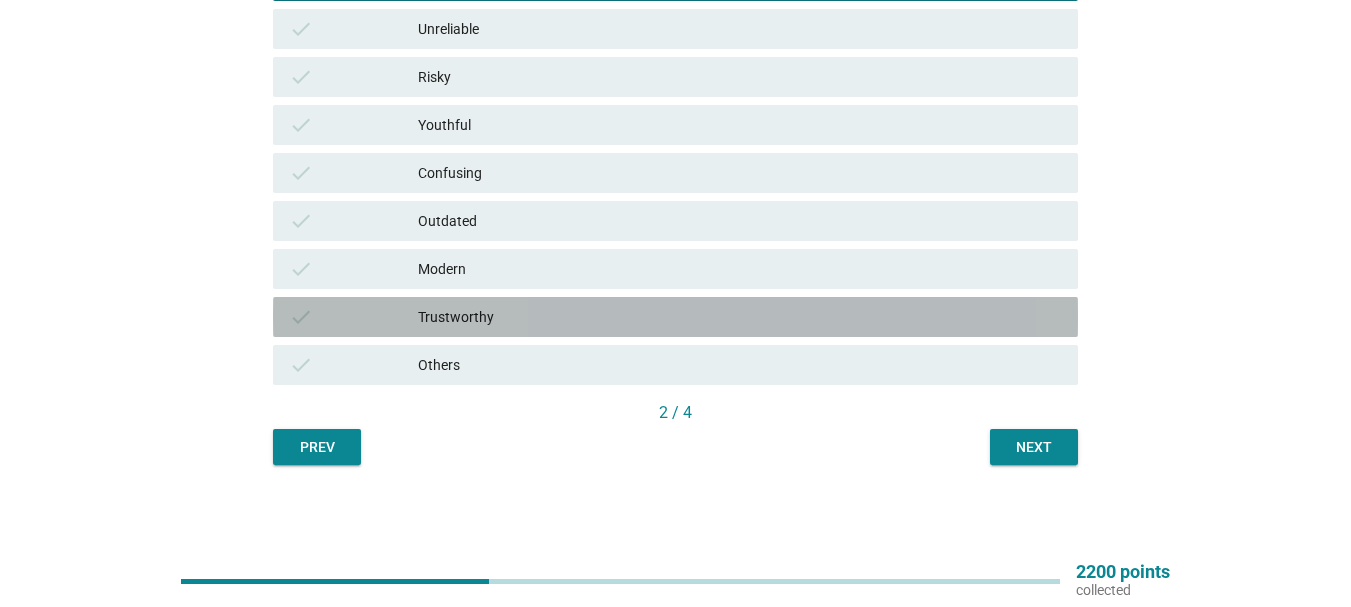 click on "Trustworthy" at bounding box center [740, 317] 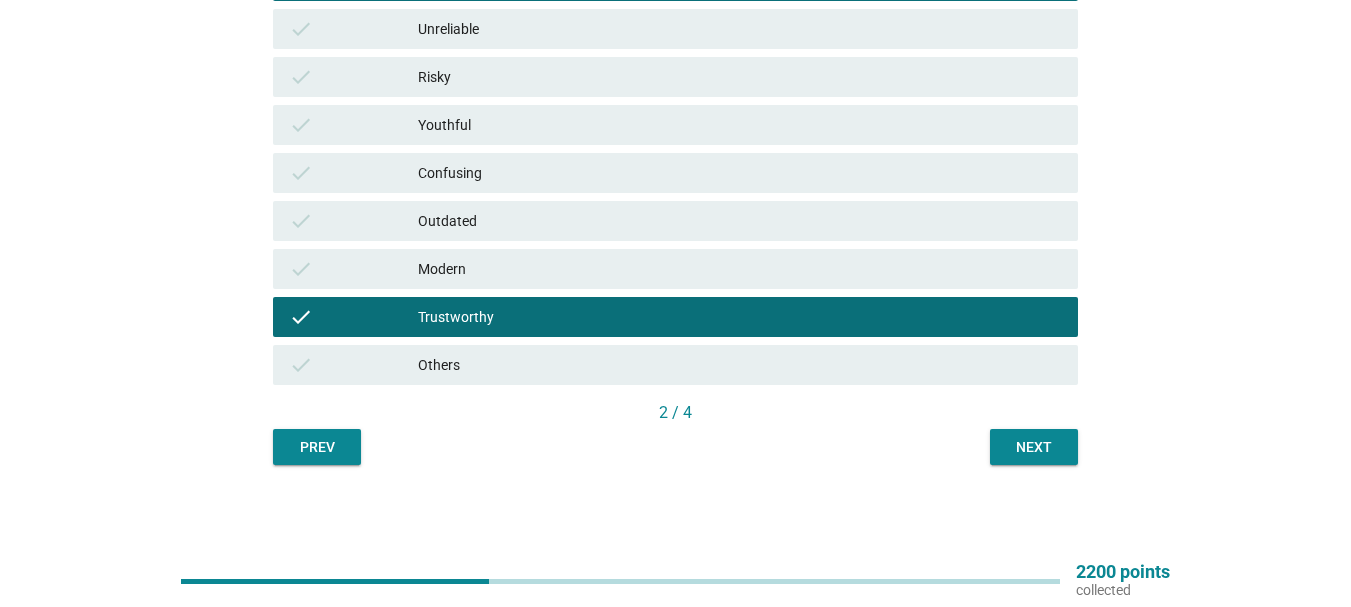 click on "Youthful" at bounding box center (740, 125) 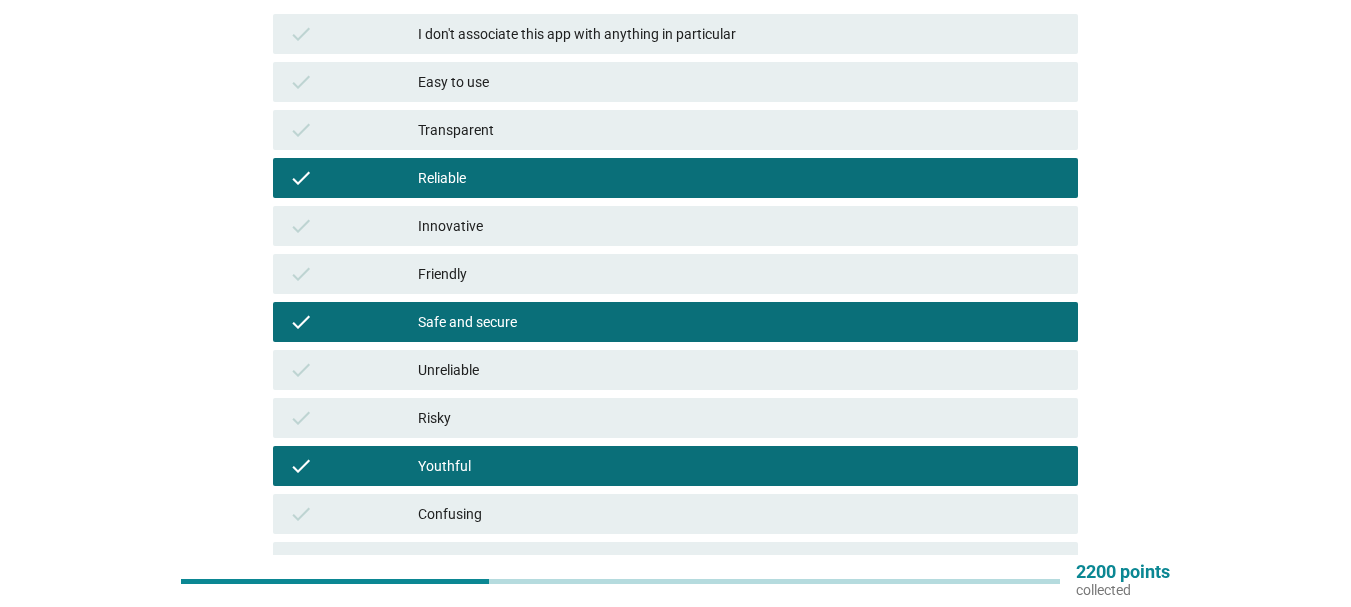 scroll, scrollTop: 252, scrollLeft: 0, axis: vertical 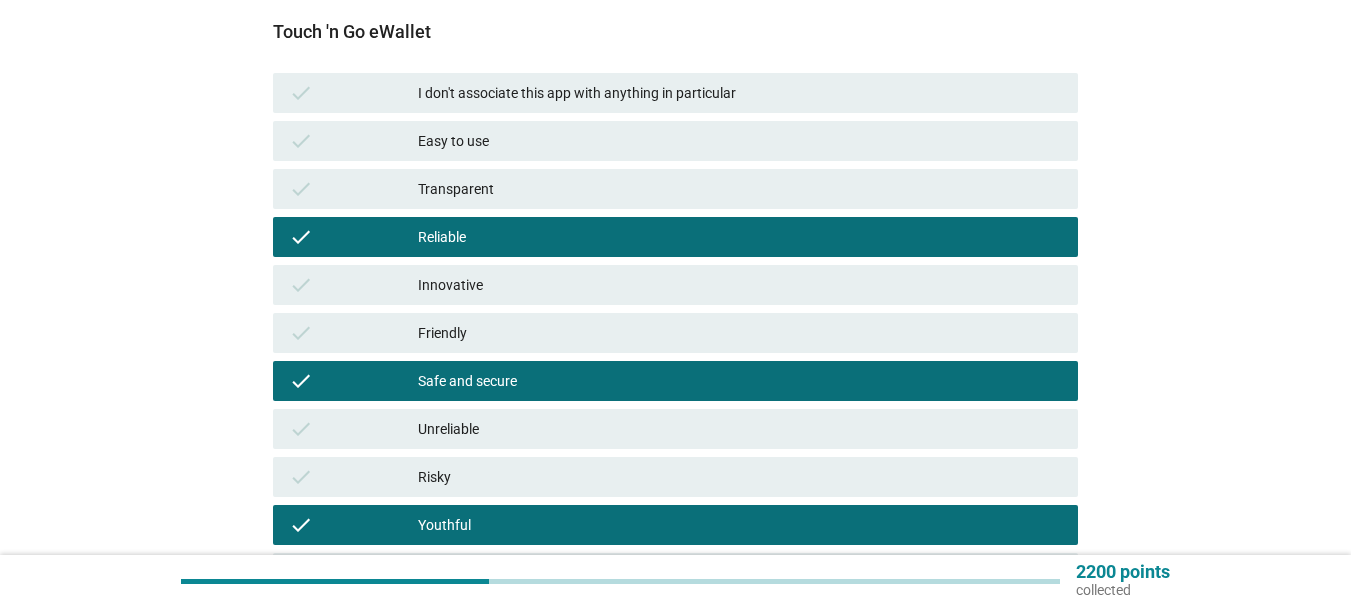 click on "Easy to use" at bounding box center [740, 141] 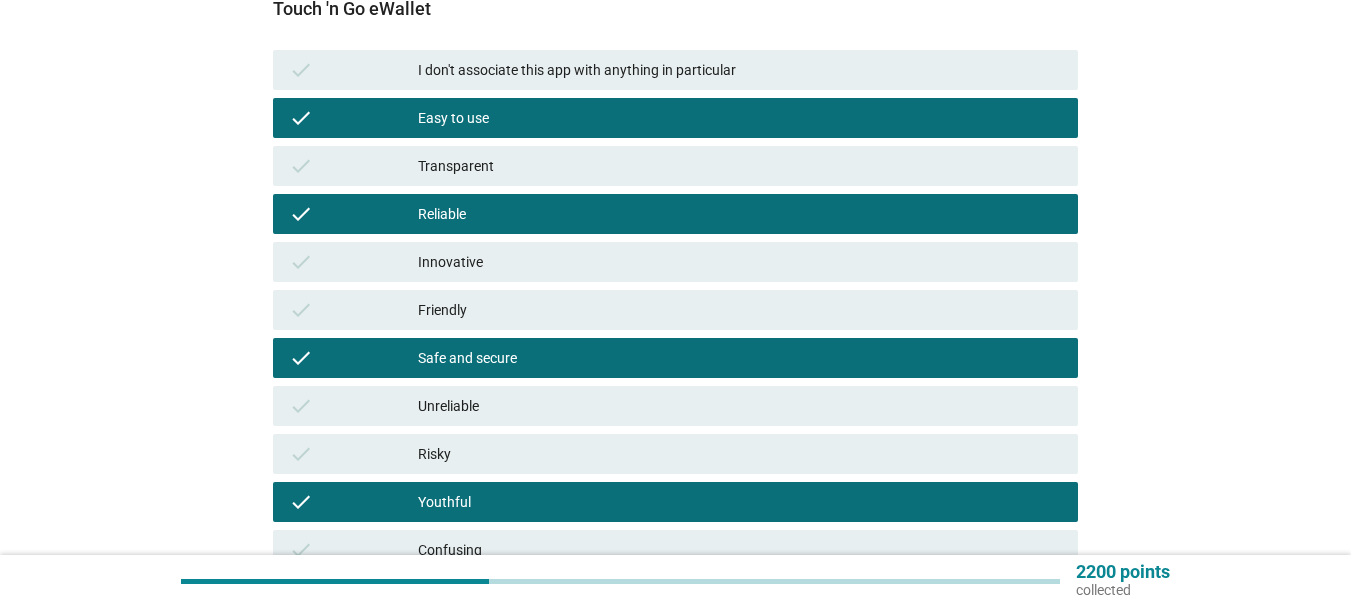 scroll, scrollTop: 652, scrollLeft: 0, axis: vertical 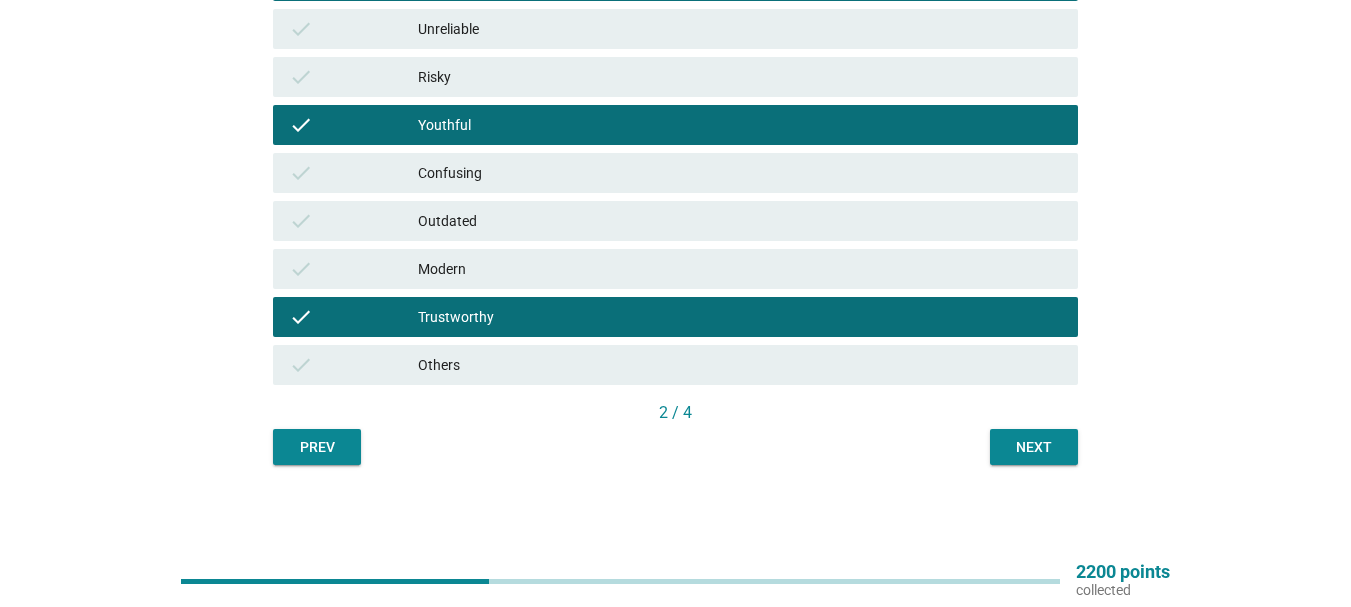 click on "Next" at bounding box center (1034, 447) 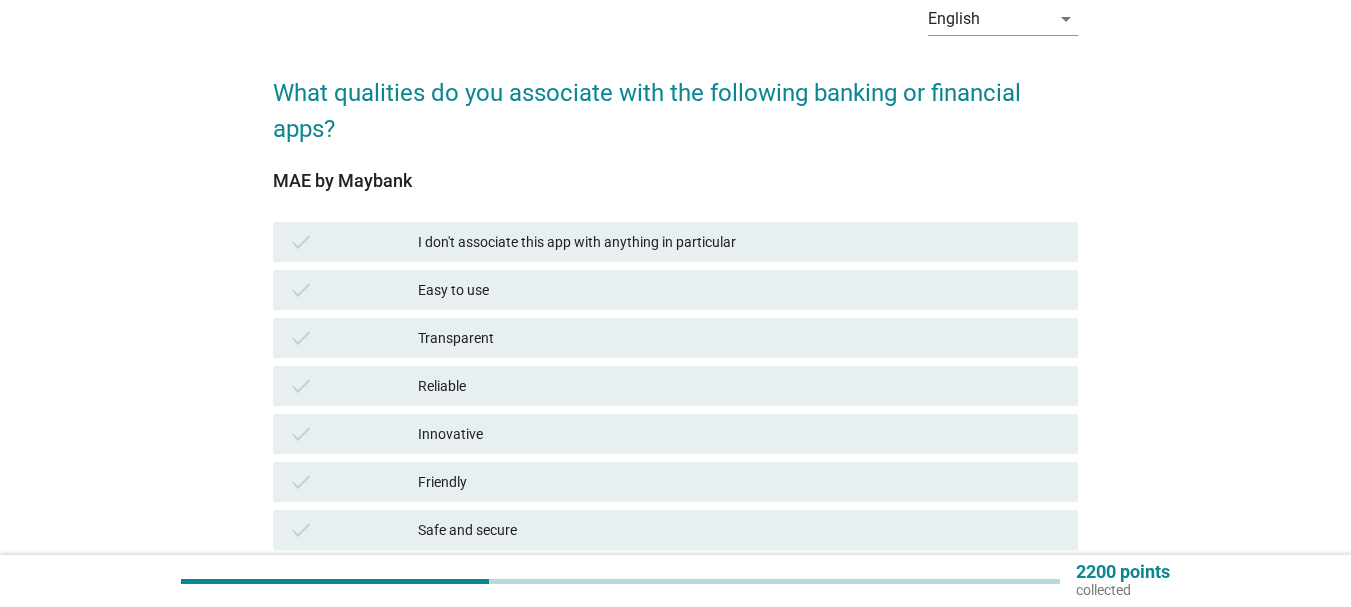 scroll, scrollTop: 200, scrollLeft: 0, axis: vertical 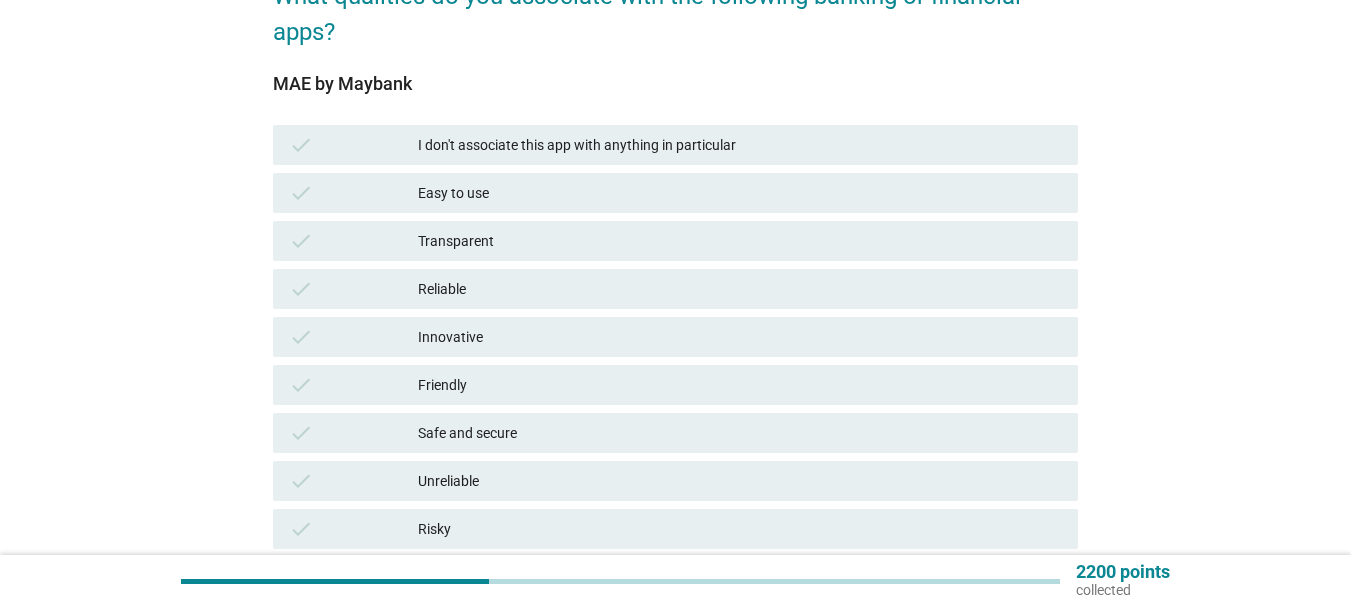 click on "Easy to use" at bounding box center [740, 193] 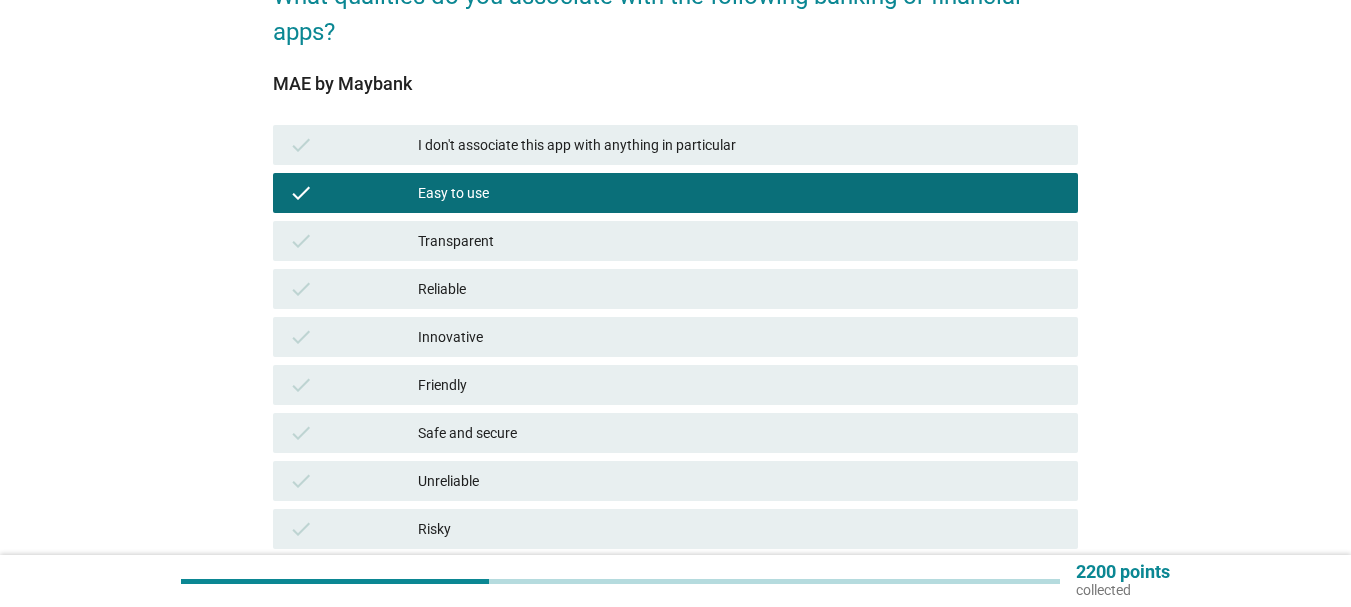 click on "Transparent" at bounding box center [740, 241] 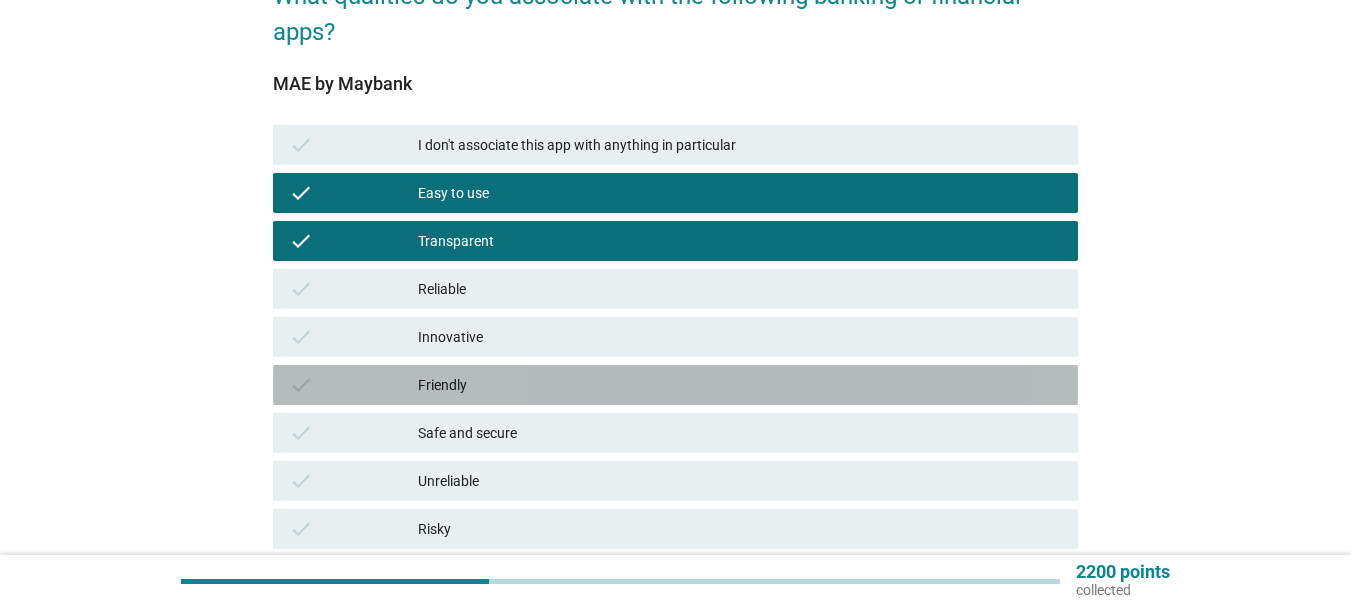 click on "check   Friendly" at bounding box center [675, 385] 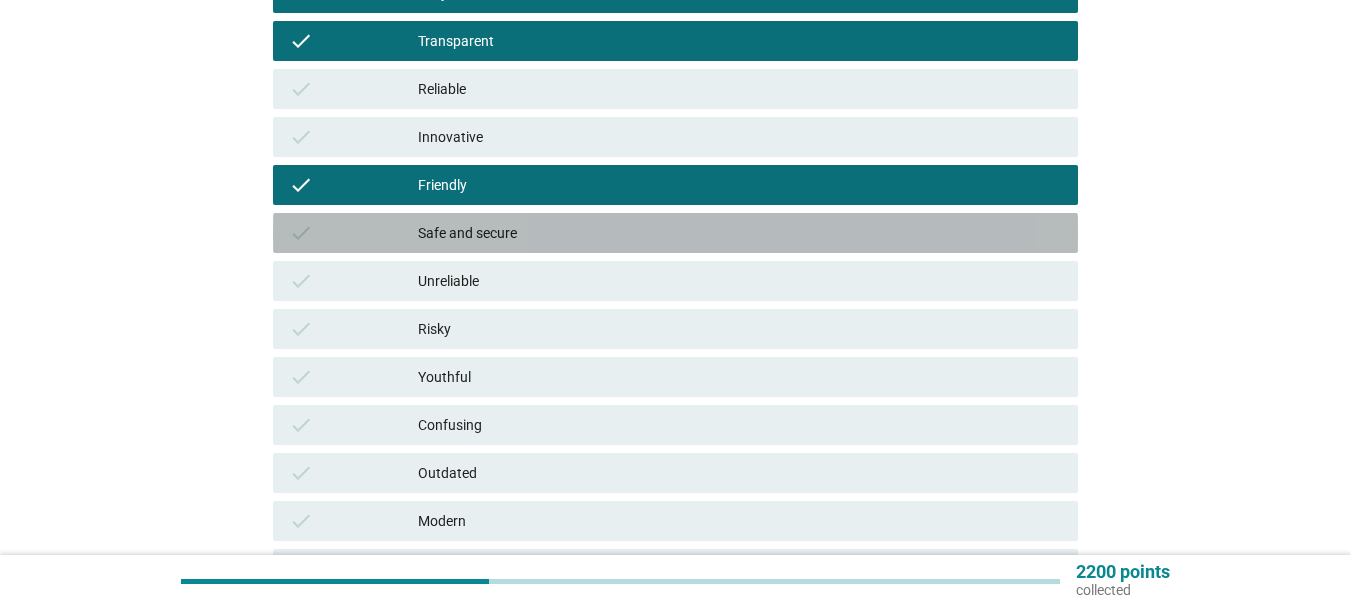 click on "Safe and secure" at bounding box center [740, 233] 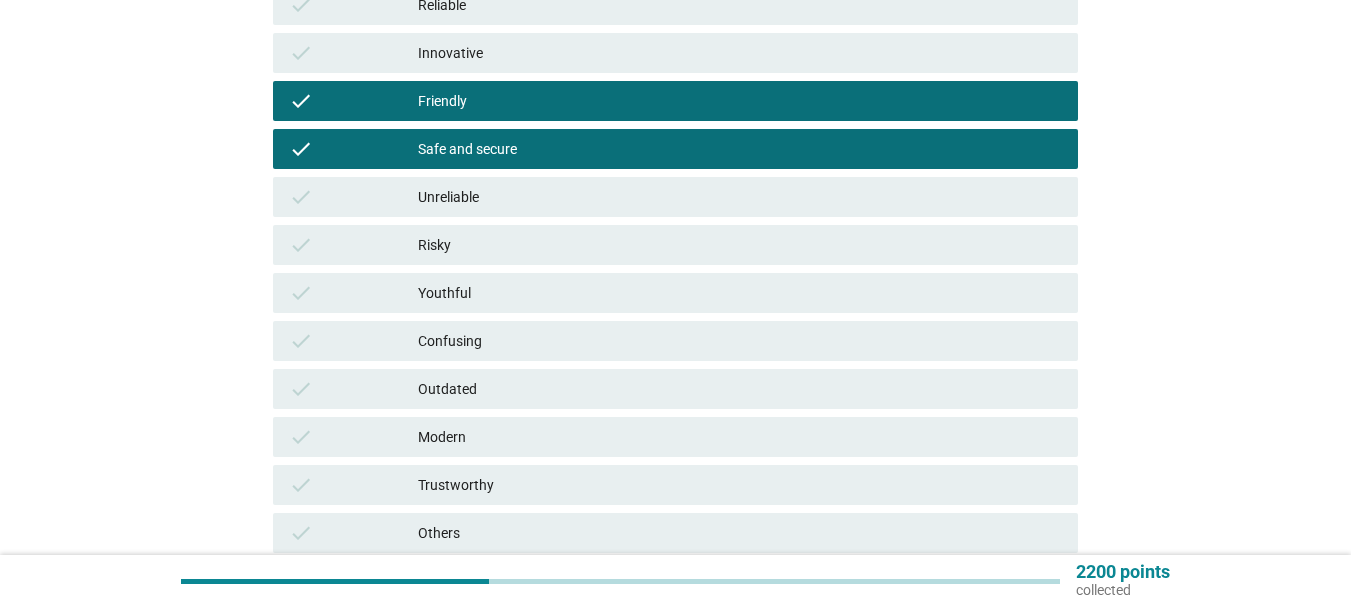 scroll, scrollTop: 600, scrollLeft: 0, axis: vertical 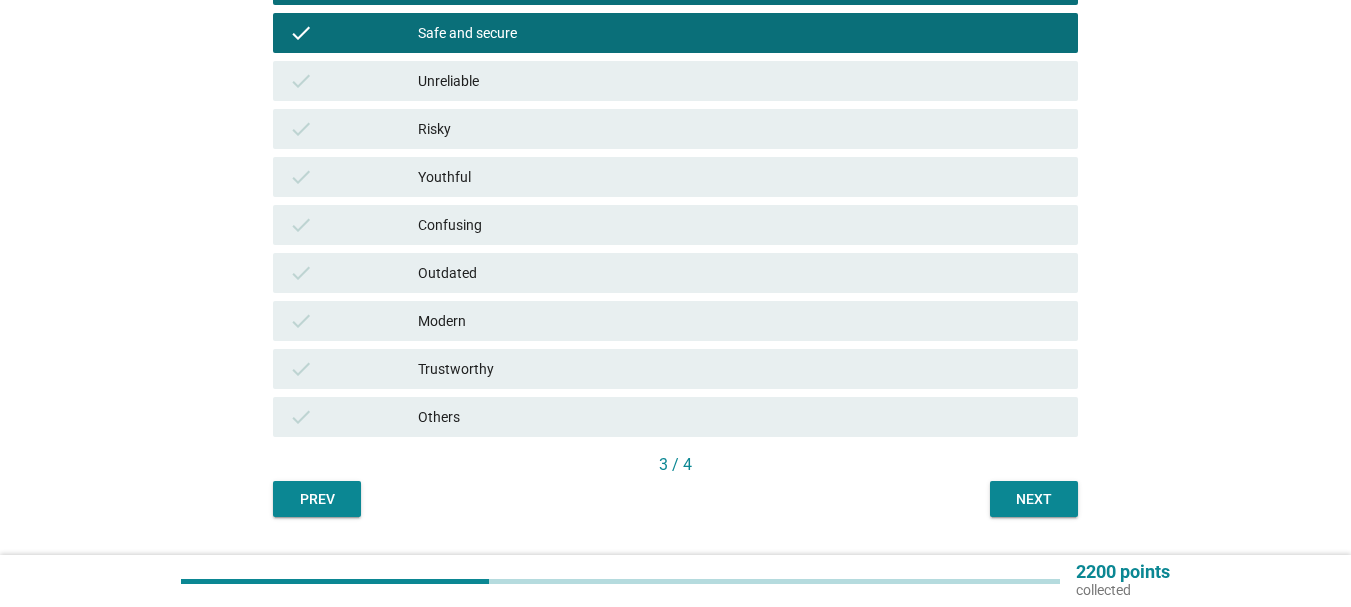 click on "Trustworthy" at bounding box center (740, 369) 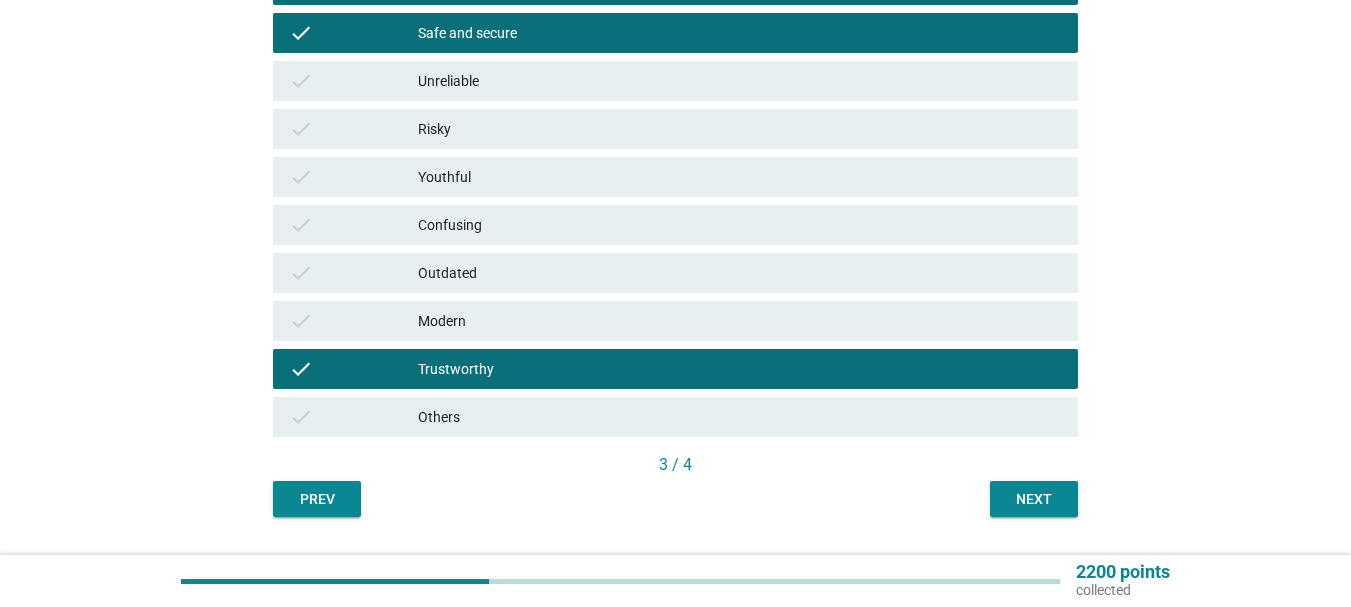 click on "Next" at bounding box center [1034, 499] 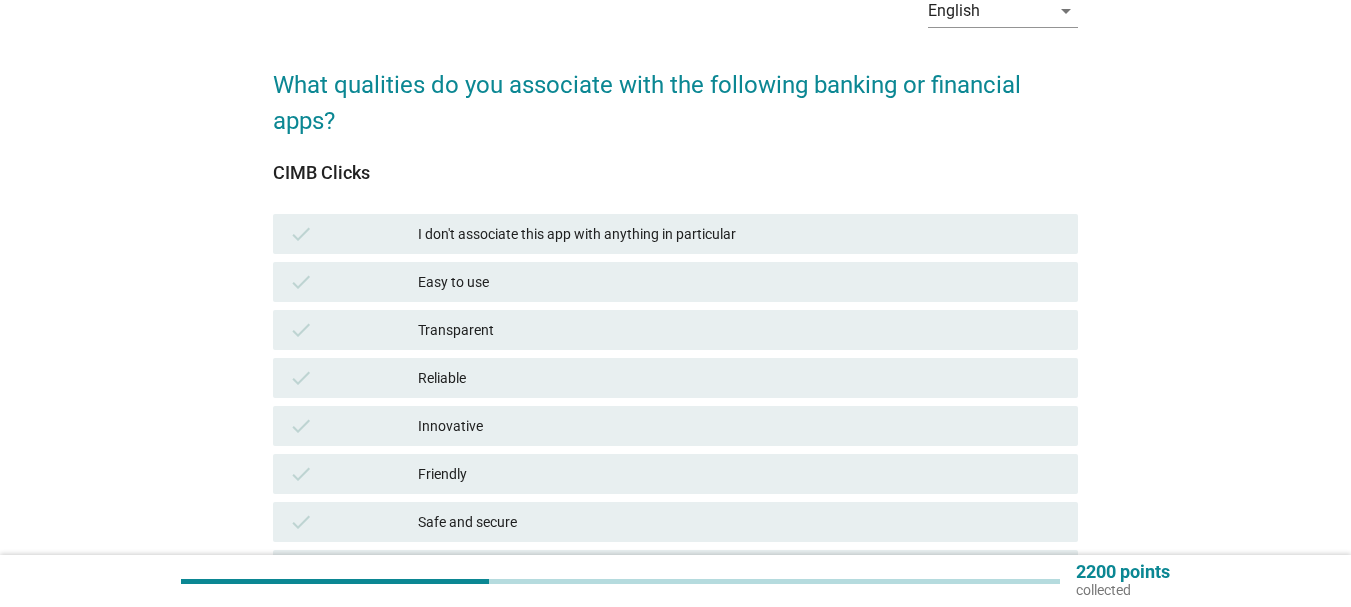 scroll, scrollTop: 200, scrollLeft: 0, axis: vertical 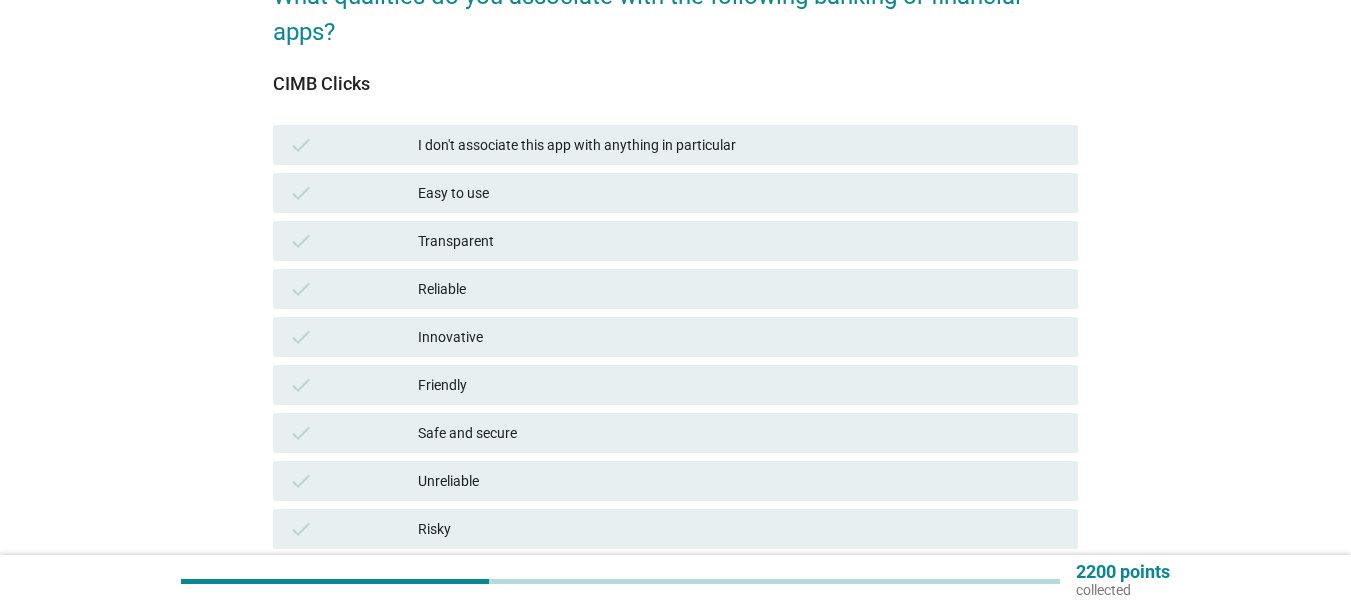 click on "Easy to use" at bounding box center [740, 193] 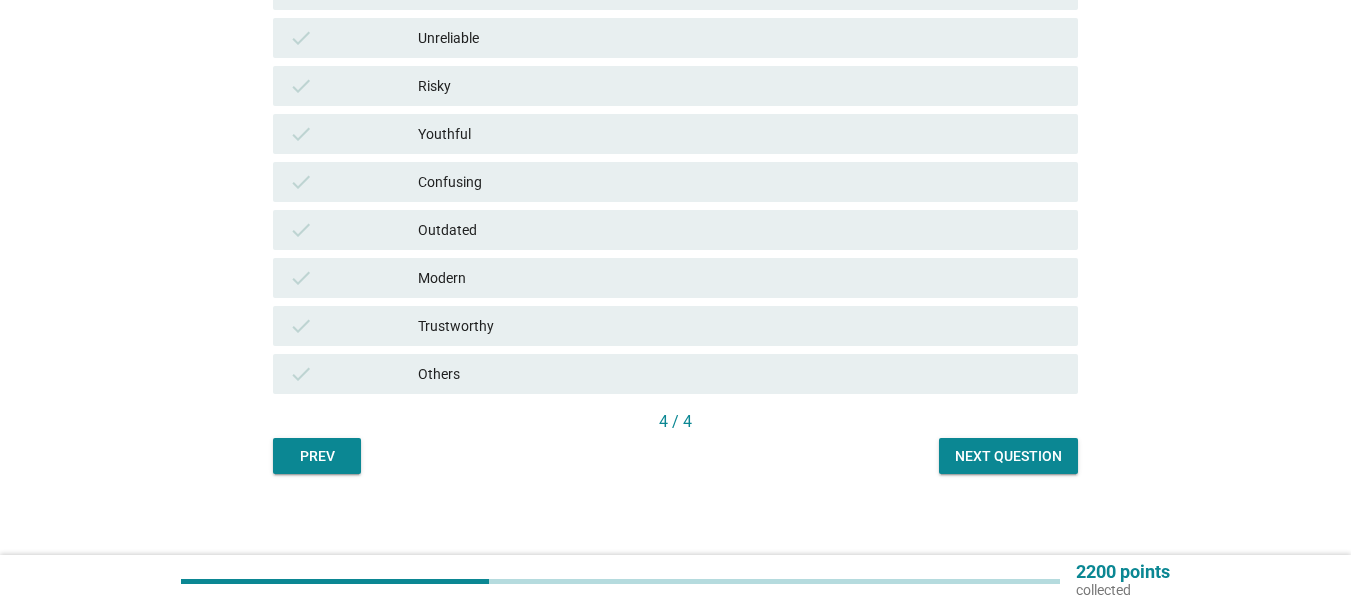 scroll, scrollTop: 652, scrollLeft: 0, axis: vertical 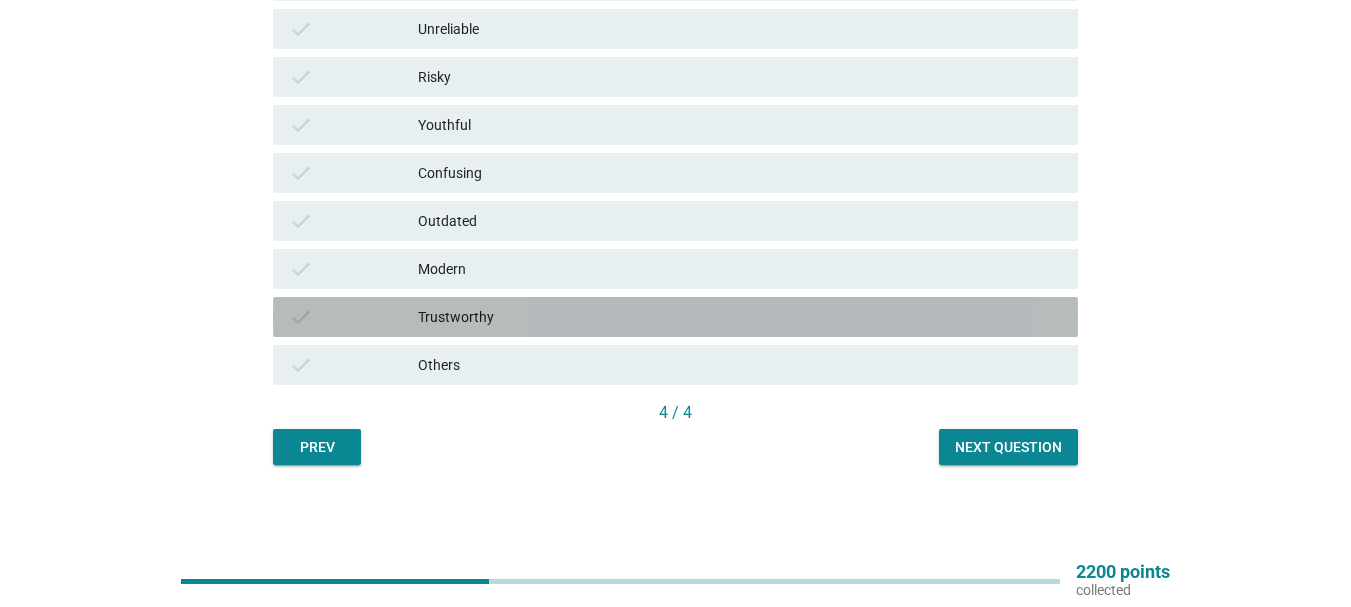 click on "Trustworthy" at bounding box center (740, 317) 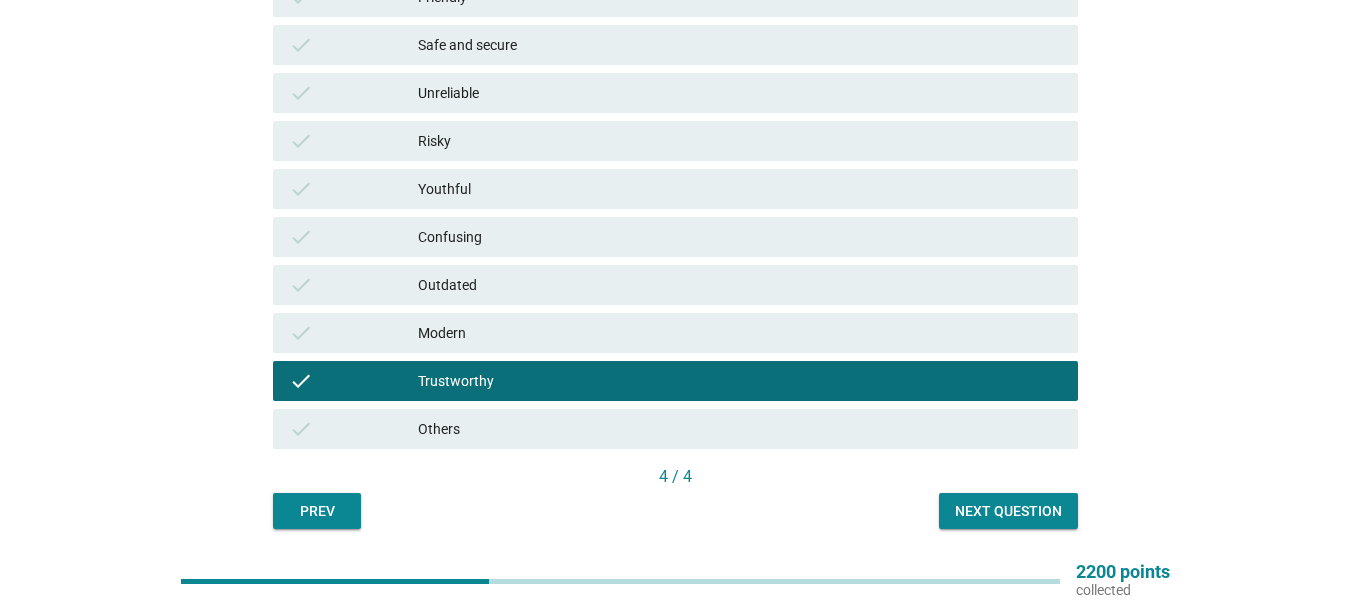 scroll, scrollTop: 552, scrollLeft: 0, axis: vertical 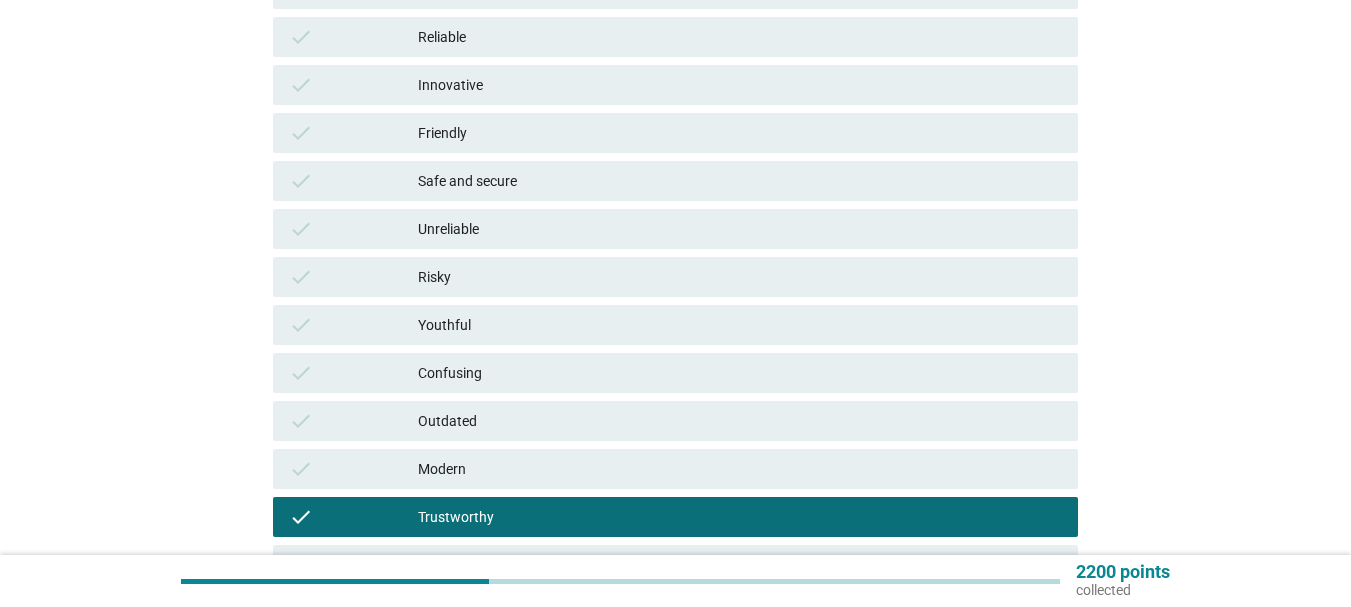 click on "Safe and secure" at bounding box center [740, 181] 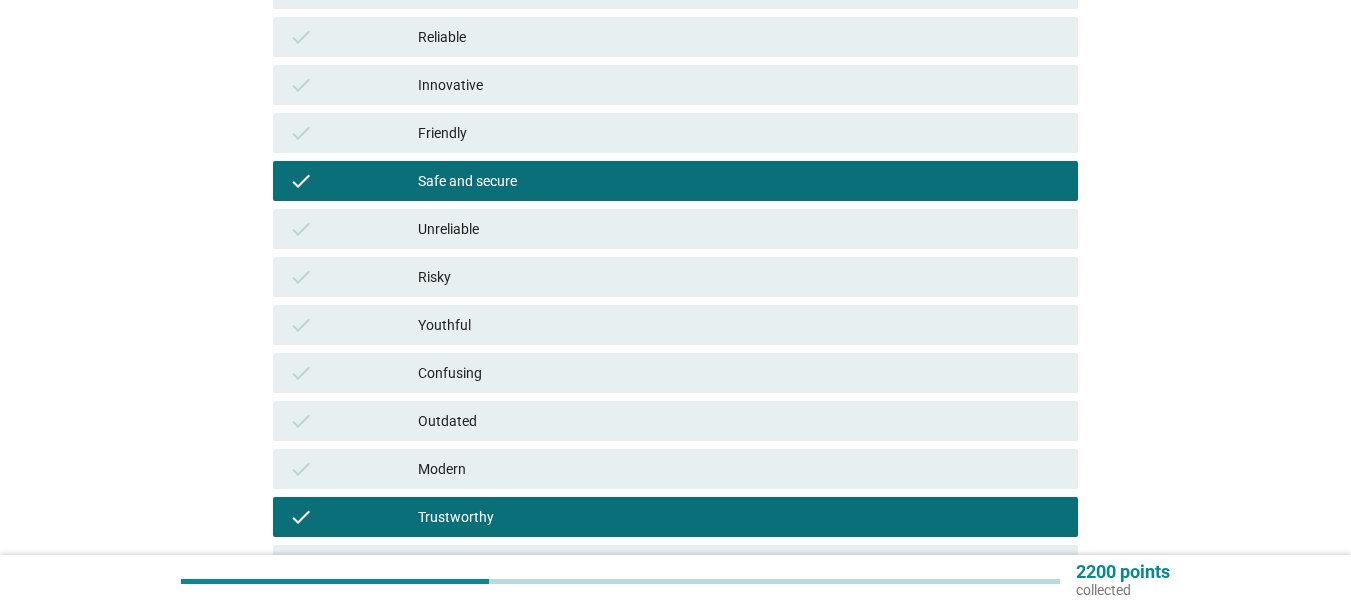 scroll, scrollTop: 652, scrollLeft: 0, axis: vertical 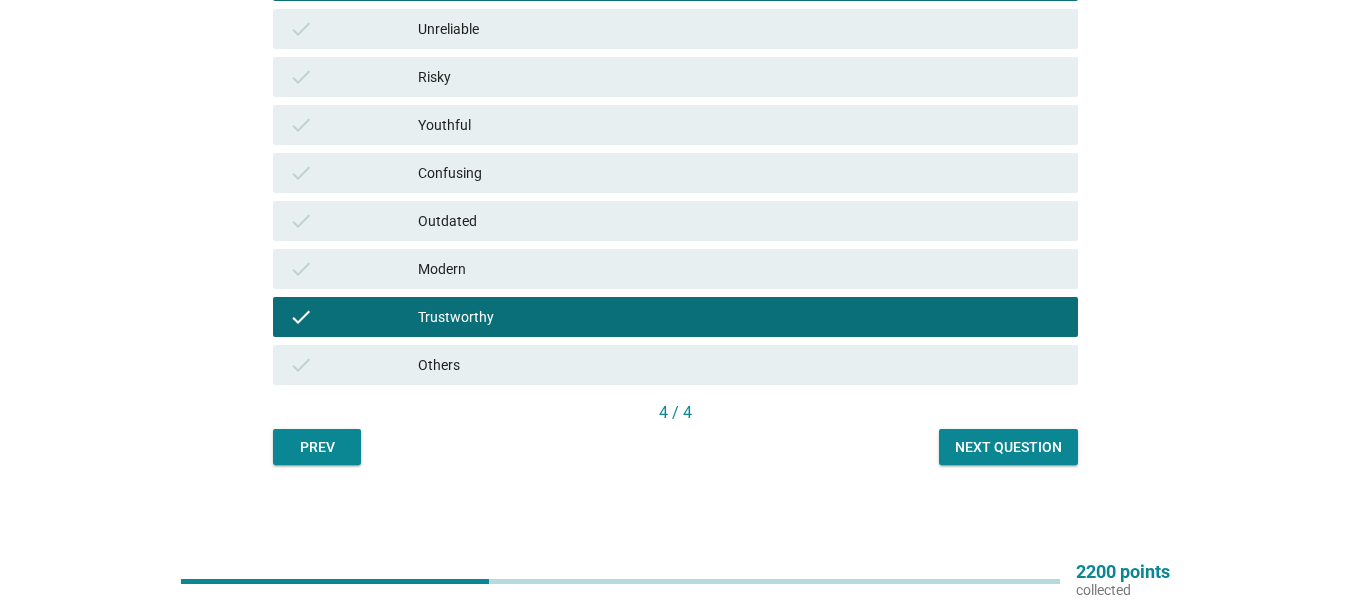 click on "Next question" at bounding box center (1008, 447) 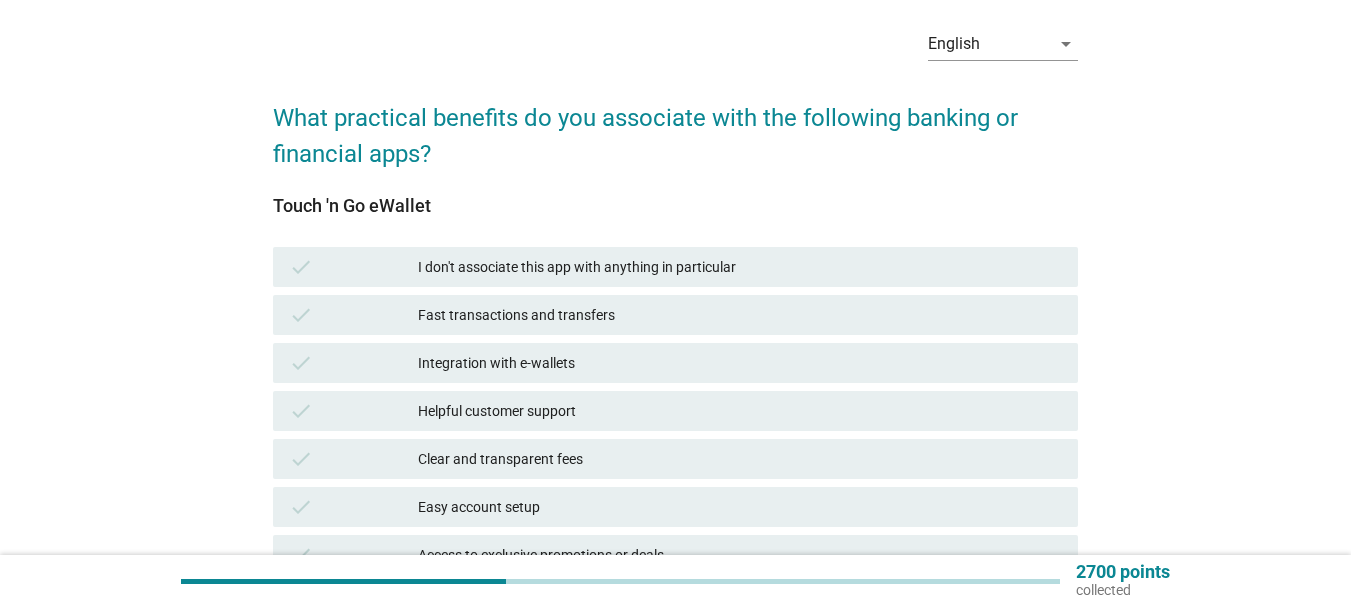 scroll, scrollTop: 200, scrollLeft: 0, axis: vertical 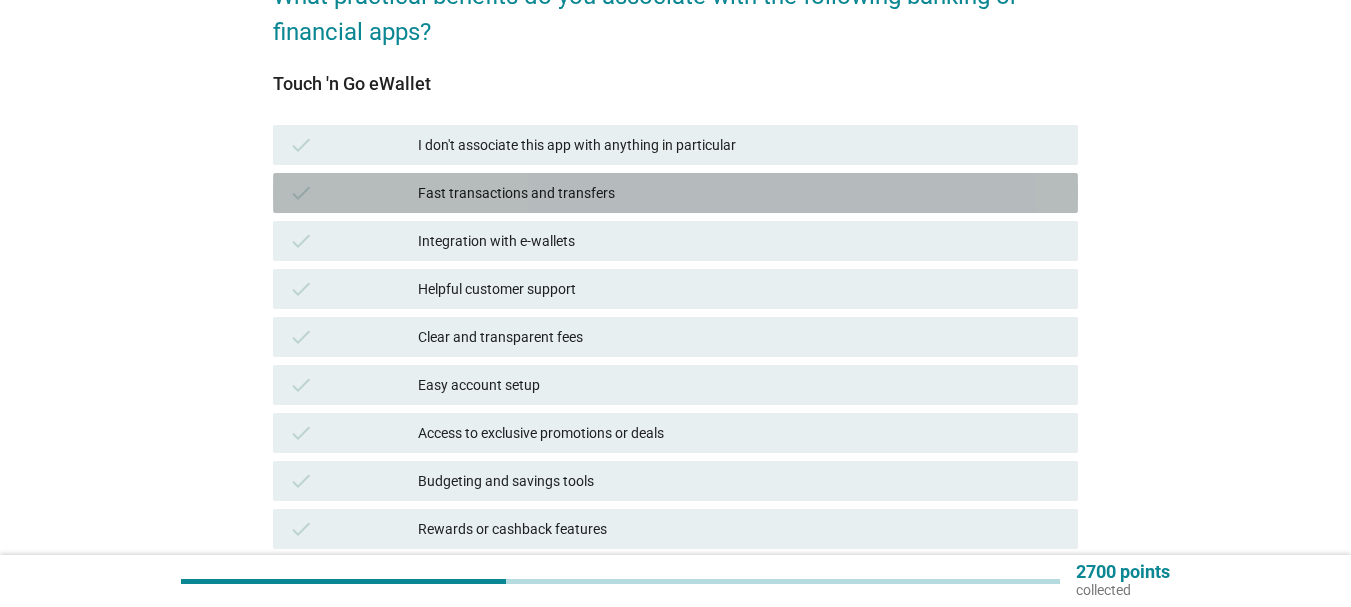 click on "Fast transactions and transfers" at bounding box center [740, 193] 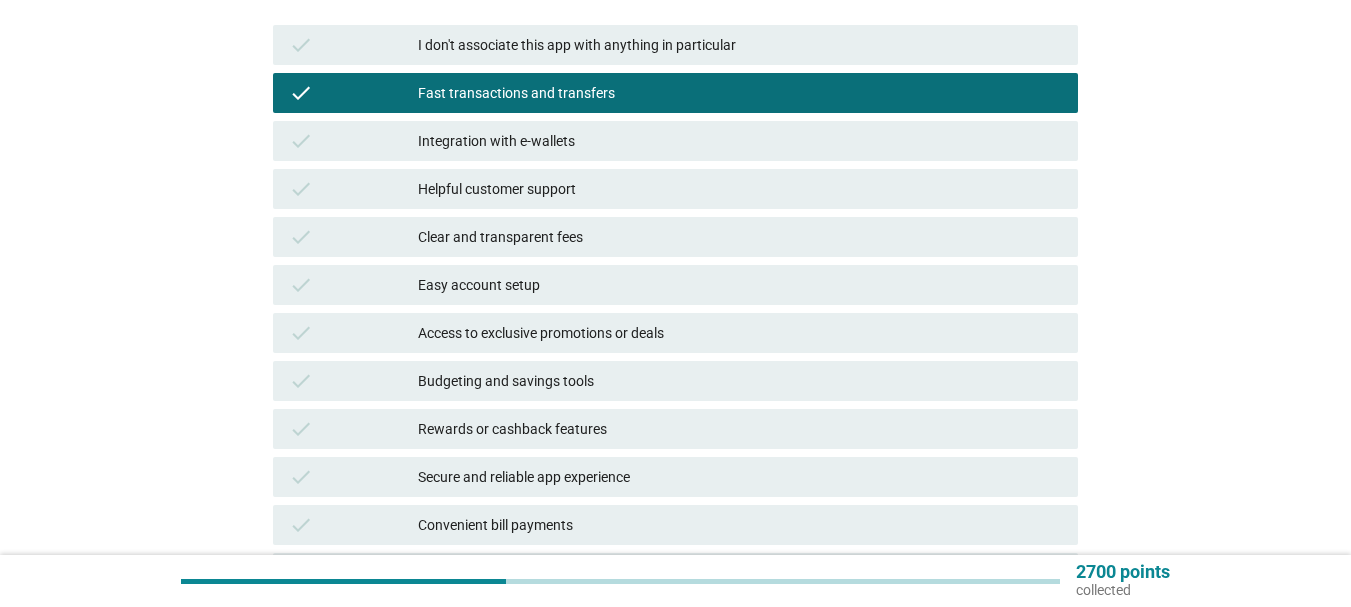 scroll, scrollTop: 400, scrollLeft: 0, axis: vertical 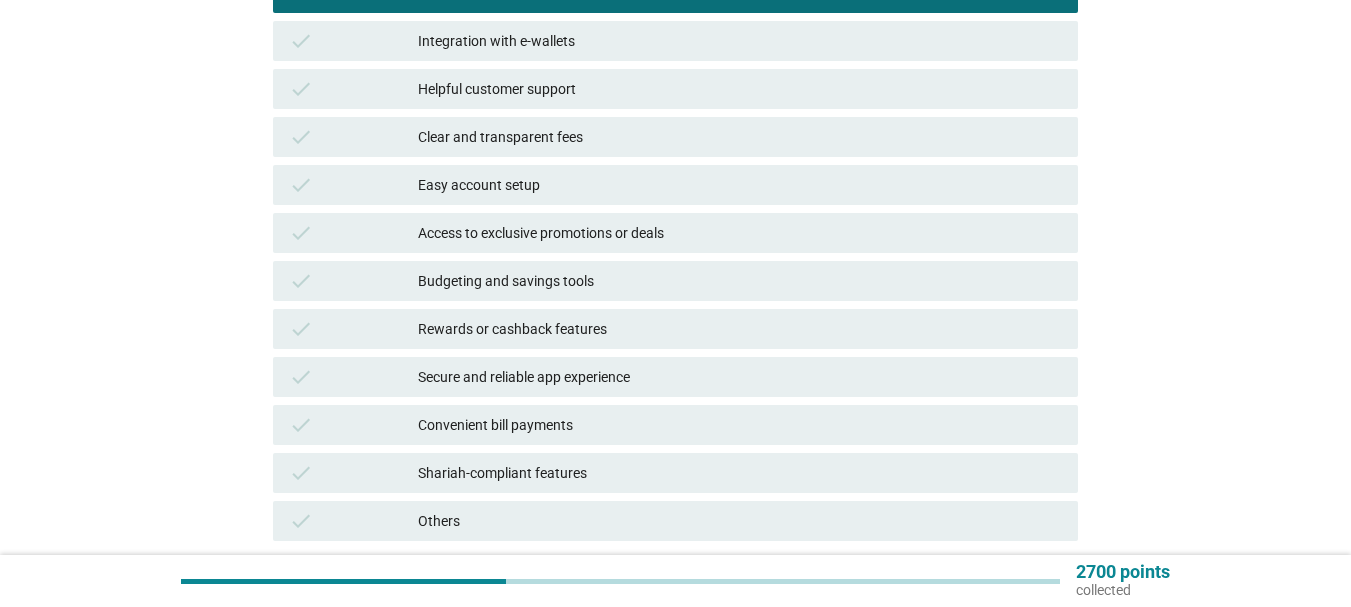 click on "check" at bounding box center (353, 185) 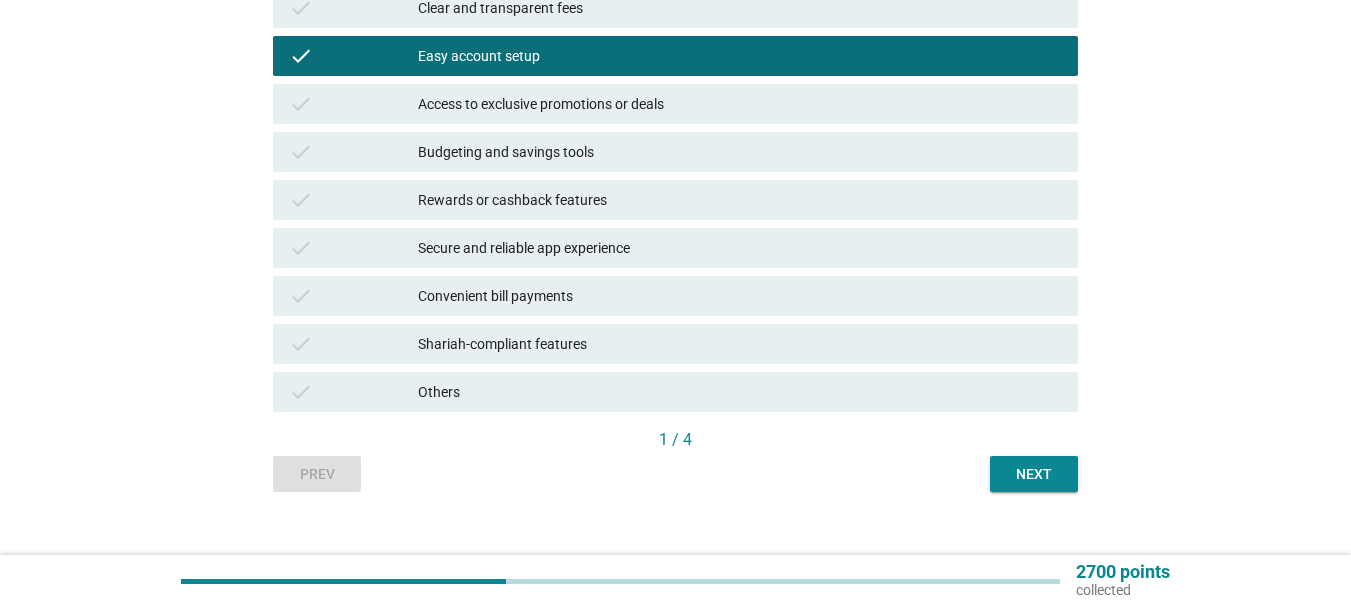 scroll, scrollTop: 556, scrollLeft: 0, axis: vertical 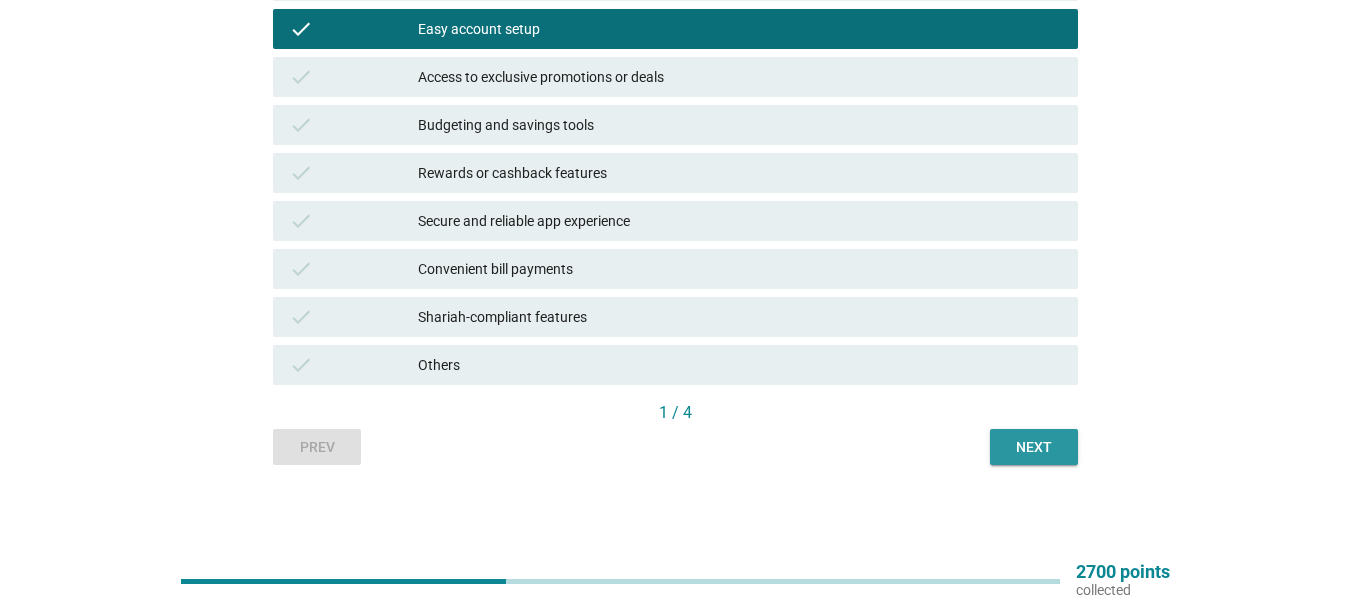 drag, startPoint x: 1029, startPoint y: 441, endPoint x: 603, endPoint y: 263, distance: 461.69254 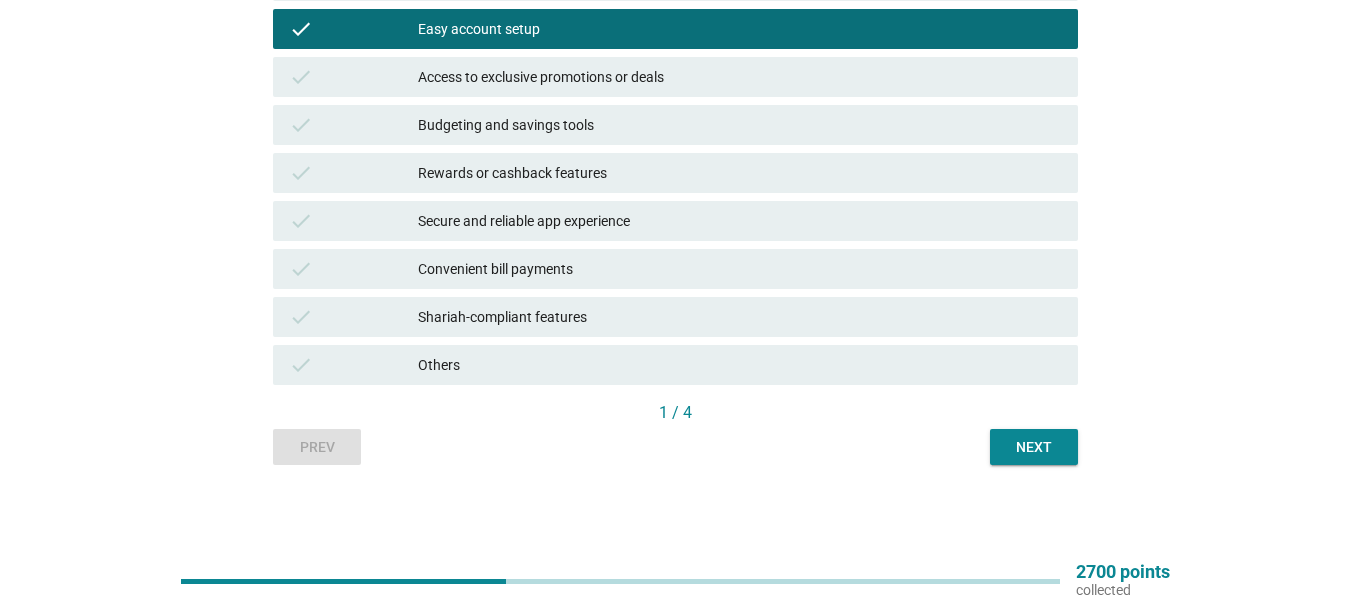 click on "Convenient bill payments" at bounding box center (740, 269) 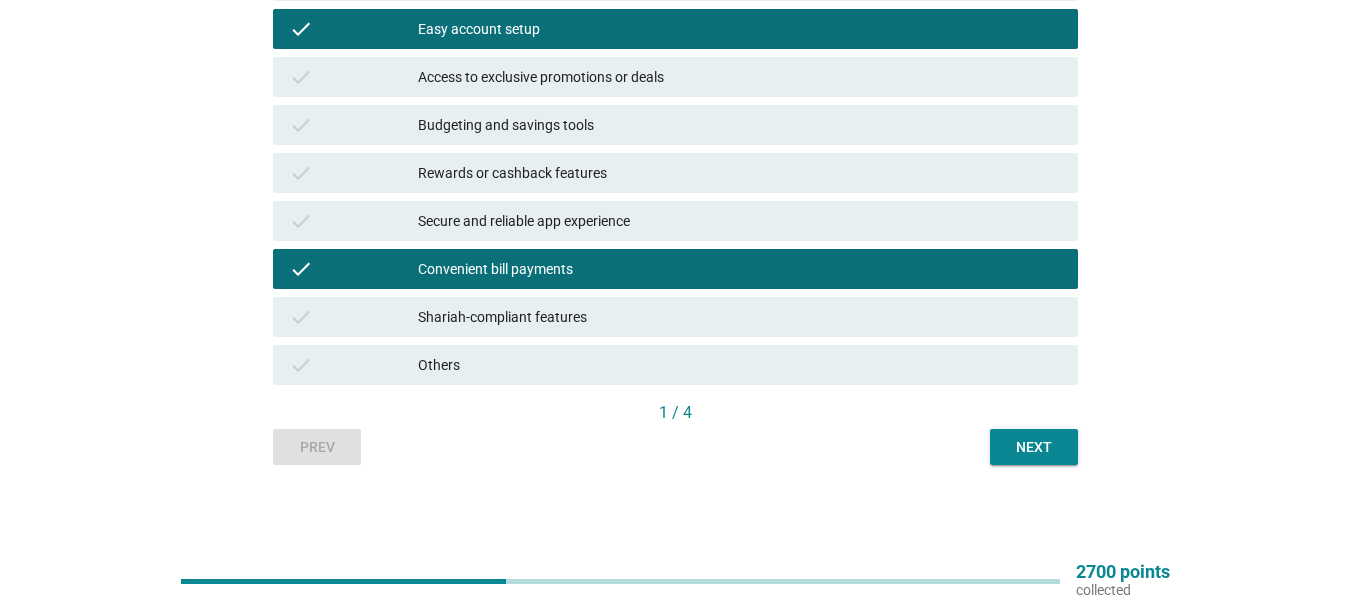 click on "Next" at bounding box center [1034, 447] 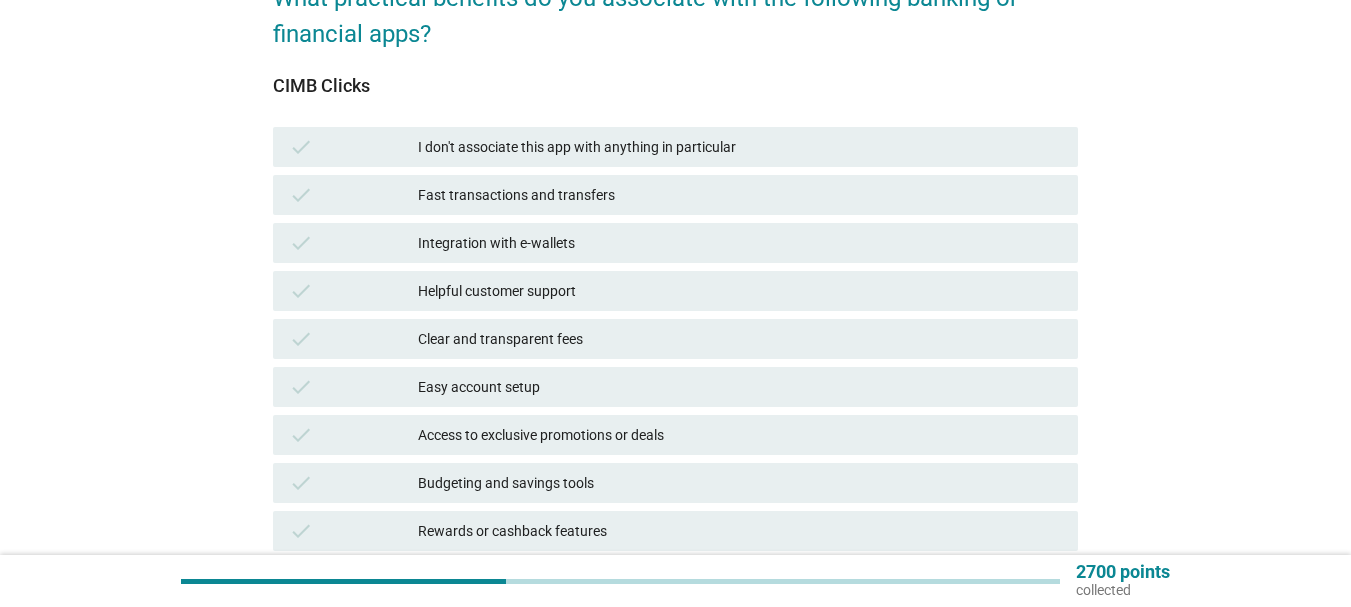 scroll, scrollTop: 200, scrollLeft: 0, axis: vertical 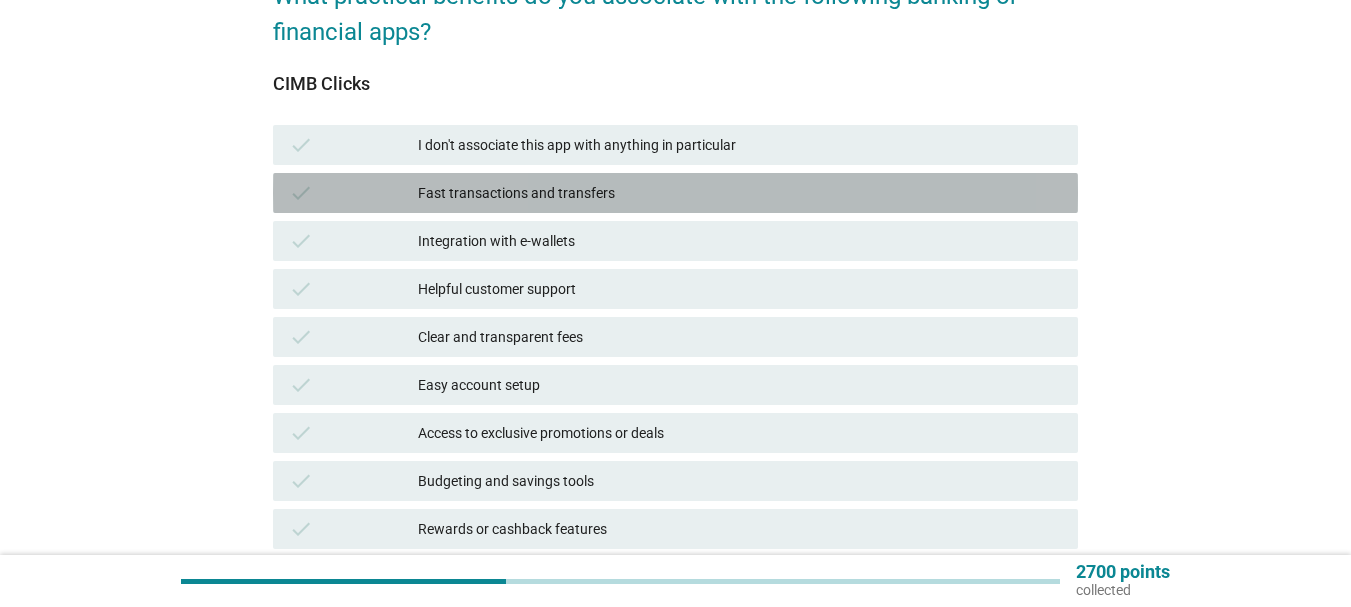 click on "check" at bounding box center (353, 193) 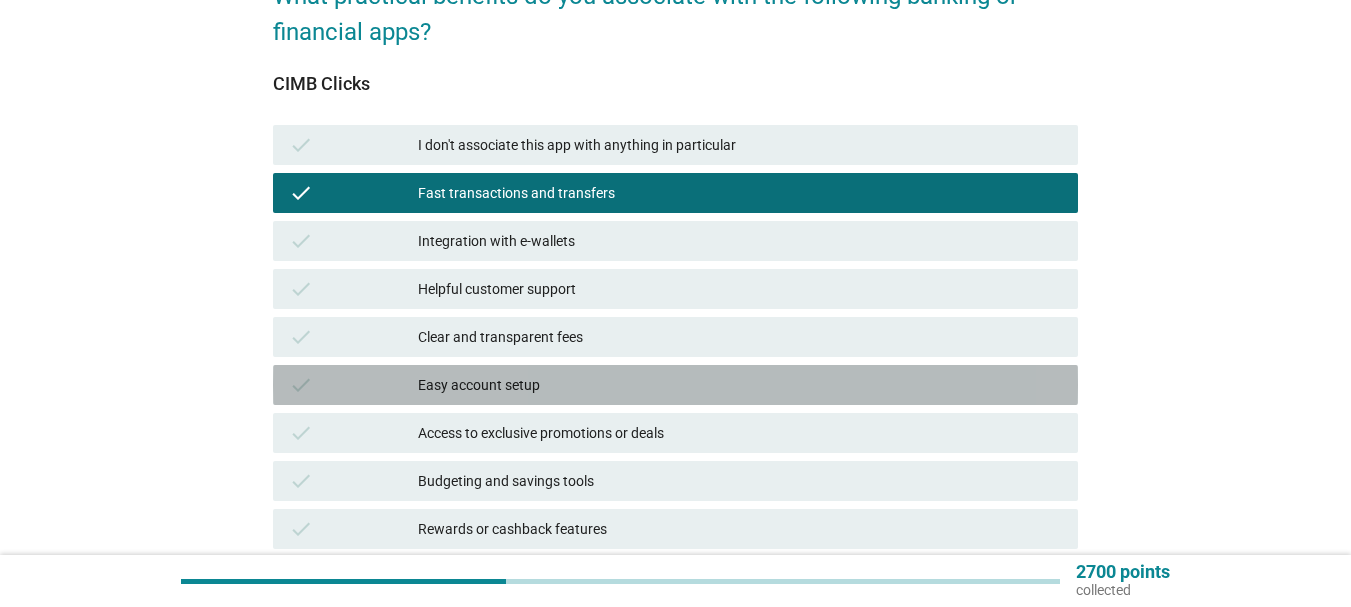 click on "check   Easy account setup" at bounding box center (675, 385) 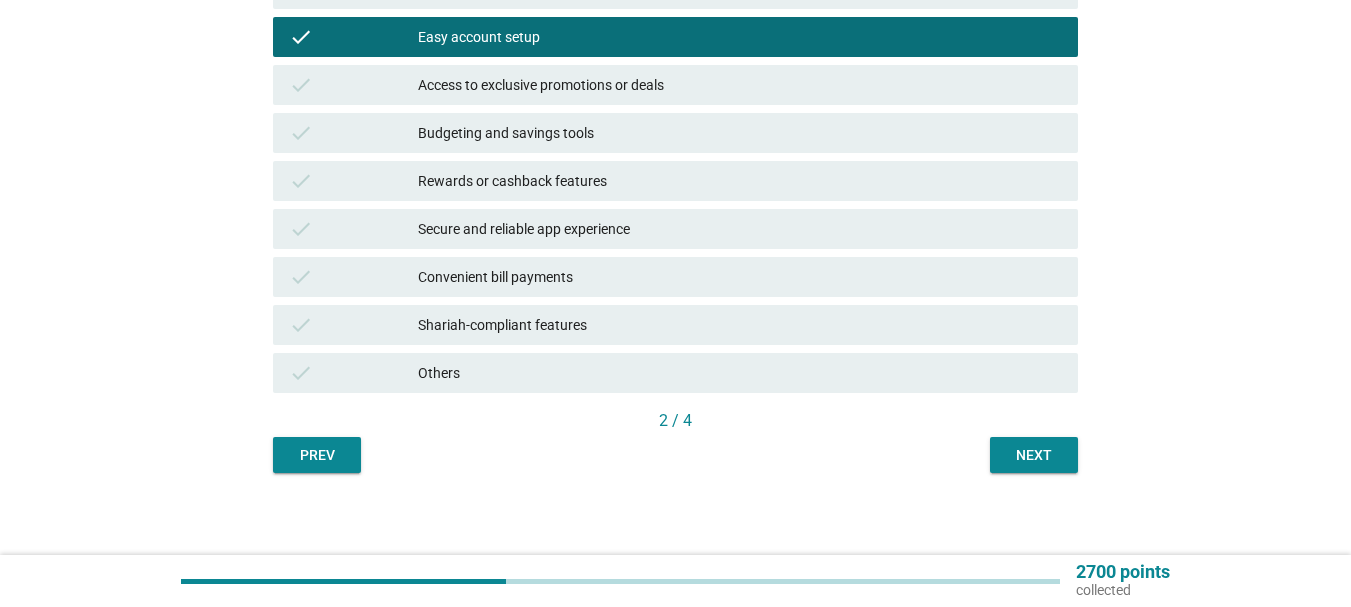 scroll, scrollTop: 556, scrollLeft: 0, axis: vertical 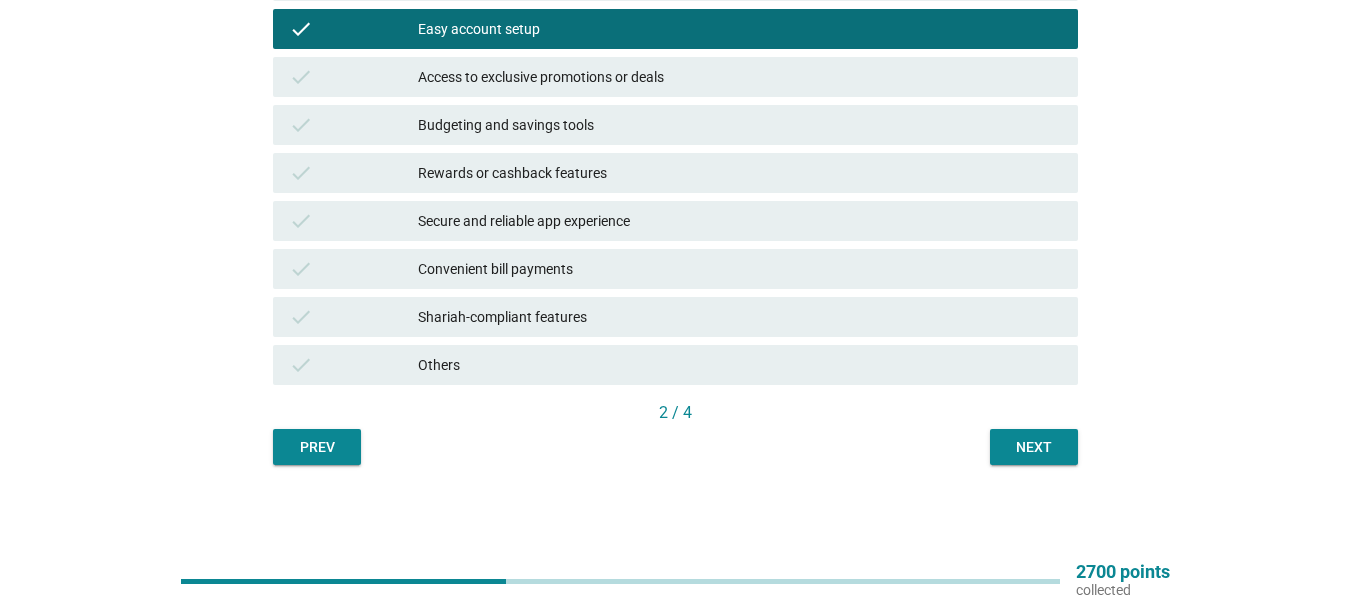 click on "Convenient bill payments" at bounding box center (740, 269) 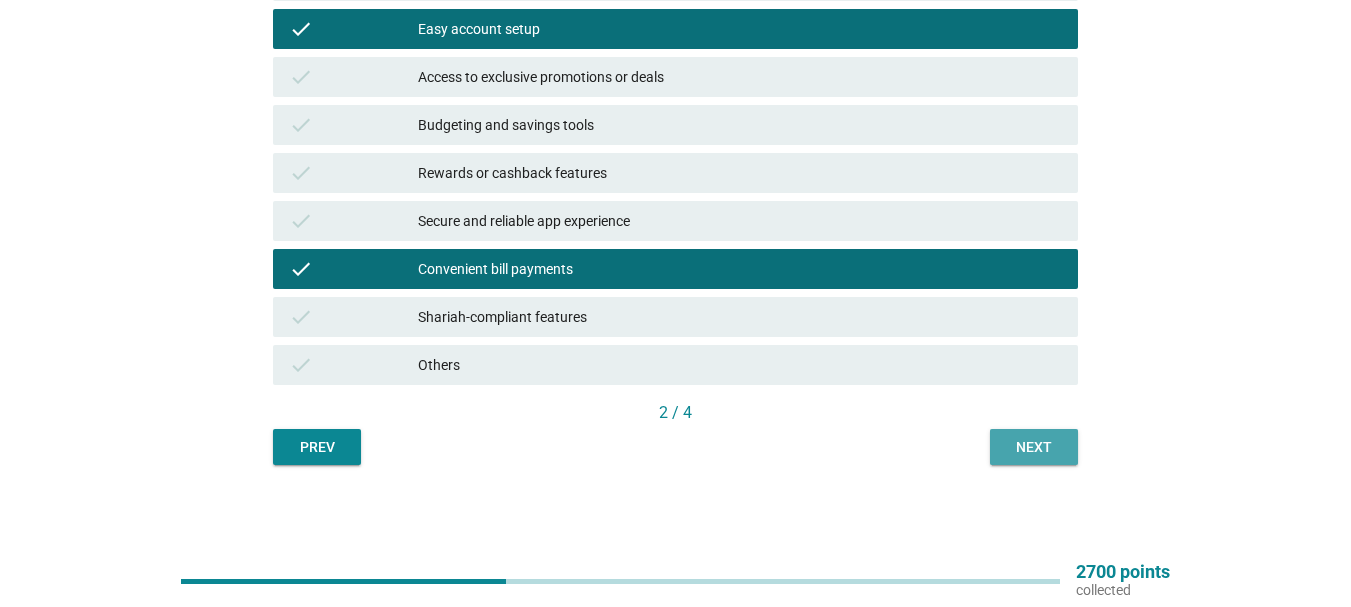 click on "Next" at bounding box center (1034, 447) 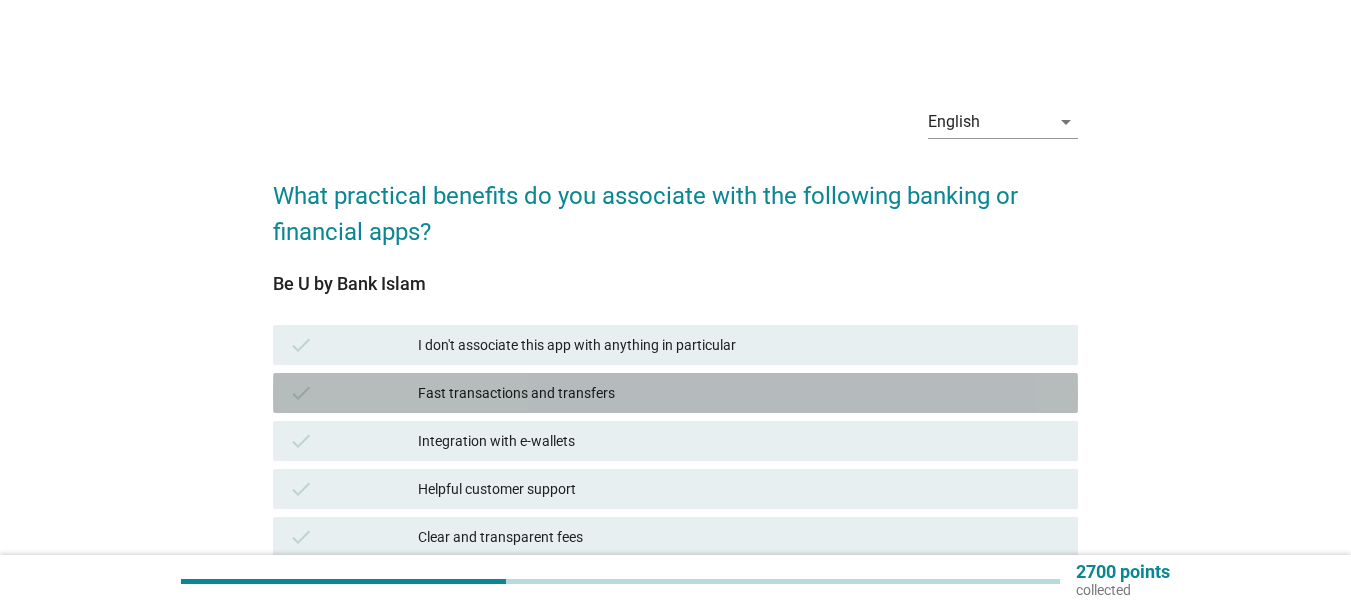 click on "Fast transactions and transfers" at bounding box center [740, 393] 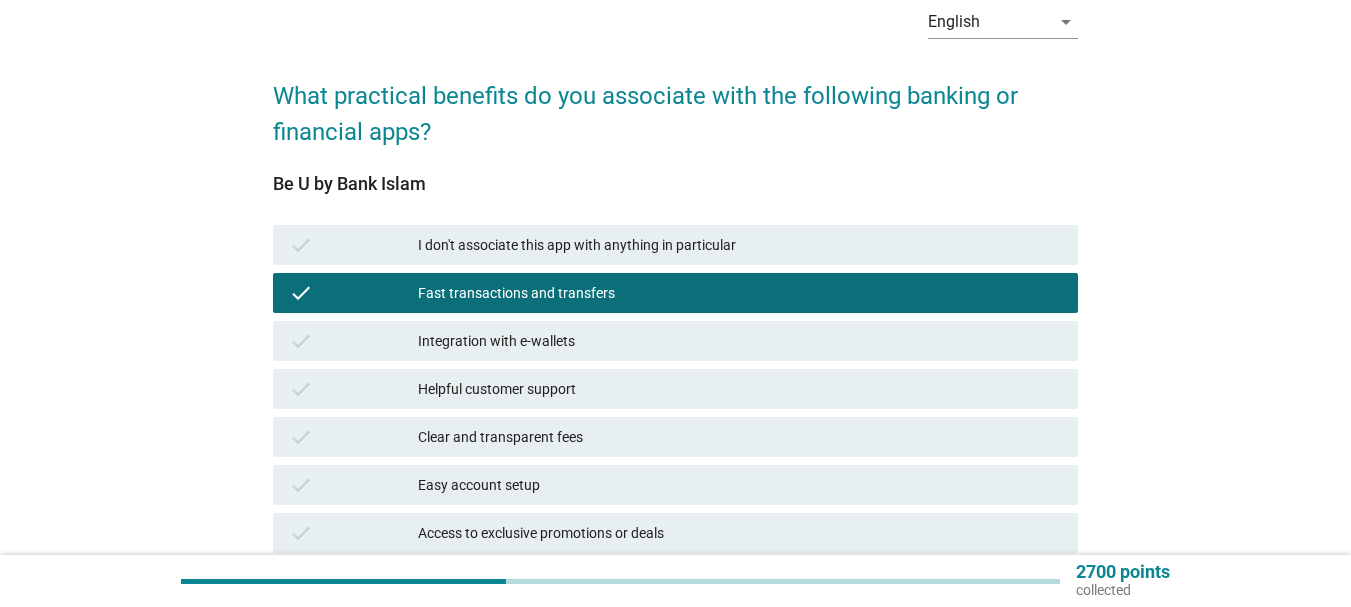 click on "Clear and transparent fees" at bounding box center (740, 437) 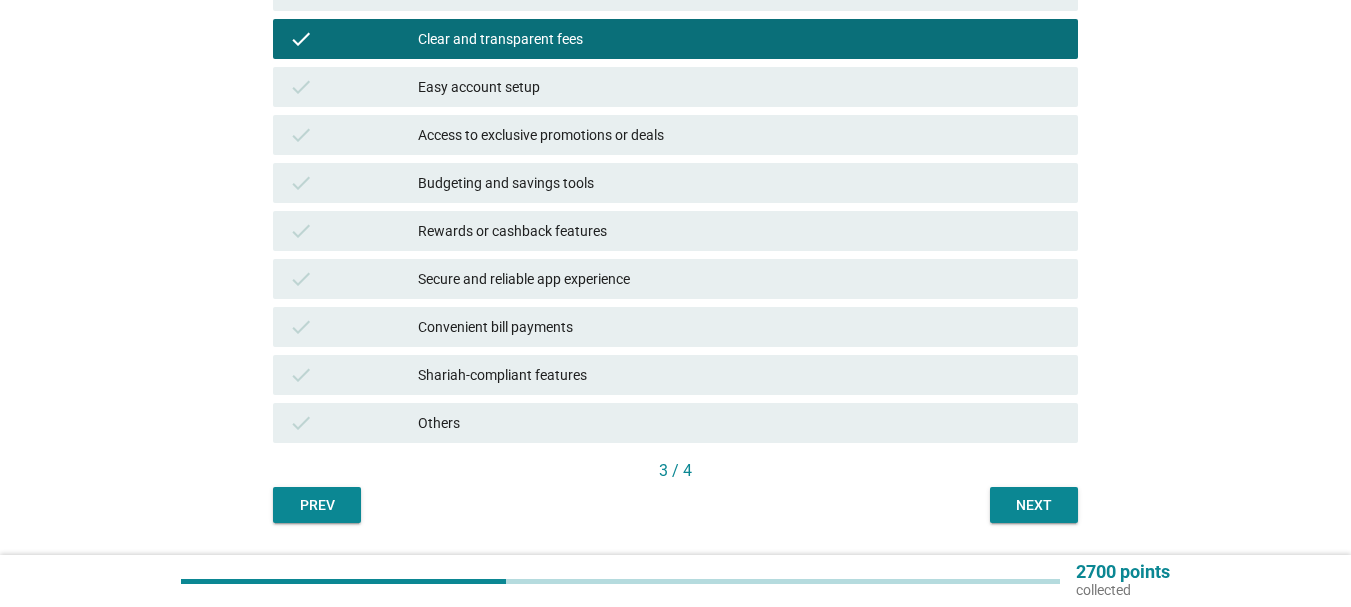 scroll, scrollTop: 500, scrollLeft: 0, axis: vertical 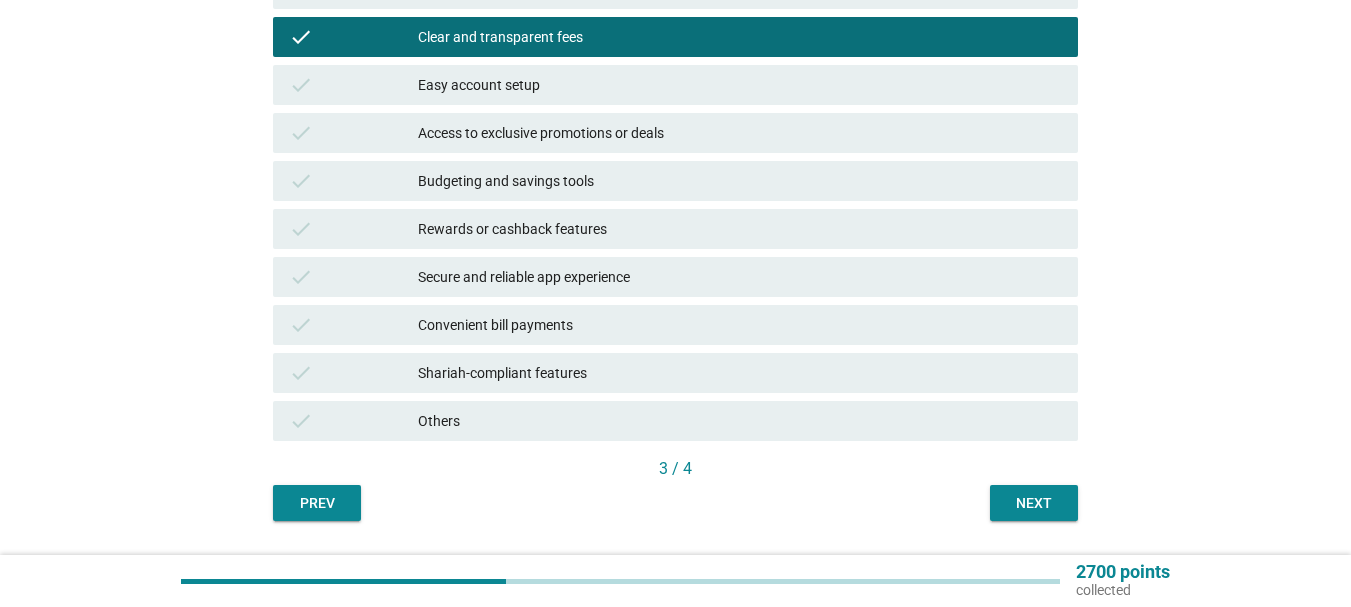 click on "Convenient bill payments" at bounding box center [740, 325] 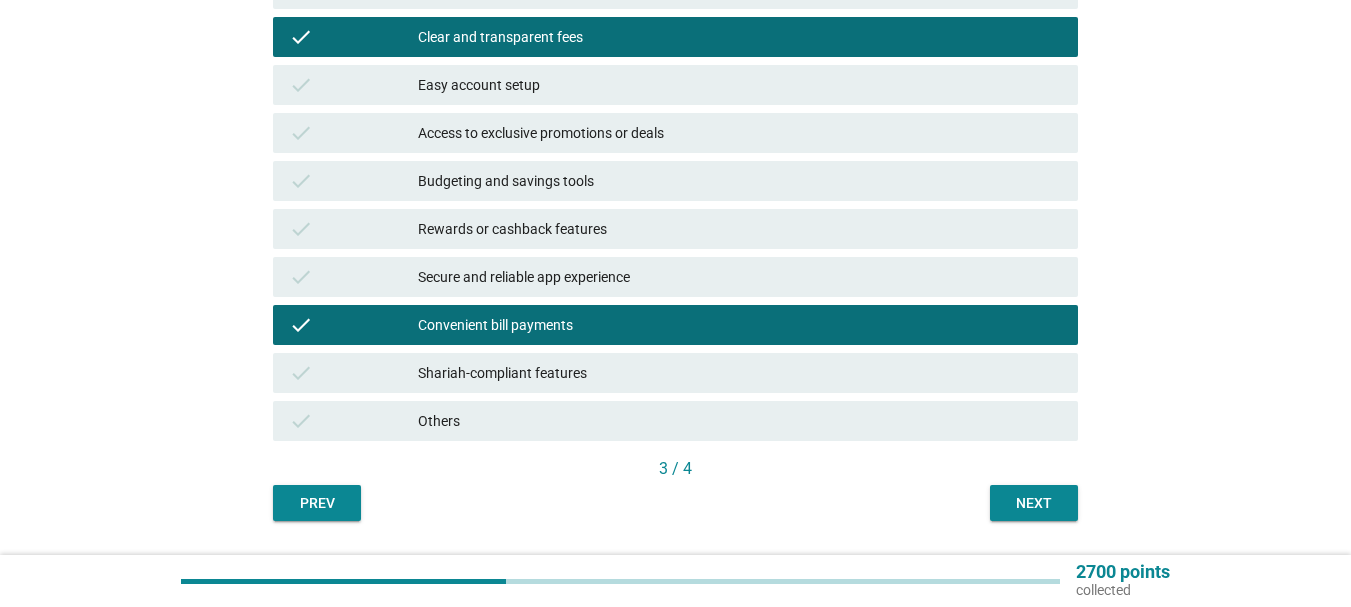click on "Easy account setup" at bounding box center [740, 85] 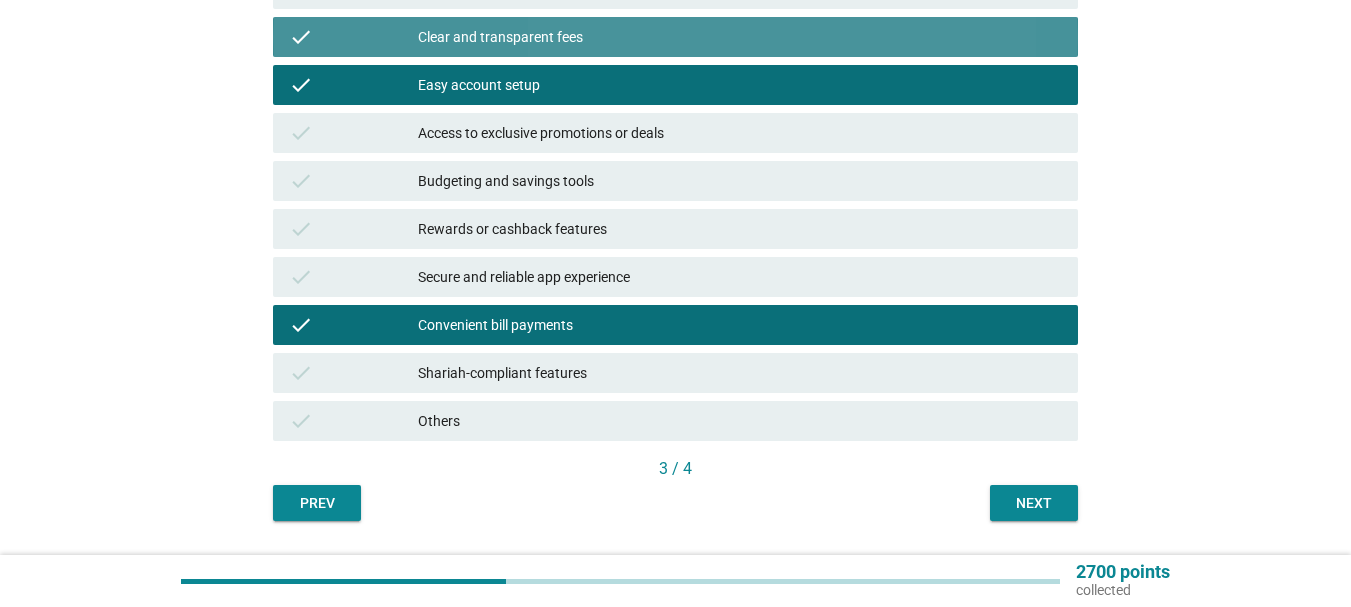 click on "Clear and transparent fees" at bounding box center [740, 37] 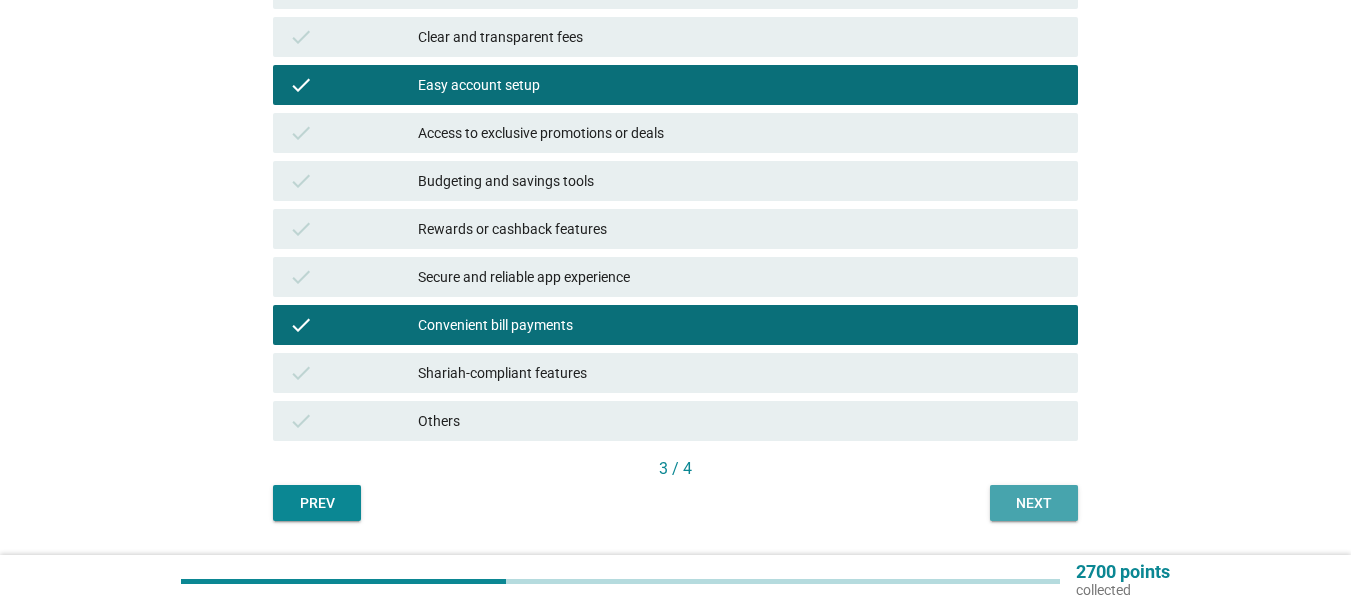 click on "Next" at bounding box center [1034, 503] 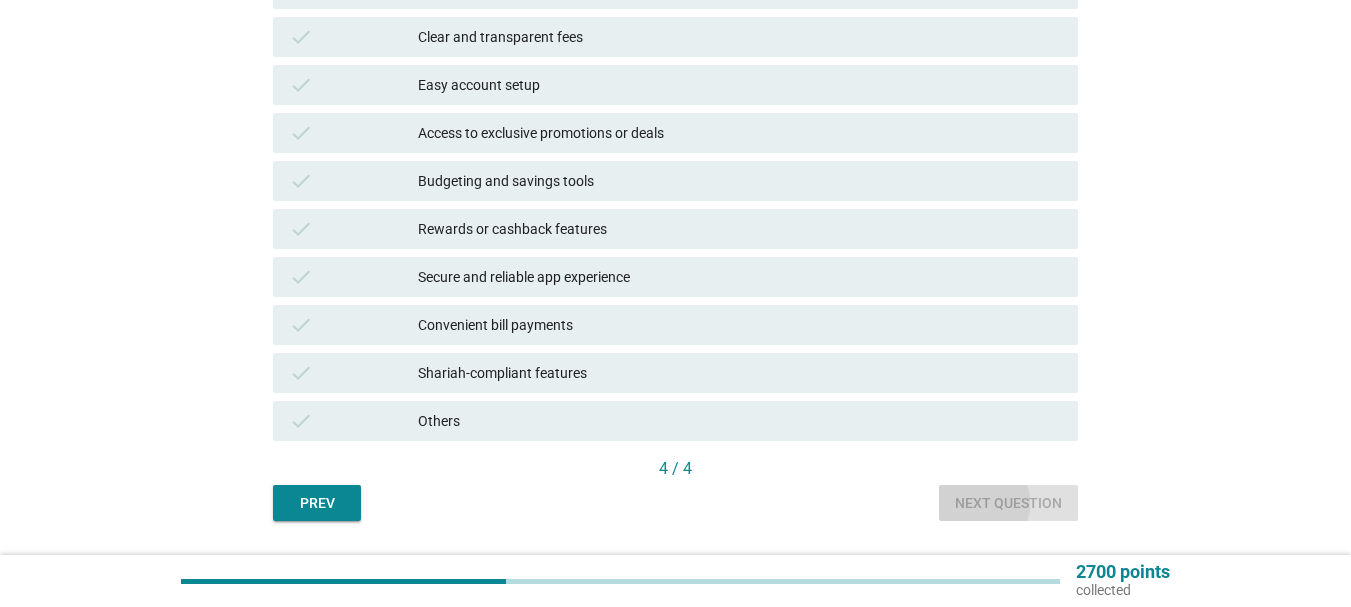 scroll, scrollTop: 0, scrollLeft: 0, axis: both 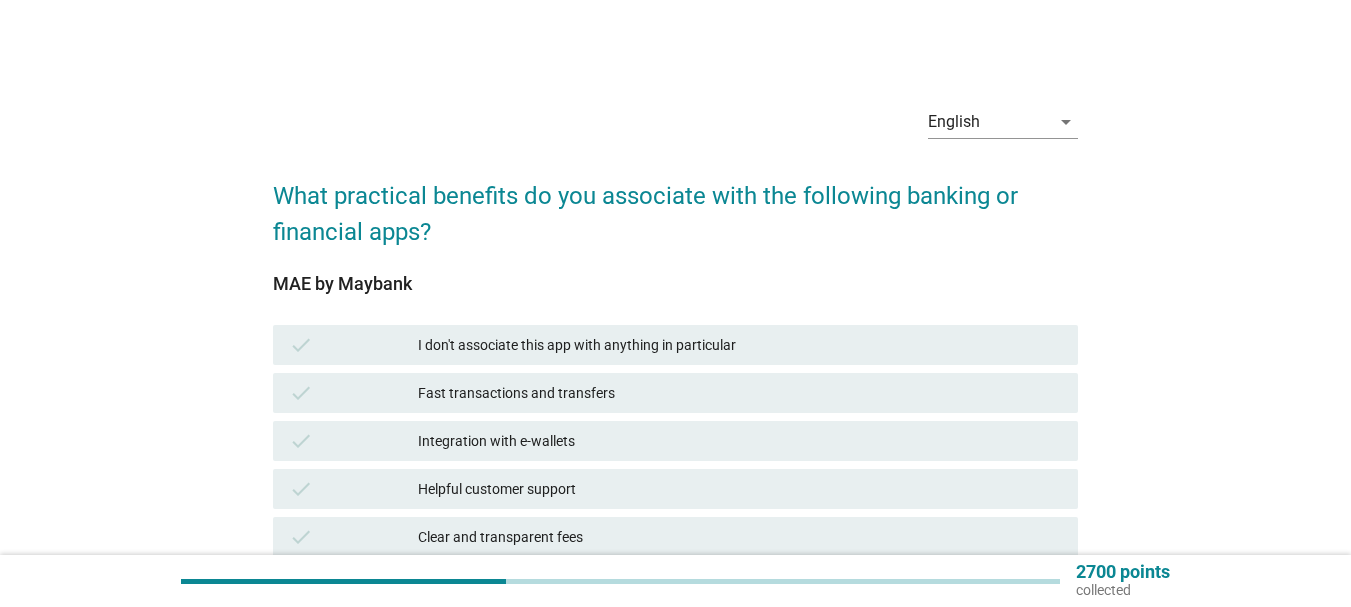 click on "Fast transactions and transfers" at bounding box center (740, 393) 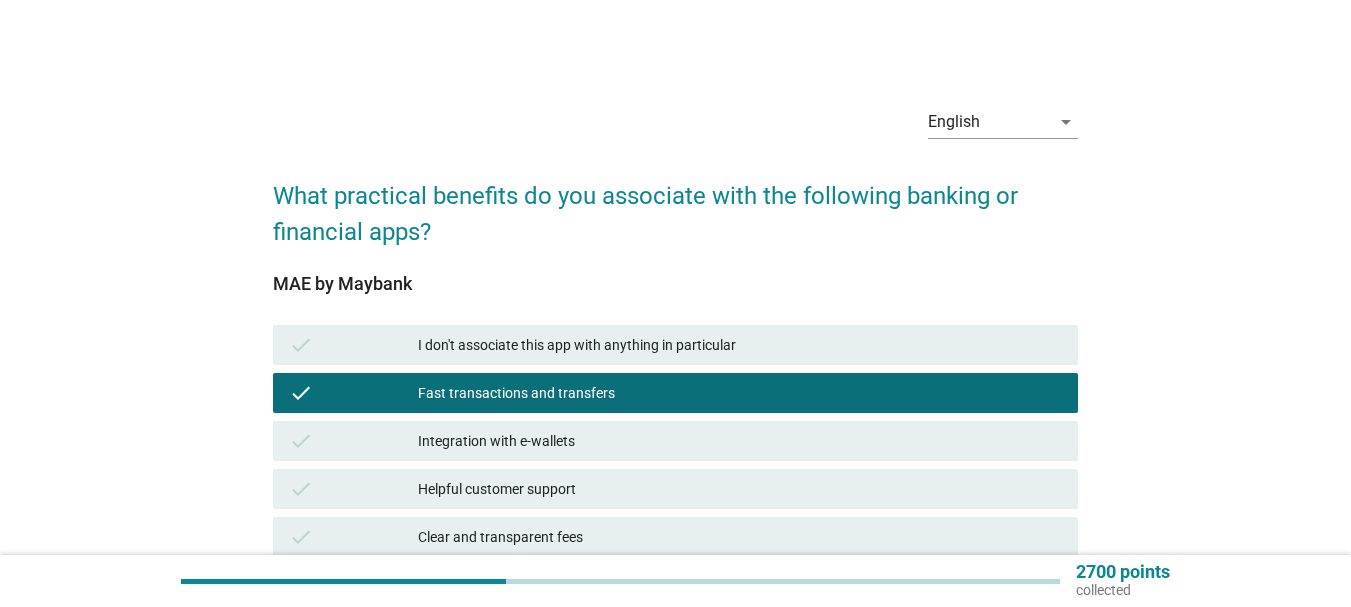 scroll, scrollTop: 200, scrollLeft: 0, axis: vertical 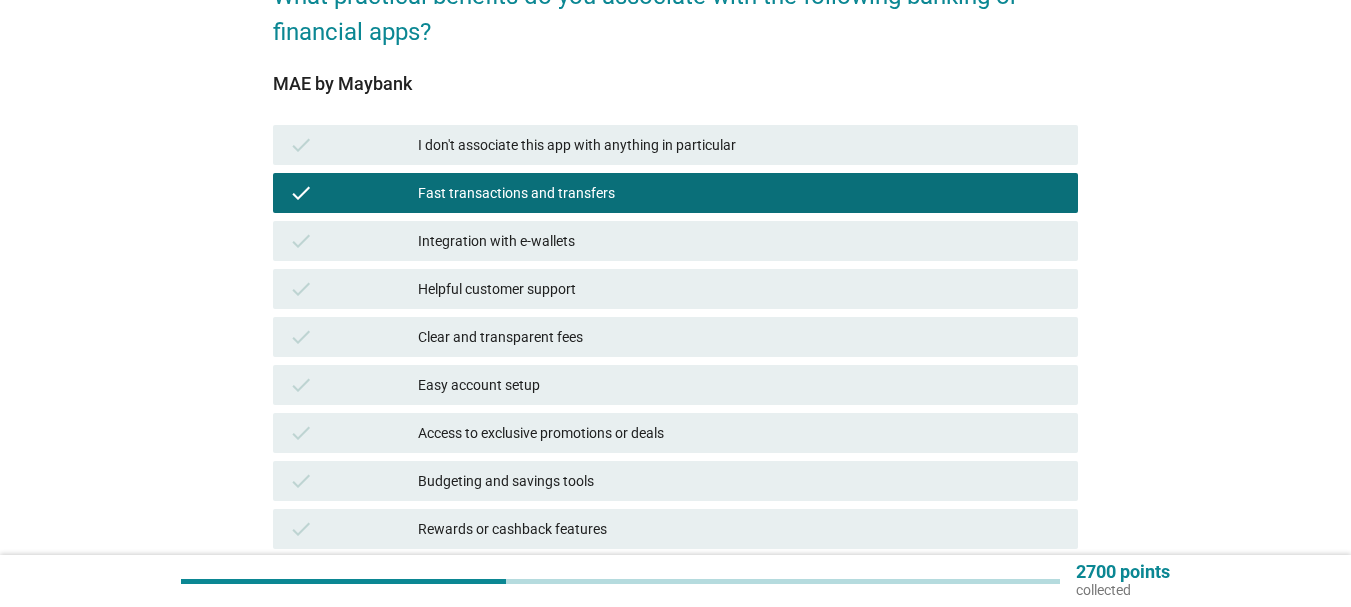 click on "Easy account setup" at bounding box center [740, 385] 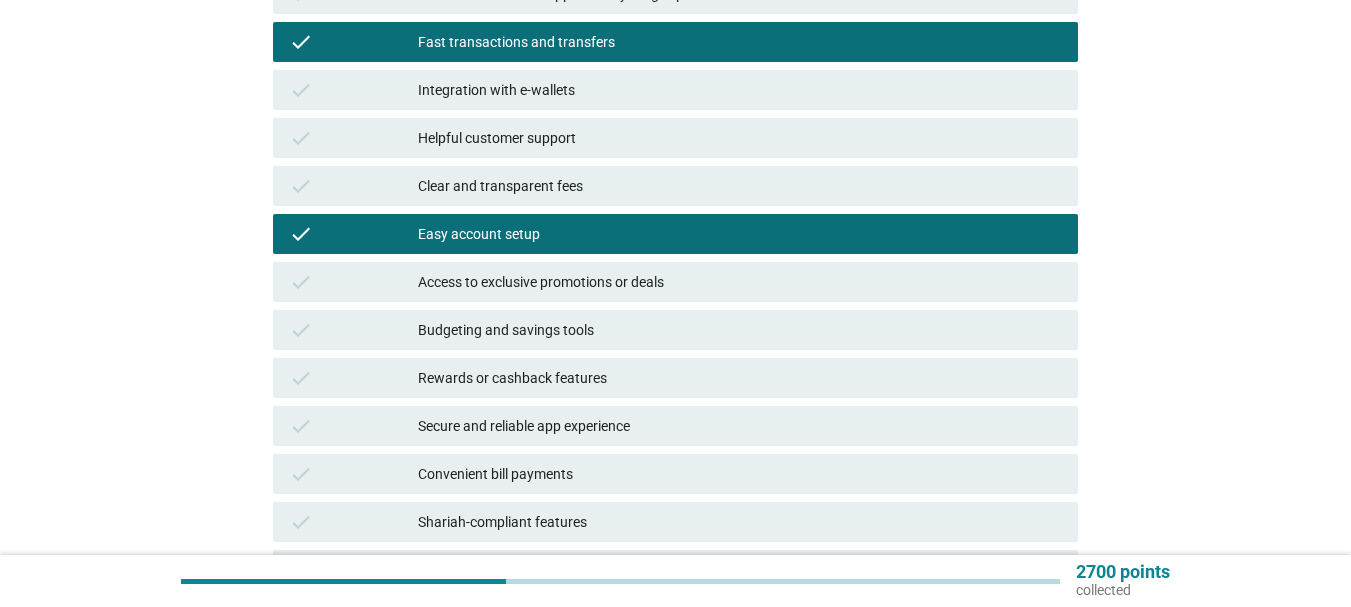 scroll, scrollTop: 556, scrollLeft: 0, axis: vertical 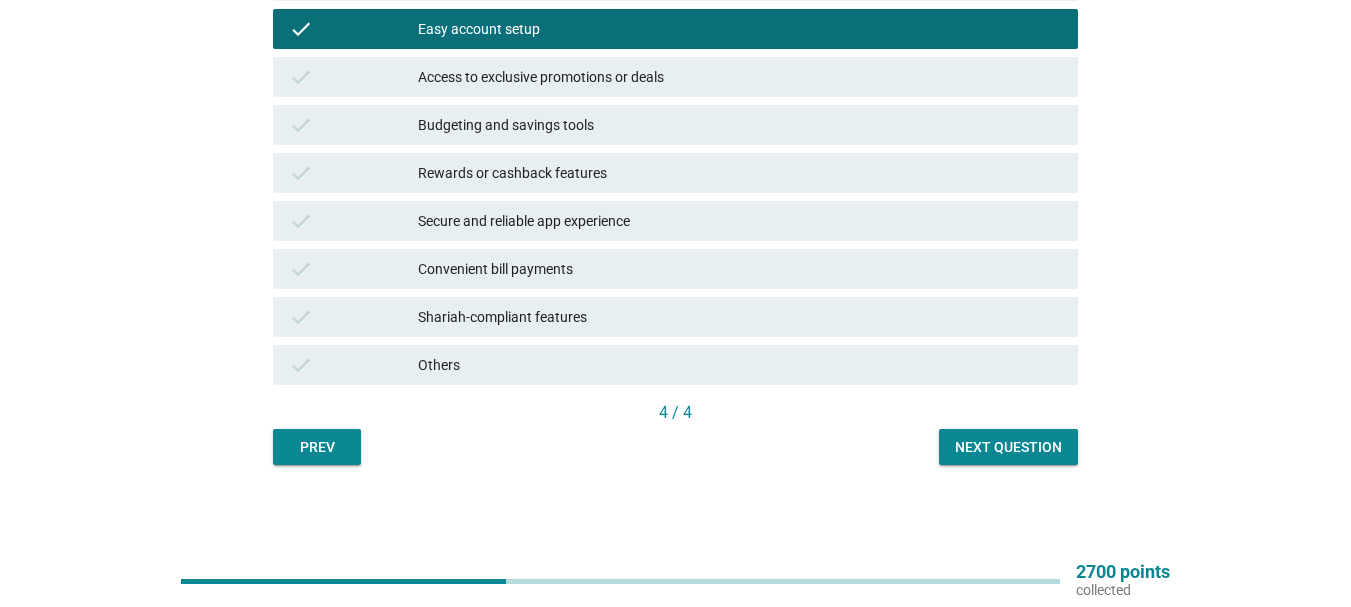 click on "Convenient bill payments" at bounding box center (740, 269) 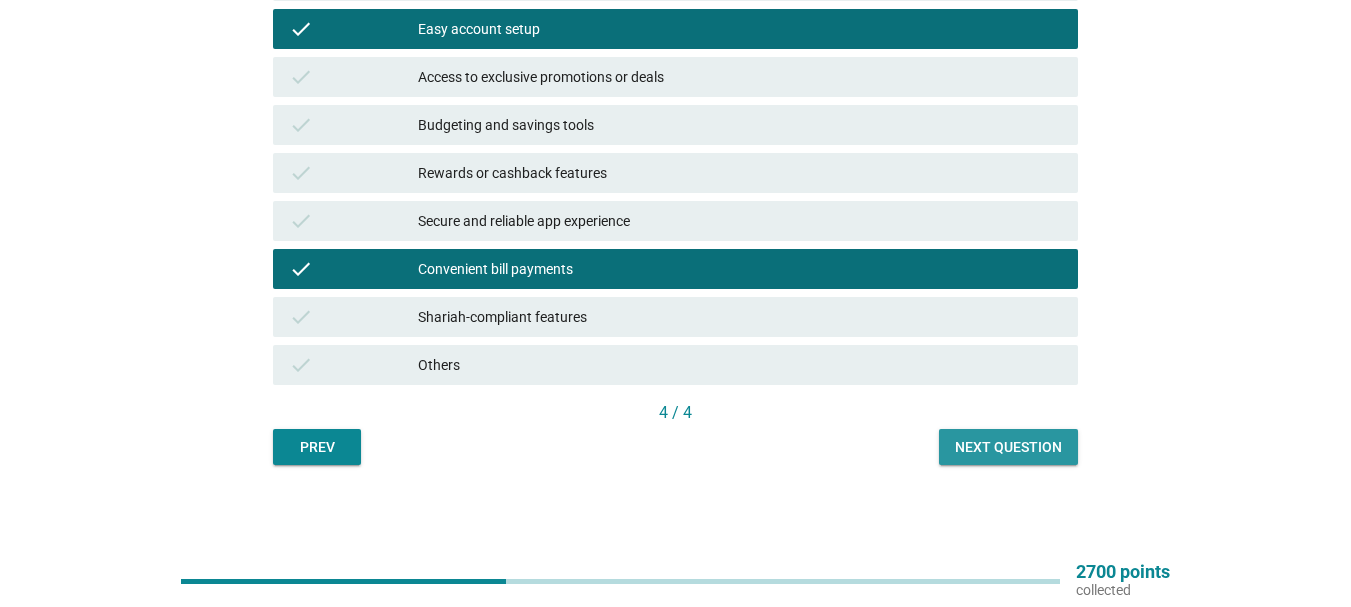 click on "Next question" at bounding box center [1008, 447] 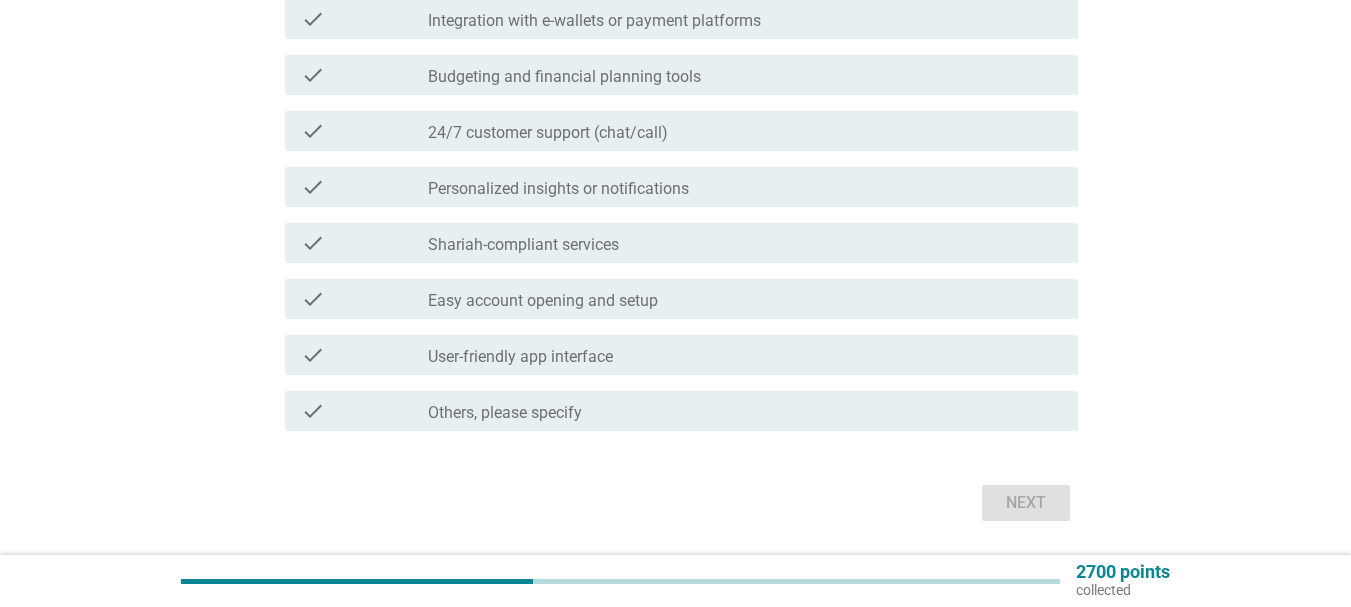 scroll, scrollTop: 0, scrollLeft: 0, axis: both 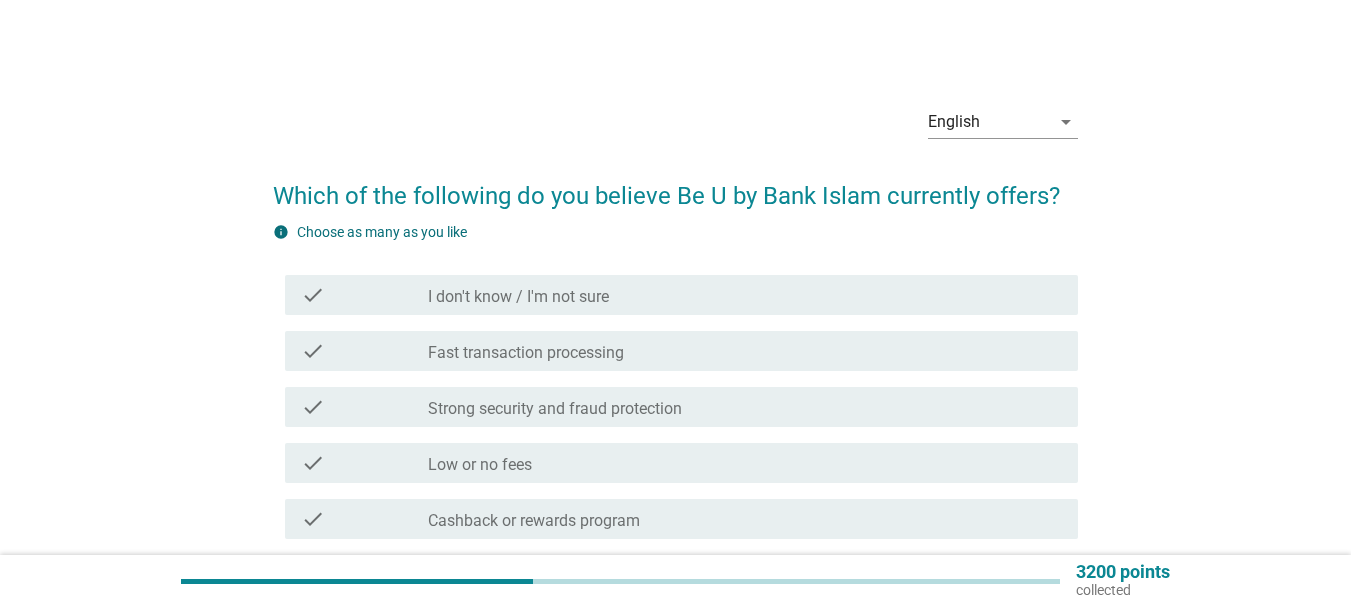 click on "I don't know / I'm not sure" at bounding box center (518, 297) 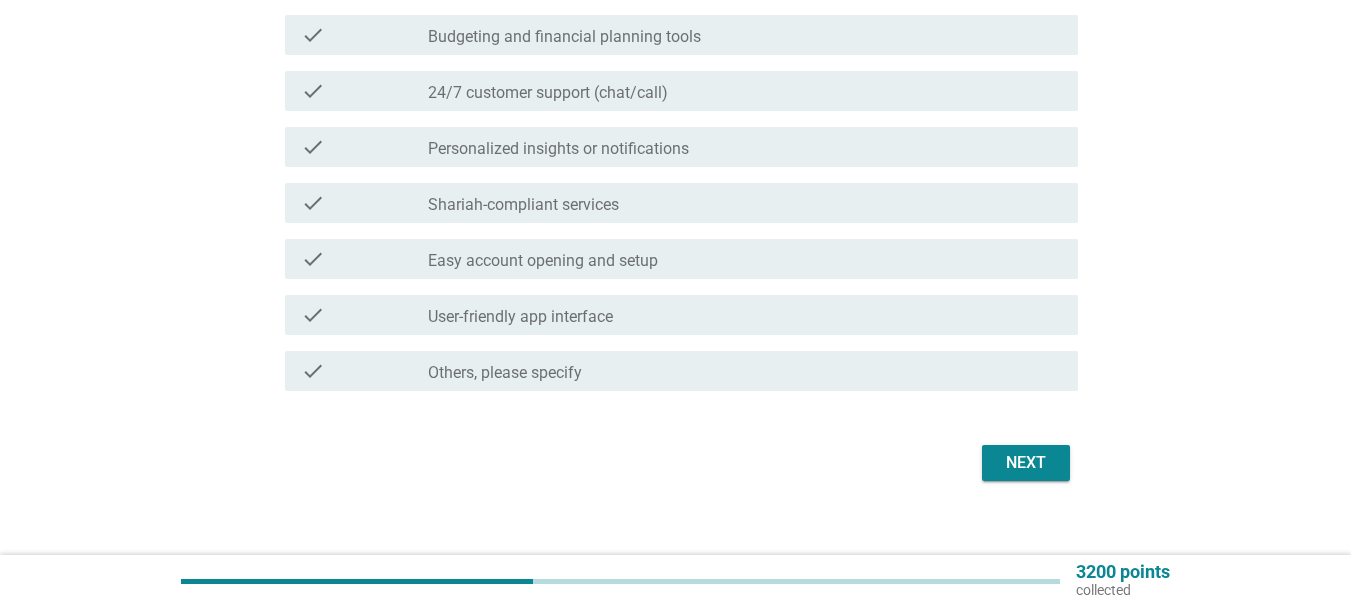 scroll, scrollTop: 600, scrollLeft: 0, axis: vertical 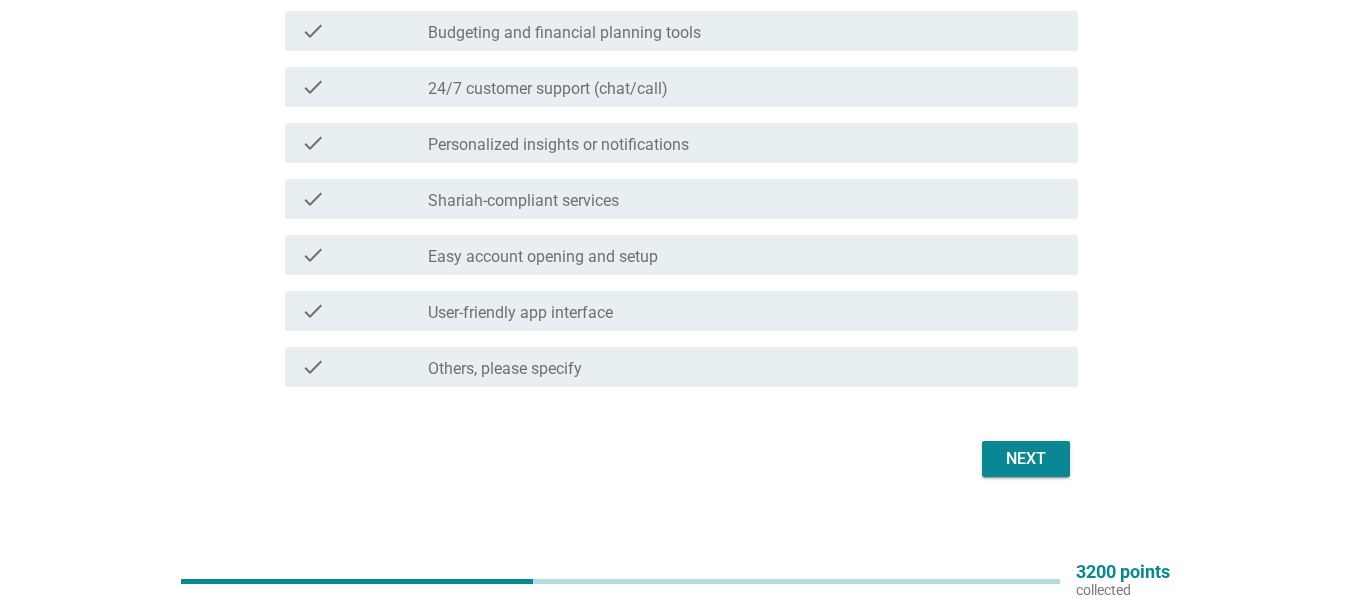 click on "Next" at bounding box center [675, 459] 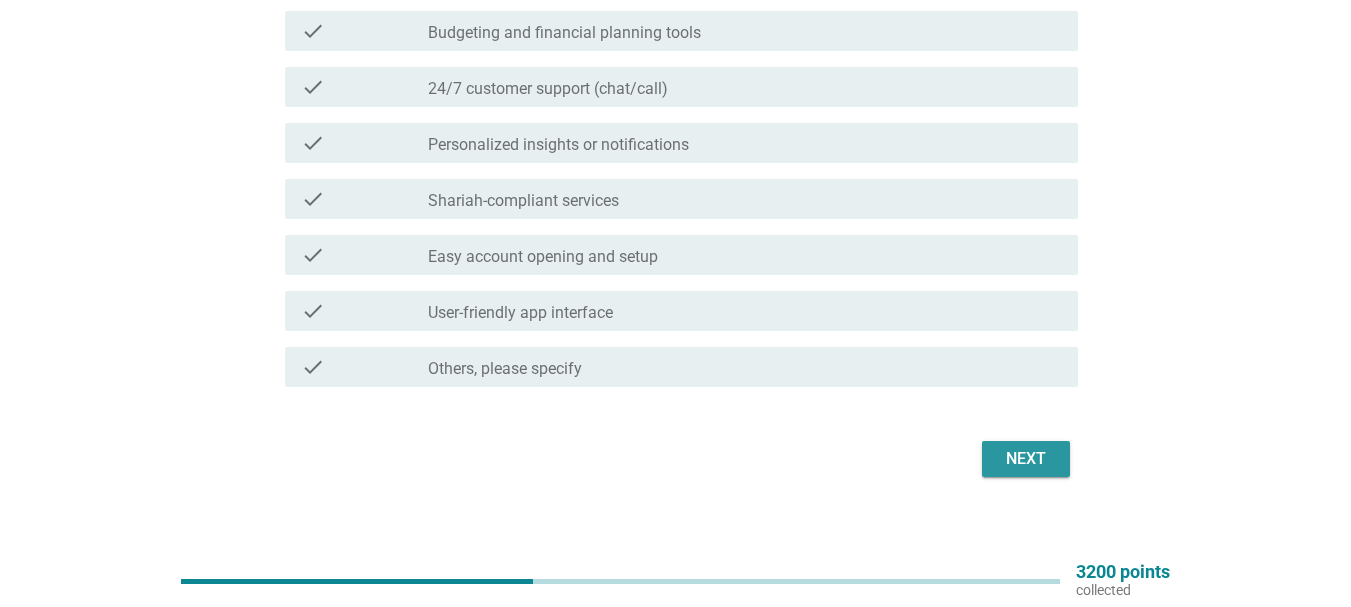 click on "Next" at bounding box center [1026, 459] 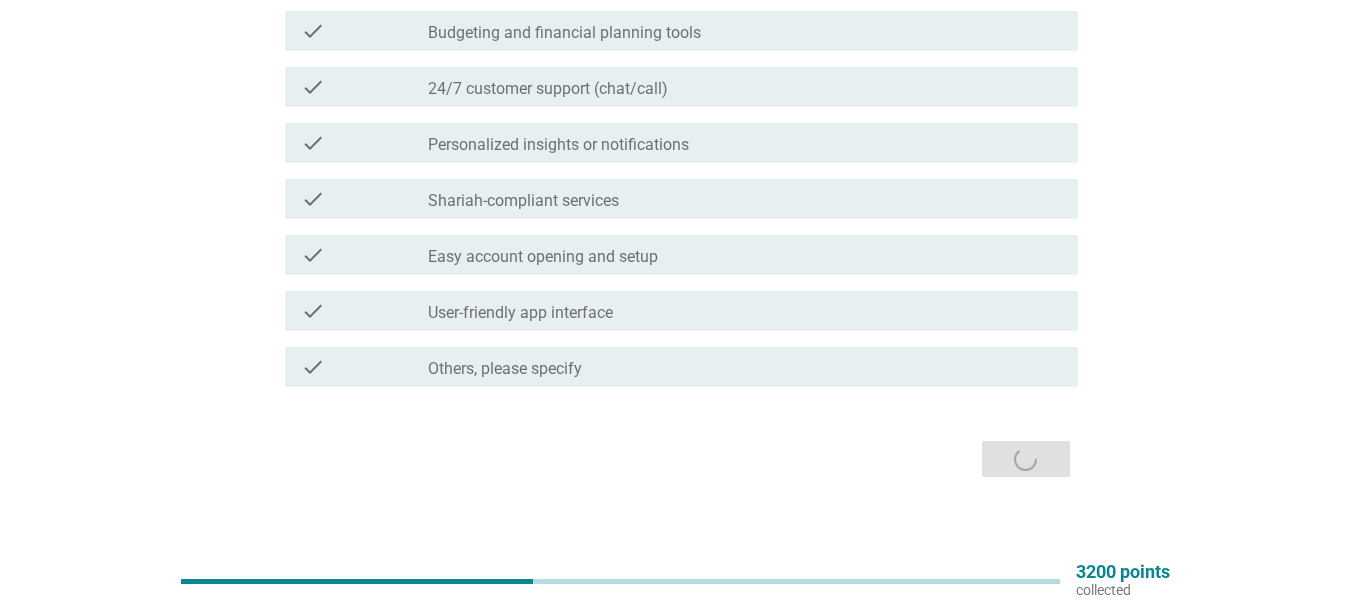 scroll, scrollTop: 0, scrollLeft: 0, axis: both 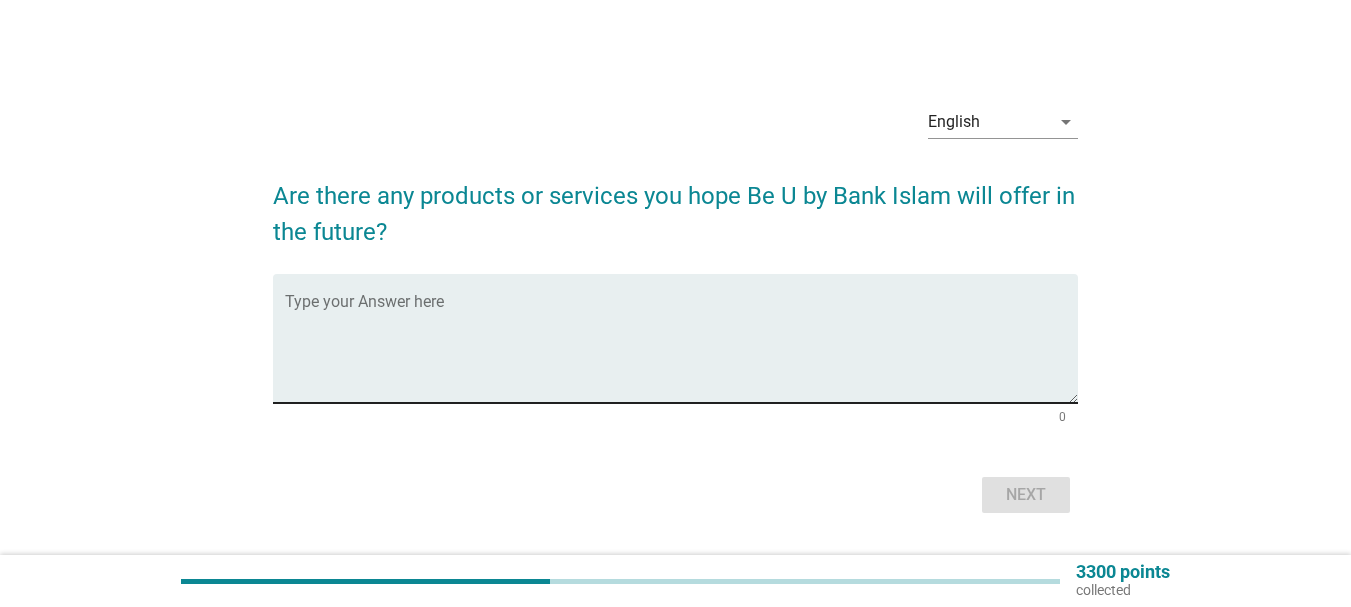 click at bounding box center (681, 350) 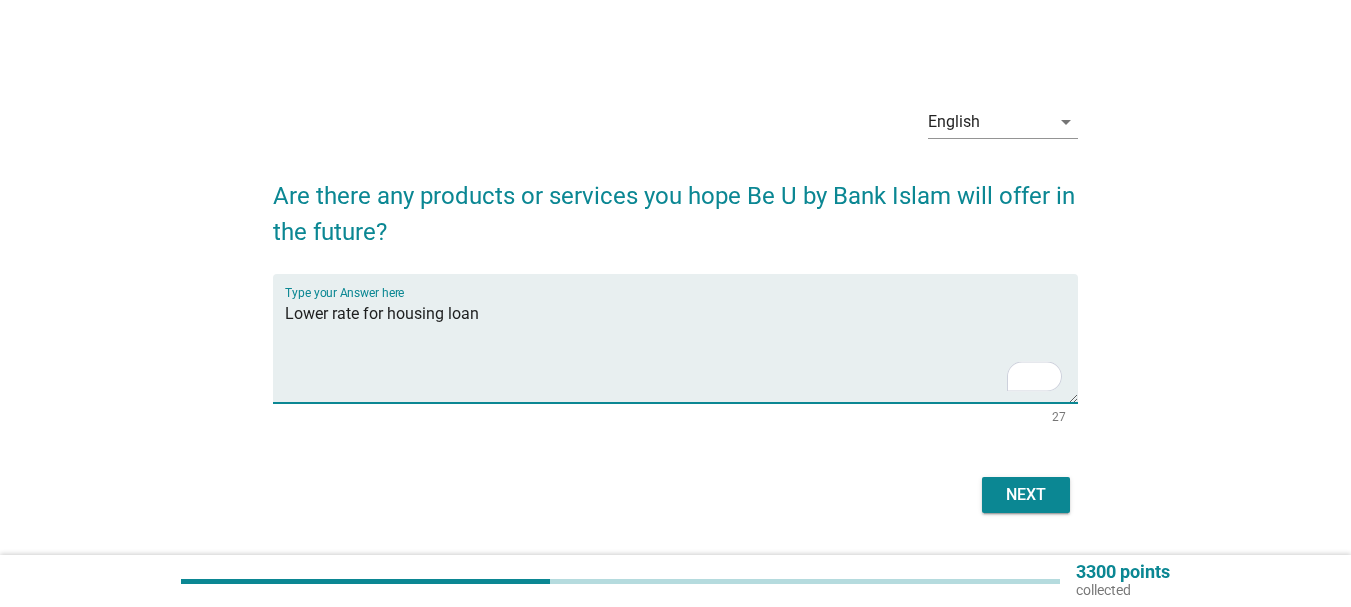 type on "Lower rate for housing loan" 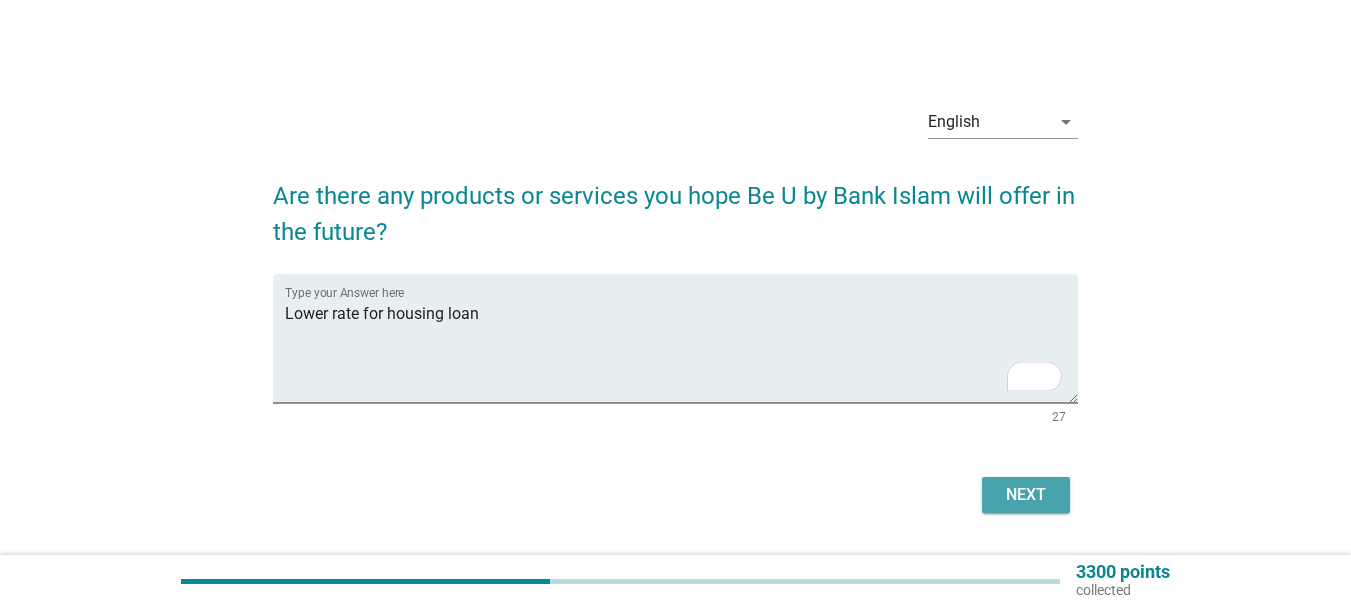 click on "Next" at bounding box center (1026, 495) 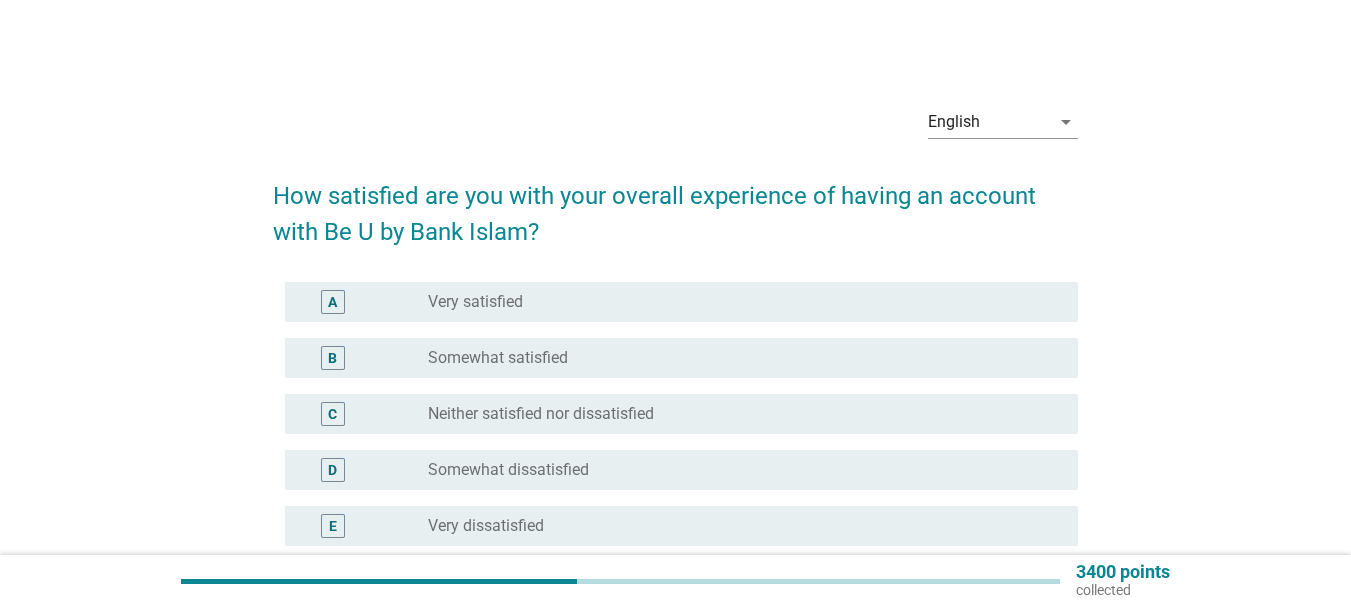 click on "Somewhat satisfied" at bounding box center (498, 358) 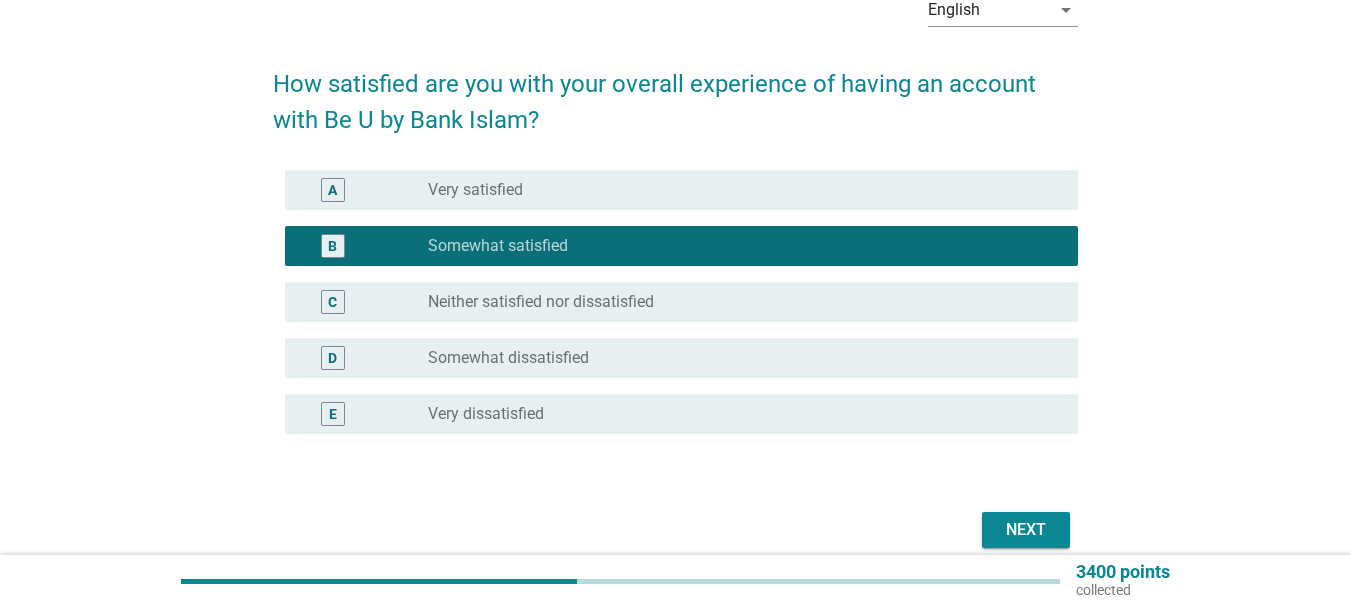 scroll, scrollTop: 201, scrollLeft: 0, axis: vertical 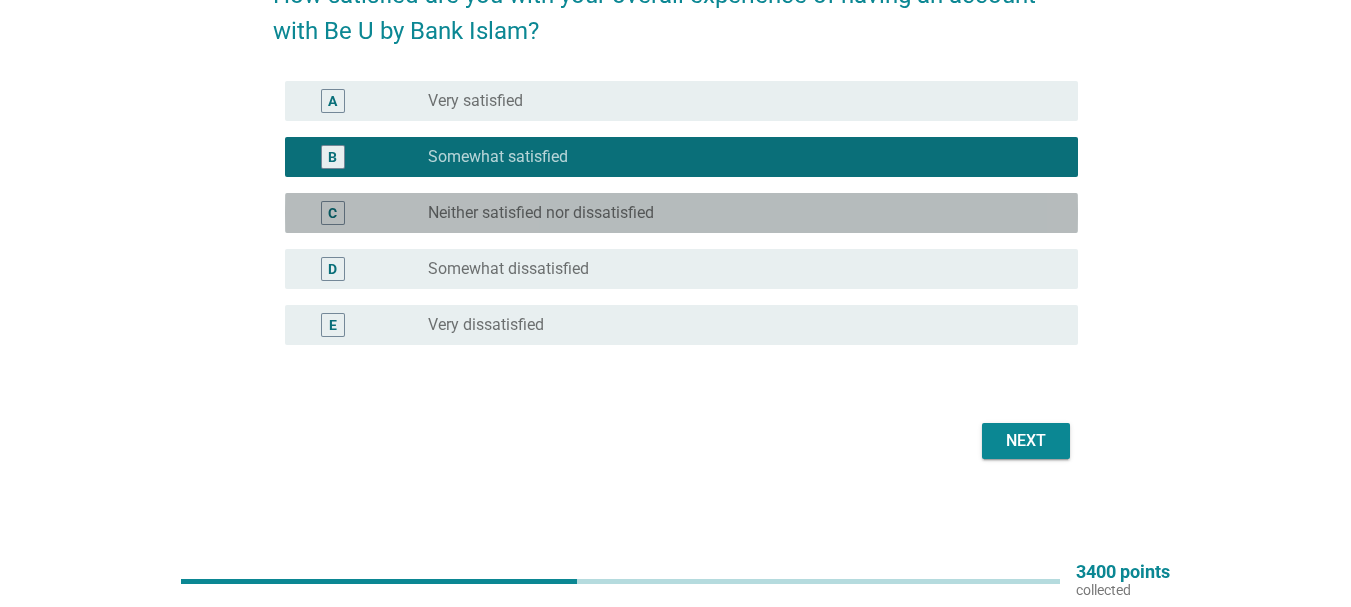 click on "radio_button_unchecked Neither satisfied nor dissatisfied" at bounding box center (737, 213) 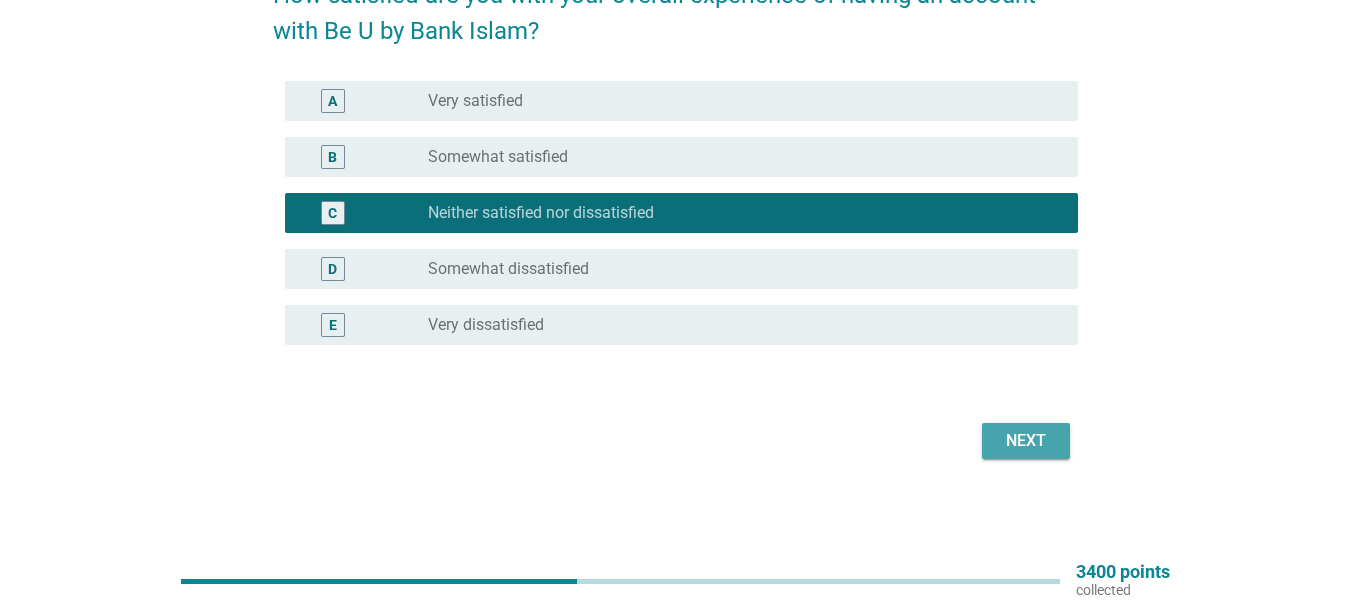 click on "Next" at bounding box center (1026, 441) 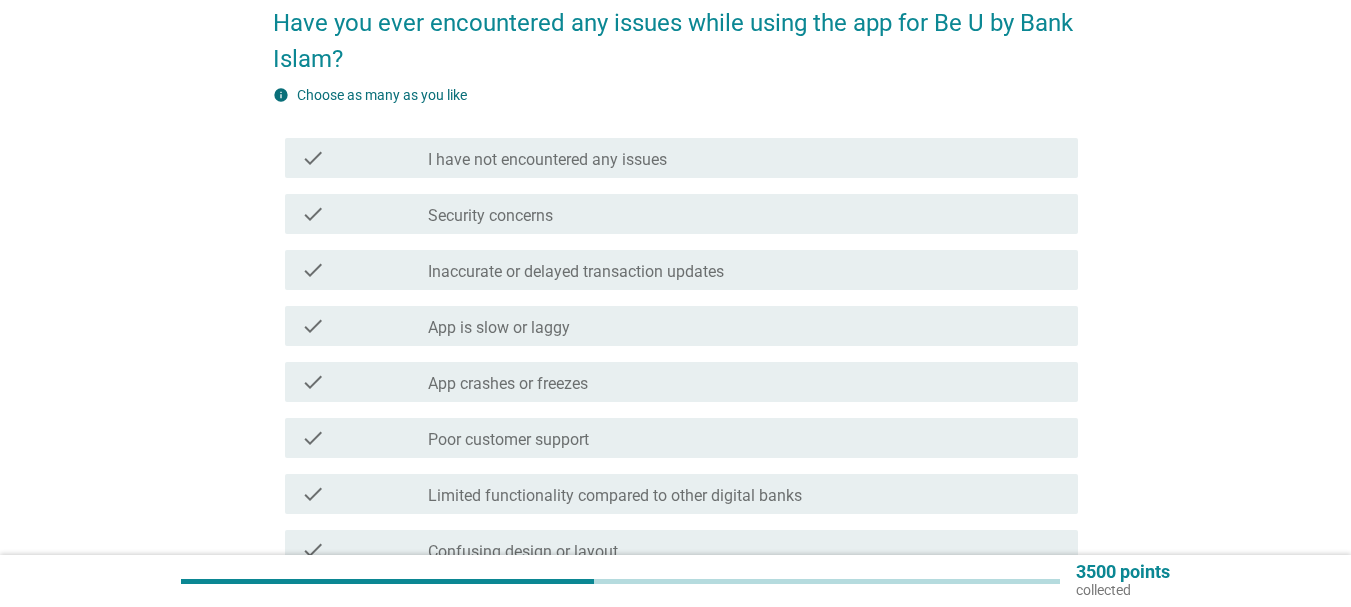 scroll, scrollTop: 200, scrollLeft: 0, axis: vertical 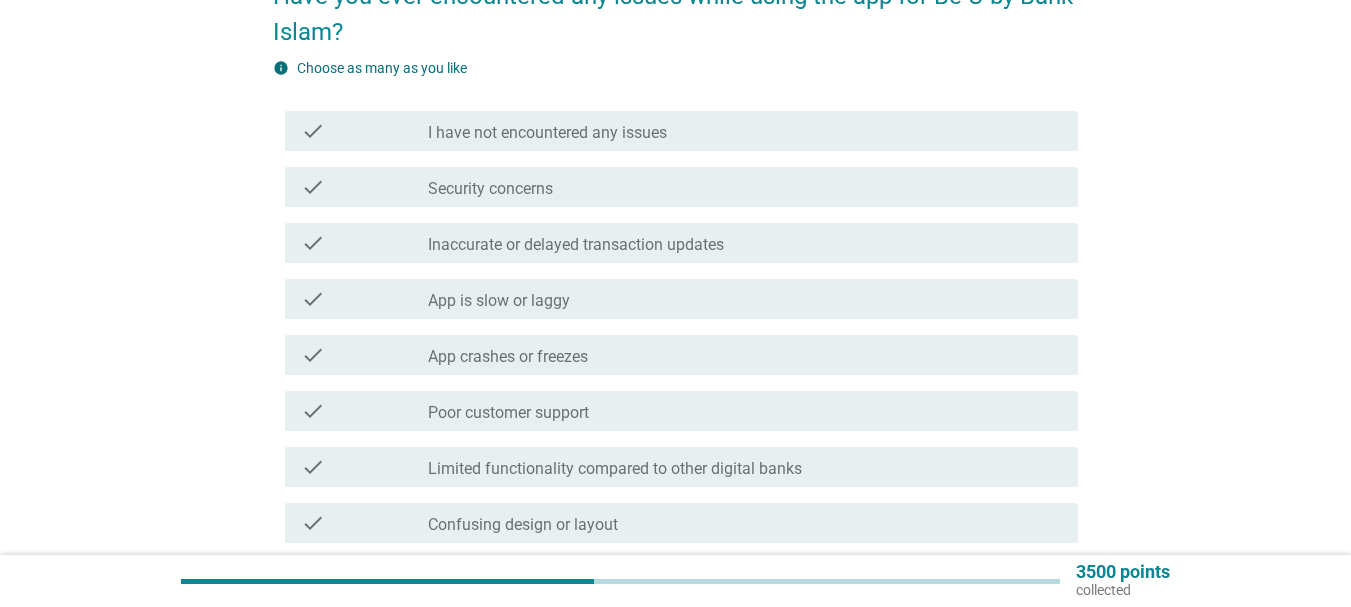 click on "I have not encountered any issues" at bounding box center [547, 133] 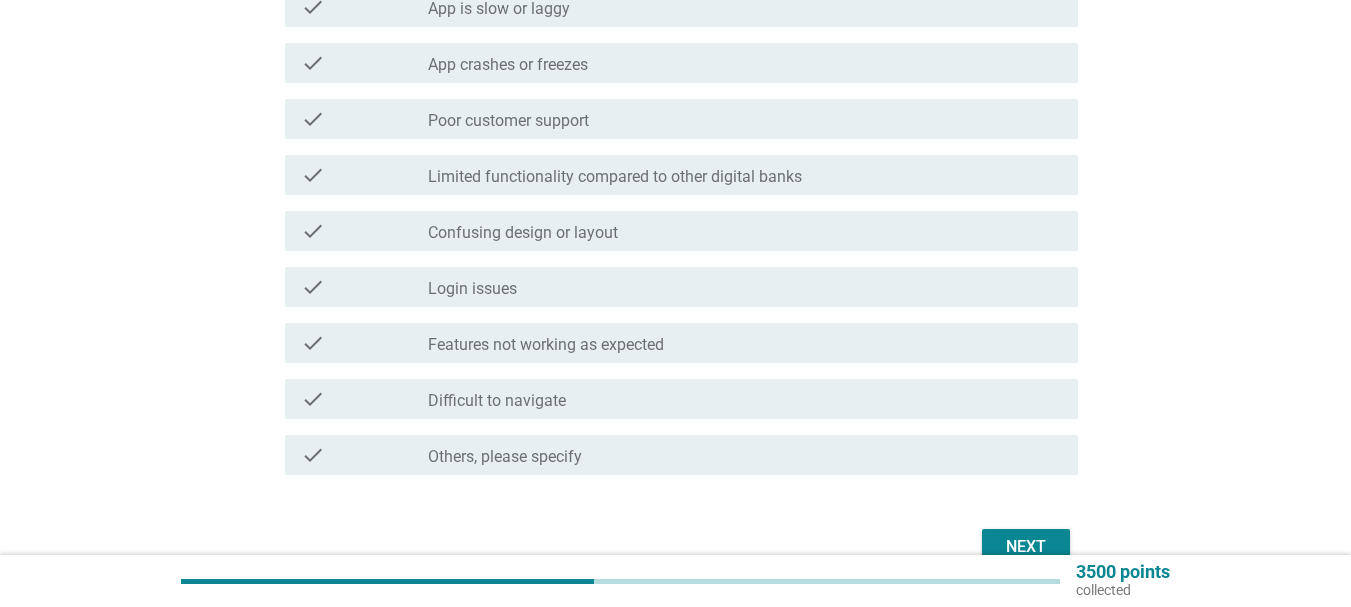 scroll, scrollTop: 500, scrollLeft: 0, axis: vertical 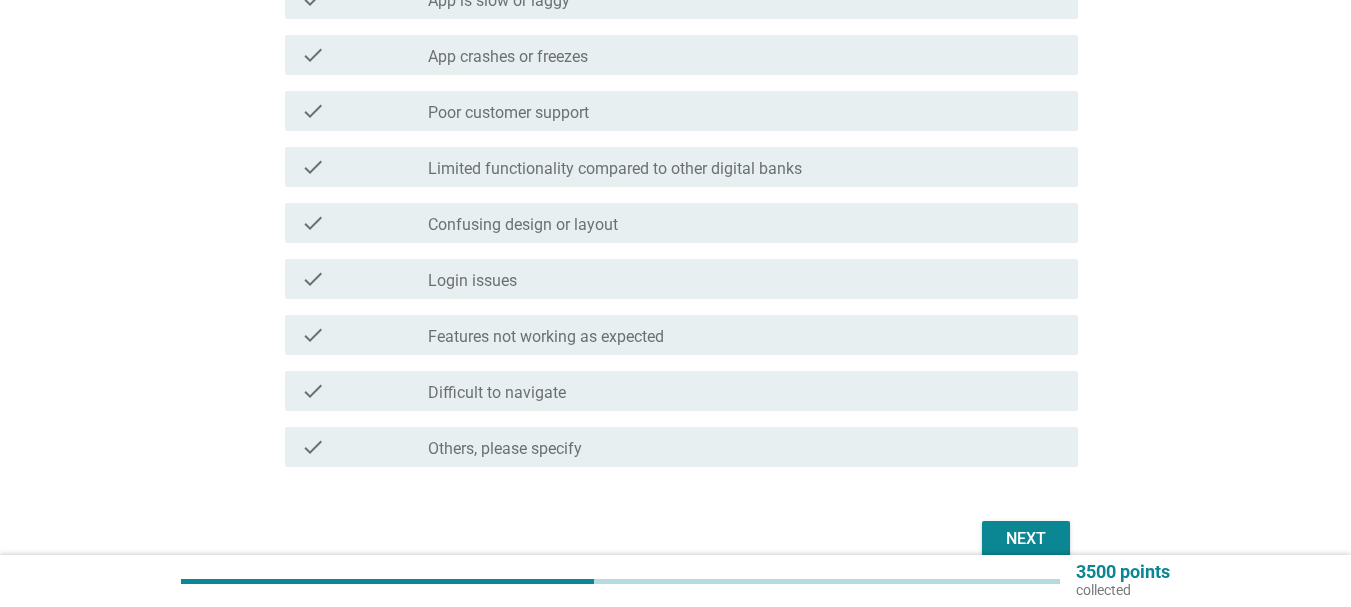 click on "Next" at bounding box center [1026, 539] 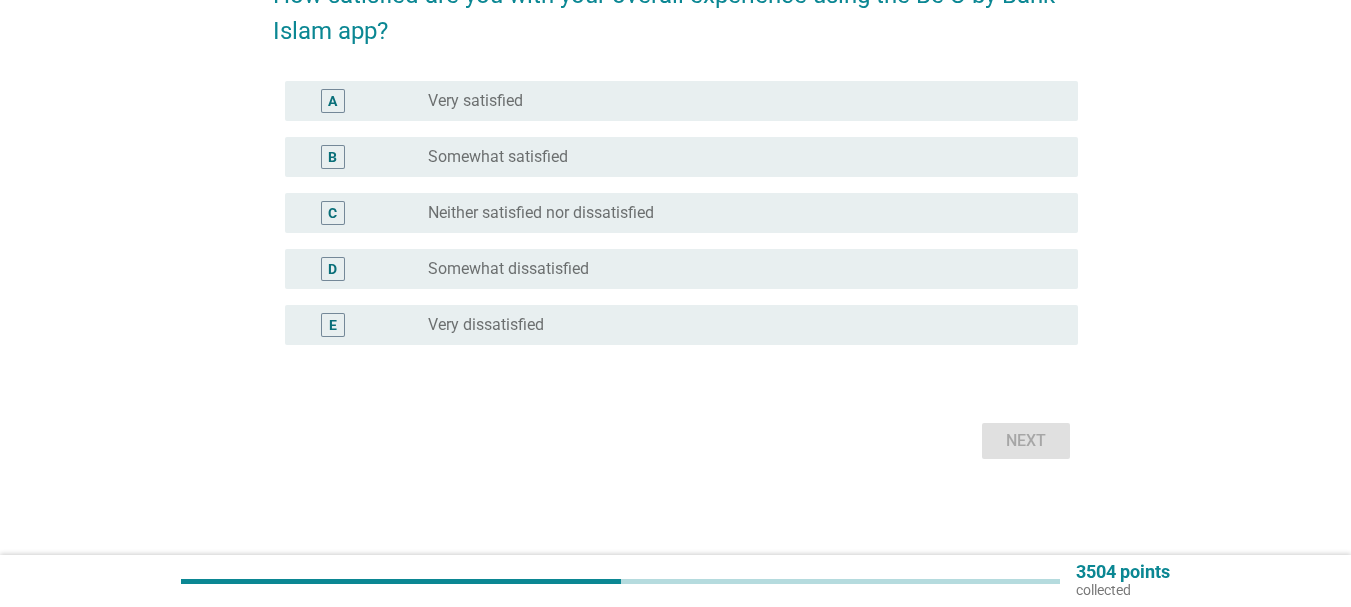 scroll, scrollTop: 0, scrollLeft: 0, axis: both 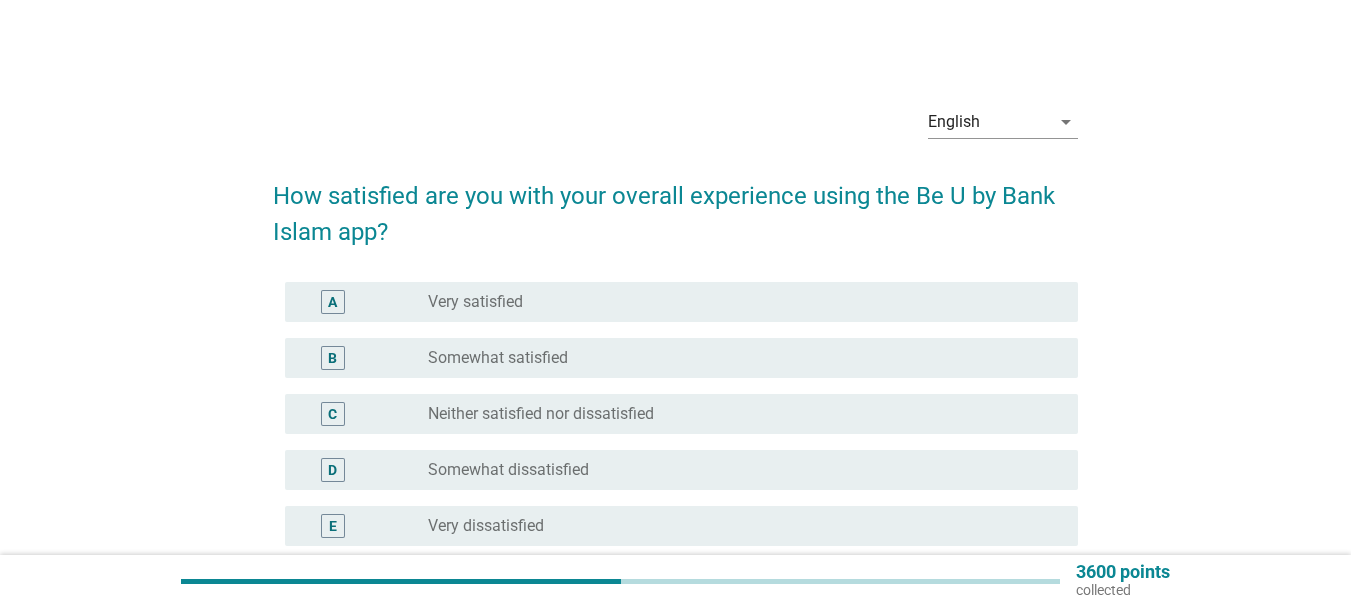 click on "radio_button_unchecked Somewhat satisfied" at bounding box center (737, 358) 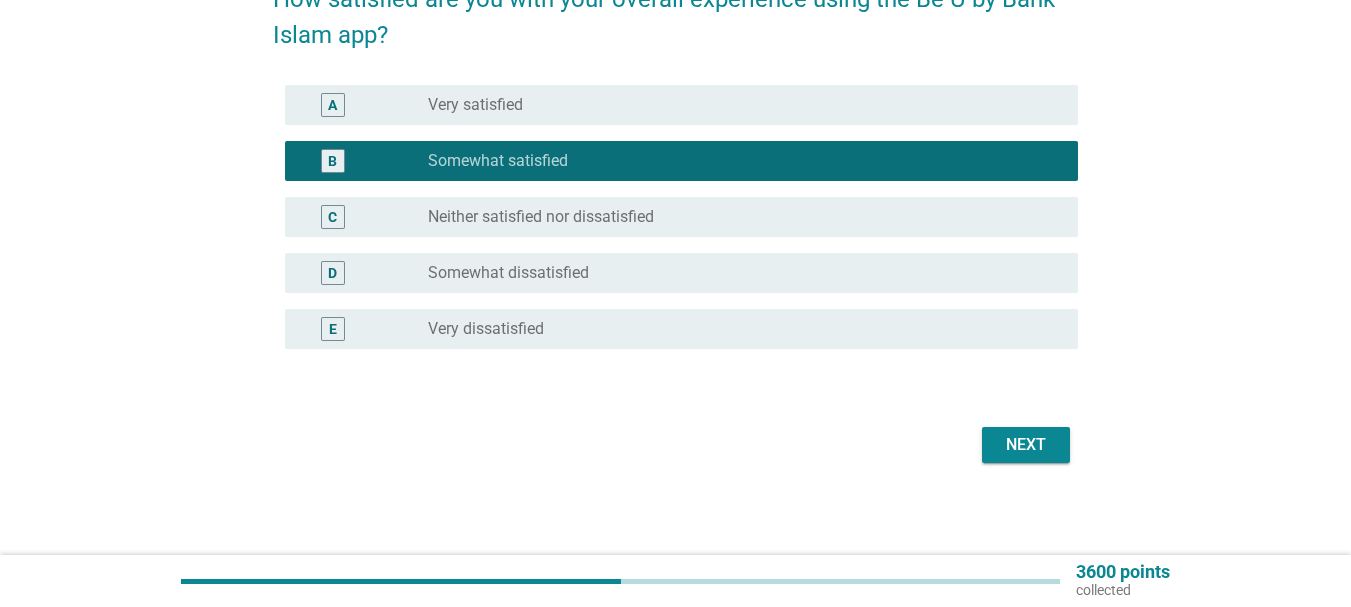 scroll, scrollTop: 201, scrollLeft: 0, axis: vertical 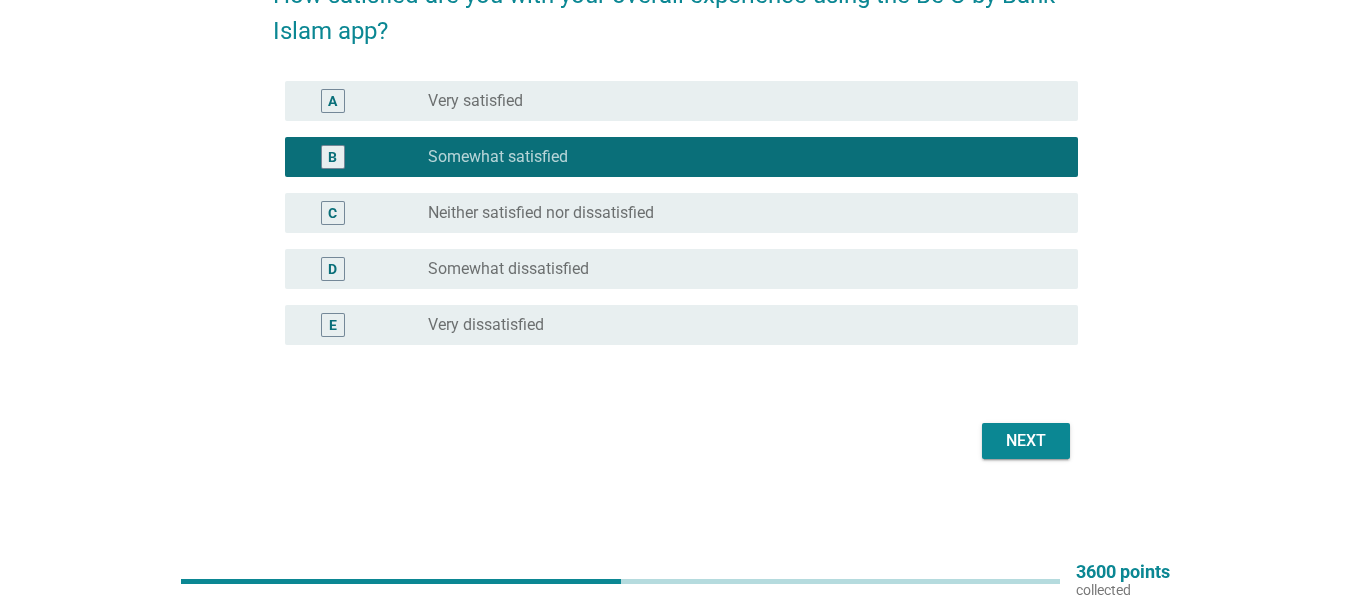 click on "Next" at bounding box center (1026, 441) 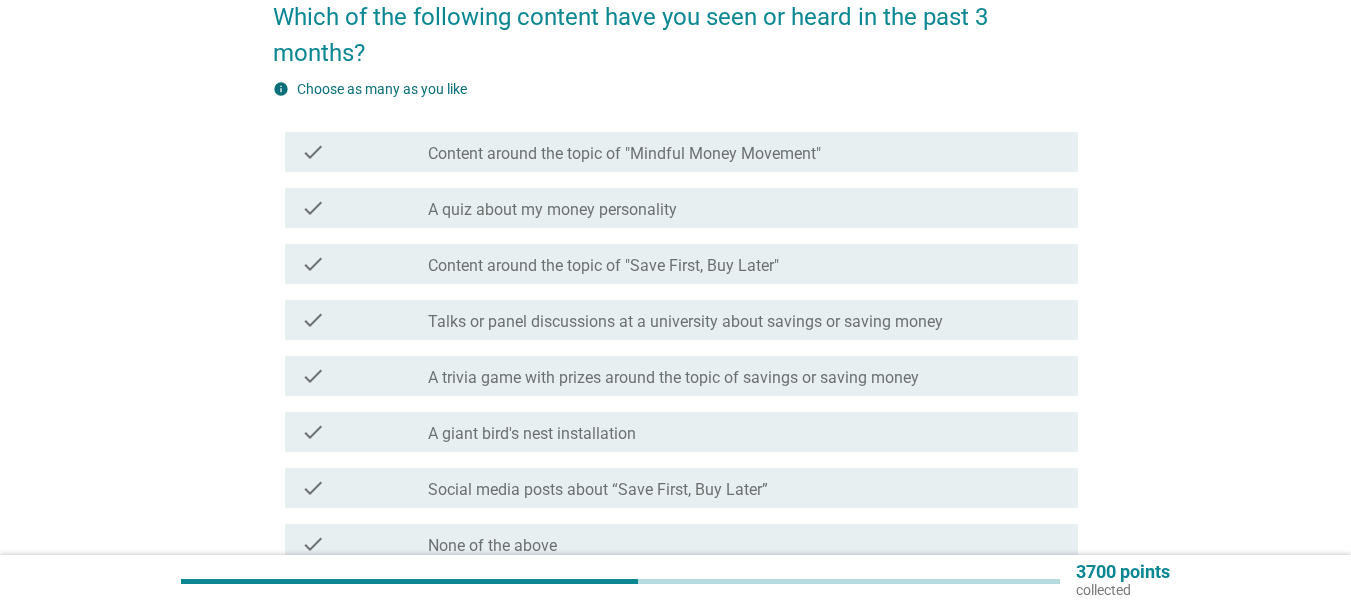 scroll, scrollTop: 300, scrollLeft: 0, axis: vertical 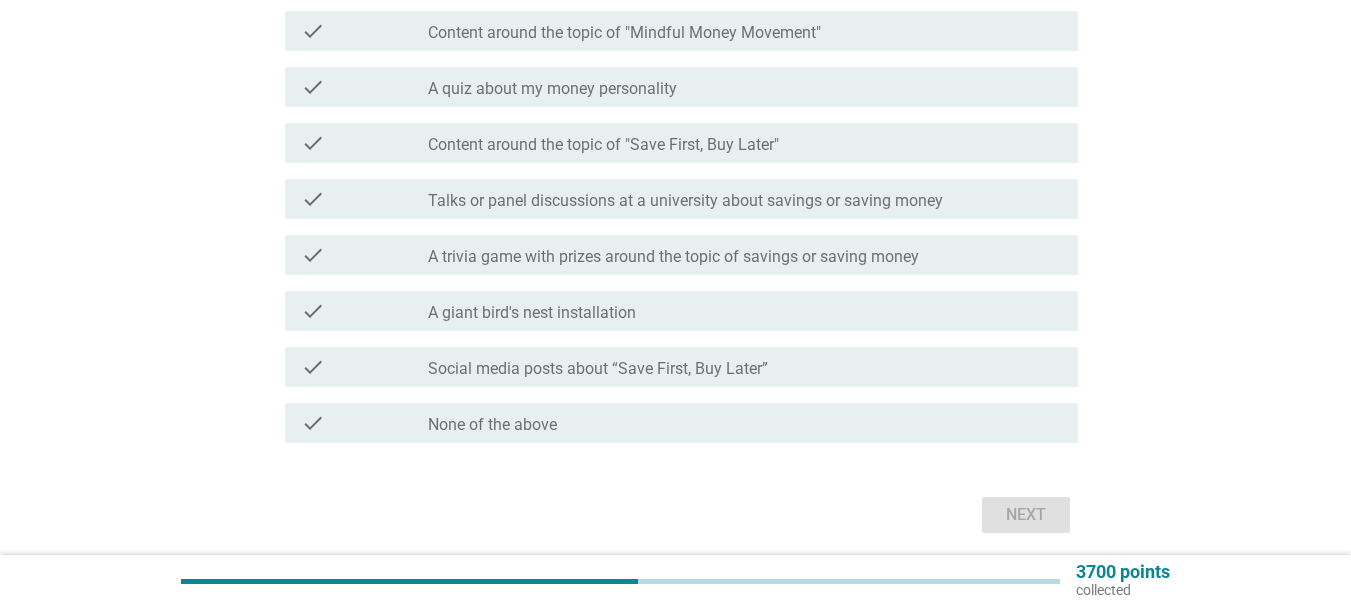 click on "check_box_outline_blank None of the above" at bounding box center [745, 423] 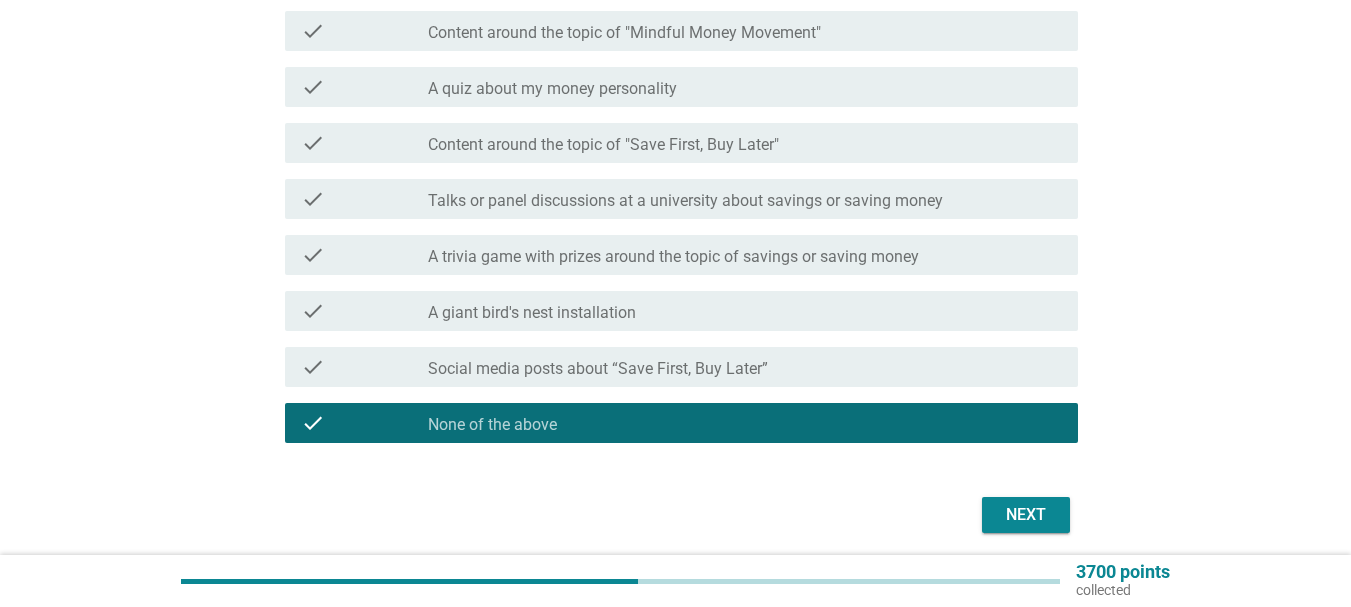 click on "Next" at bounding box center [1026, 515] 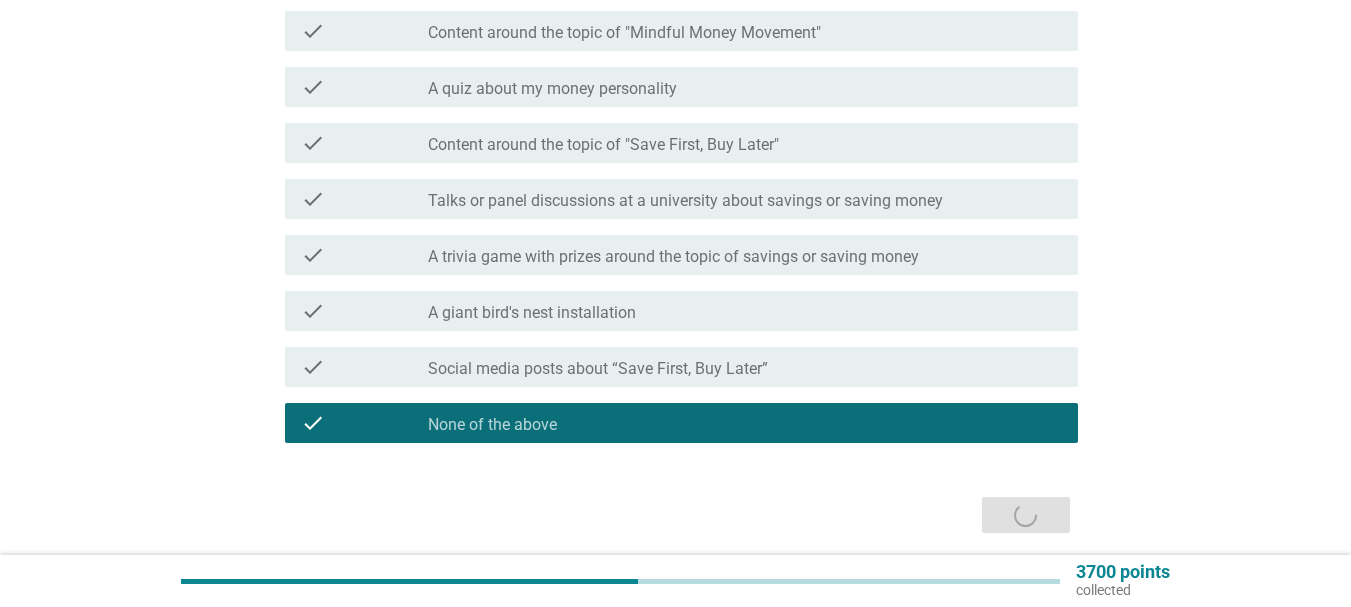 scroll, scrollTop: 0, scrollLeft: 0, axis: both 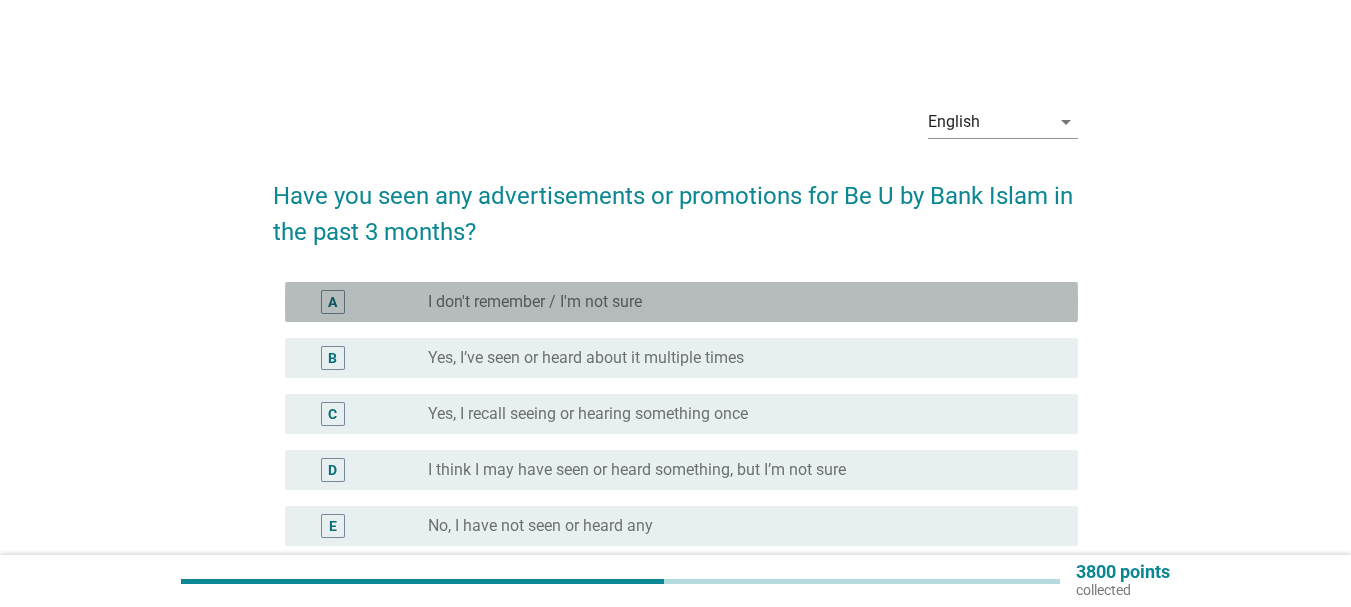 click on "A     radio_button_unchecked I don't remember / I'm not sure" at bounding box center (681, 302) 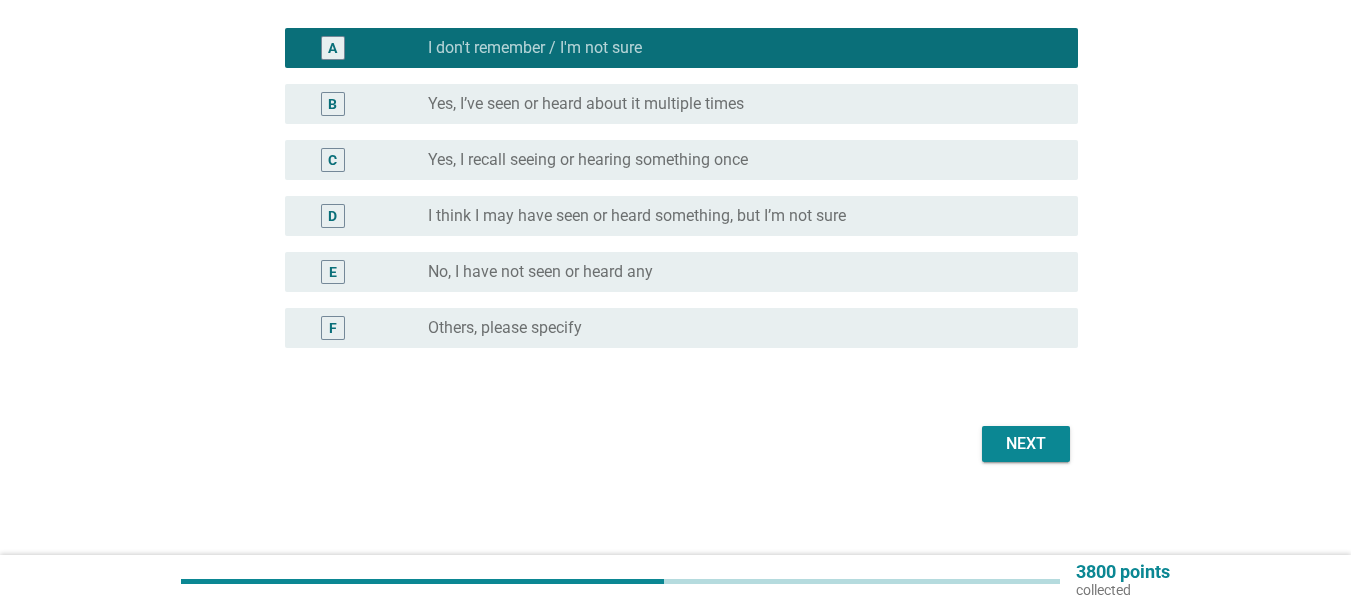 scroll, scrollTop: 257, scrollLeft: 0, axis: vertical 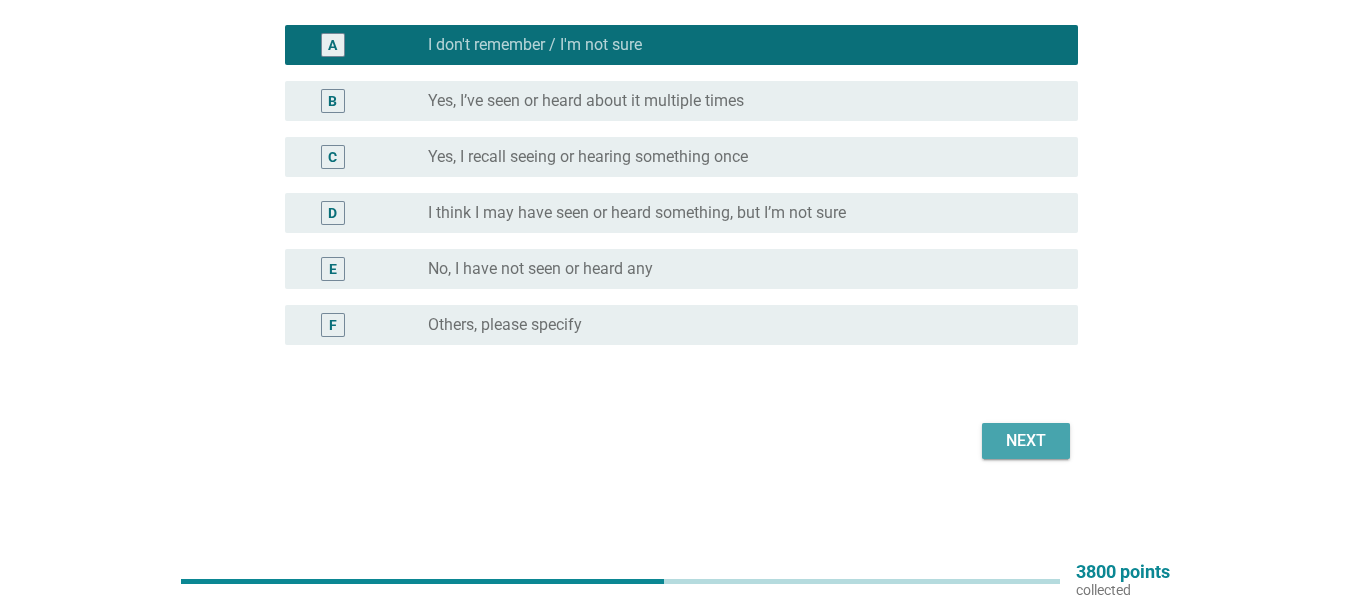 click on "Next" at bounding box center (1026, 441) 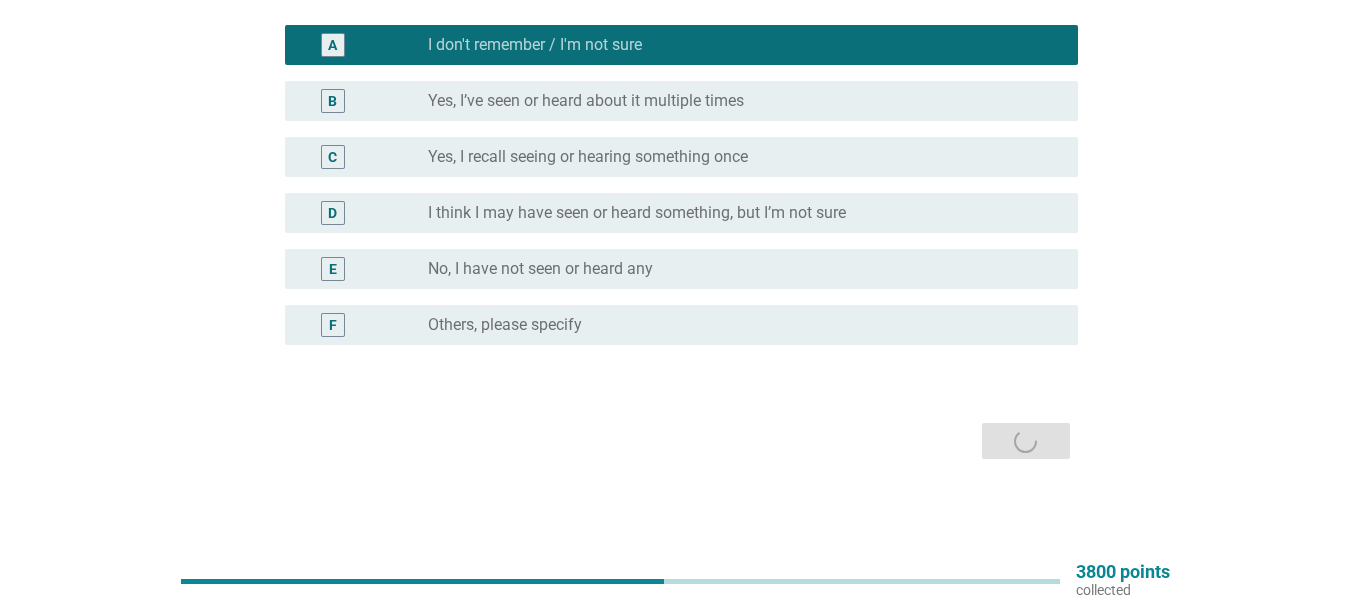 scroll, scrollTop: 0, scrollLeft: 0, axis: both 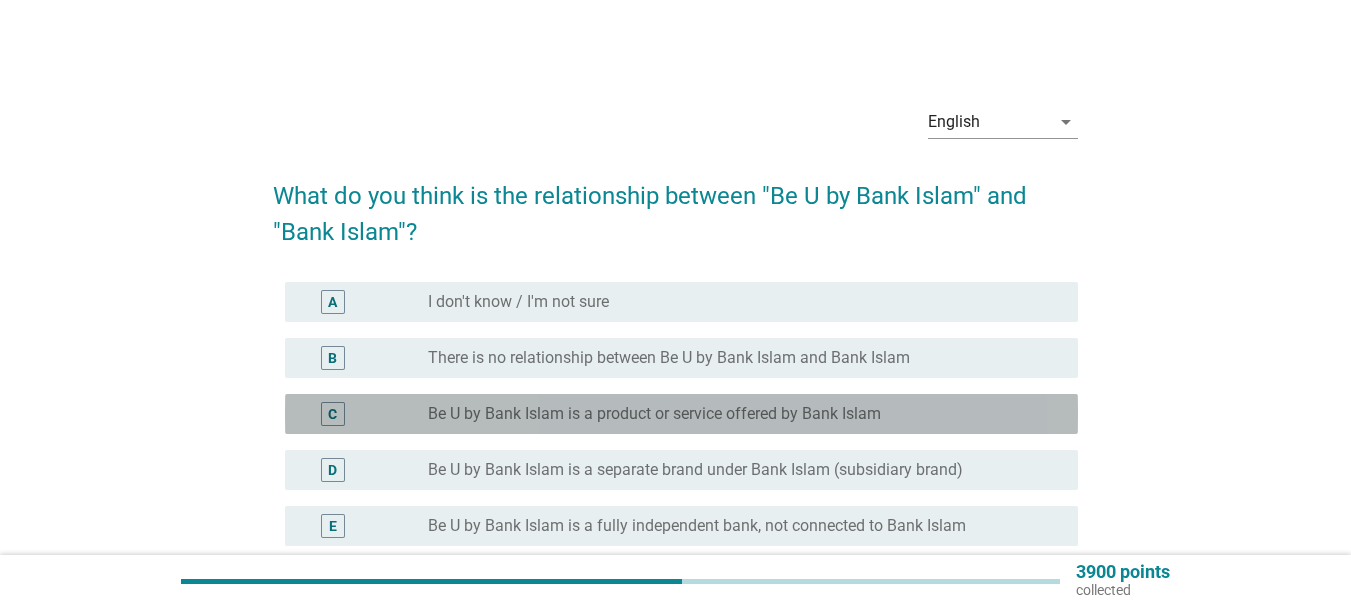 click on "Be U by Bank Islam is a product or service offered by Bank Islam" at bounding box center [654, 414] 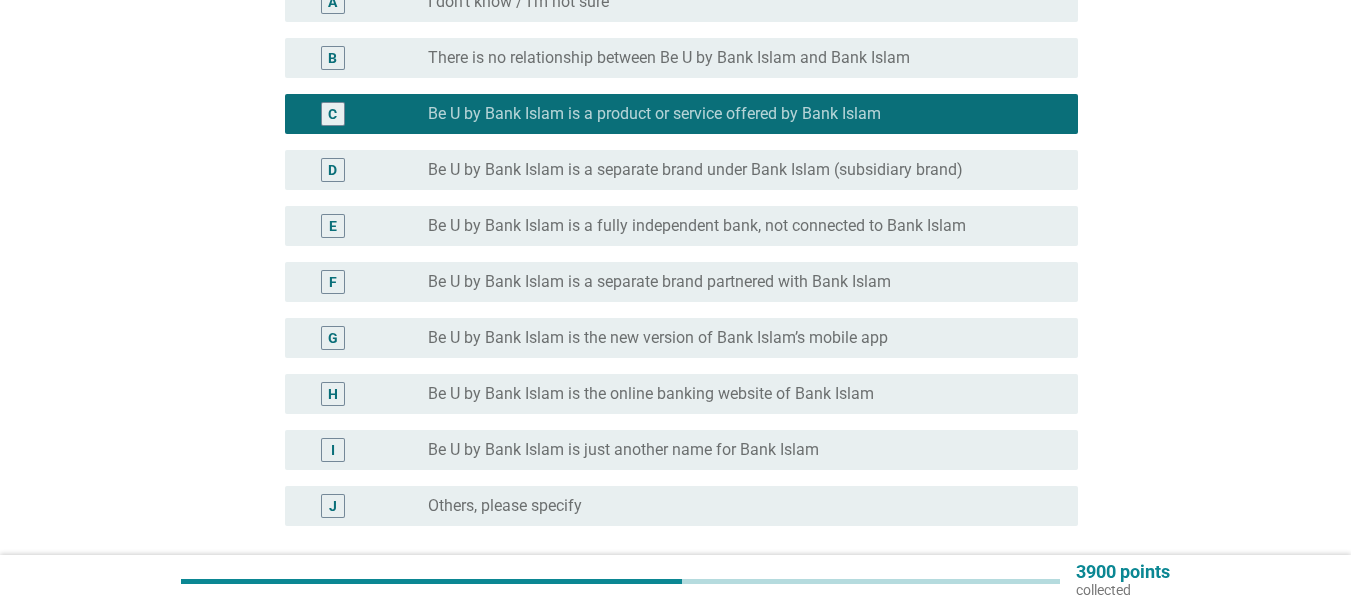 scroll, scrollTop: 481, scrollLeft: 0, axis: vertical 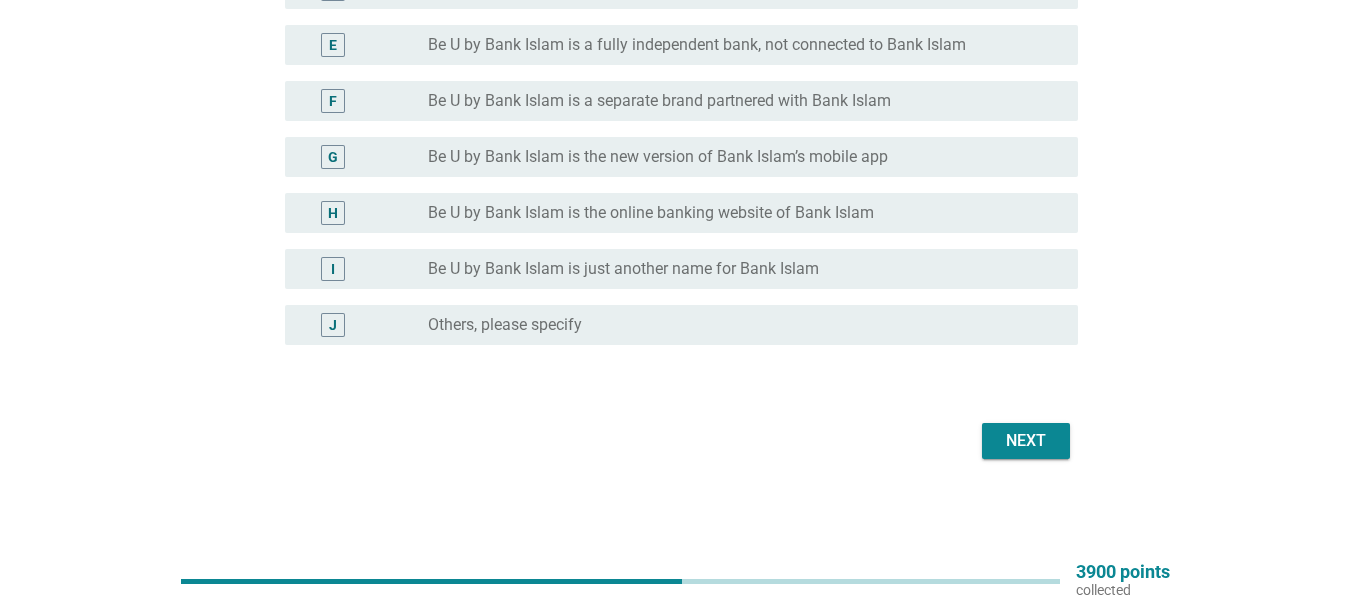 click on "Next" at bounding box center [1026, 441] 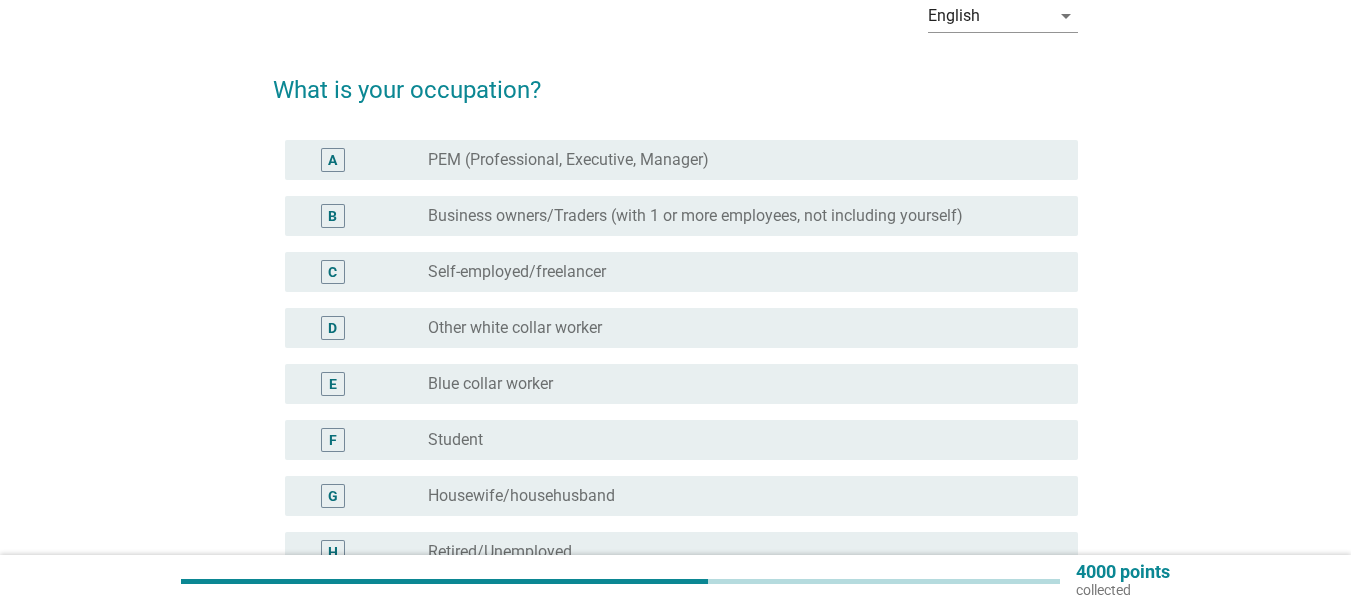 scroll, scrollTop: 200, scrollLeft: 0, axis: vertical 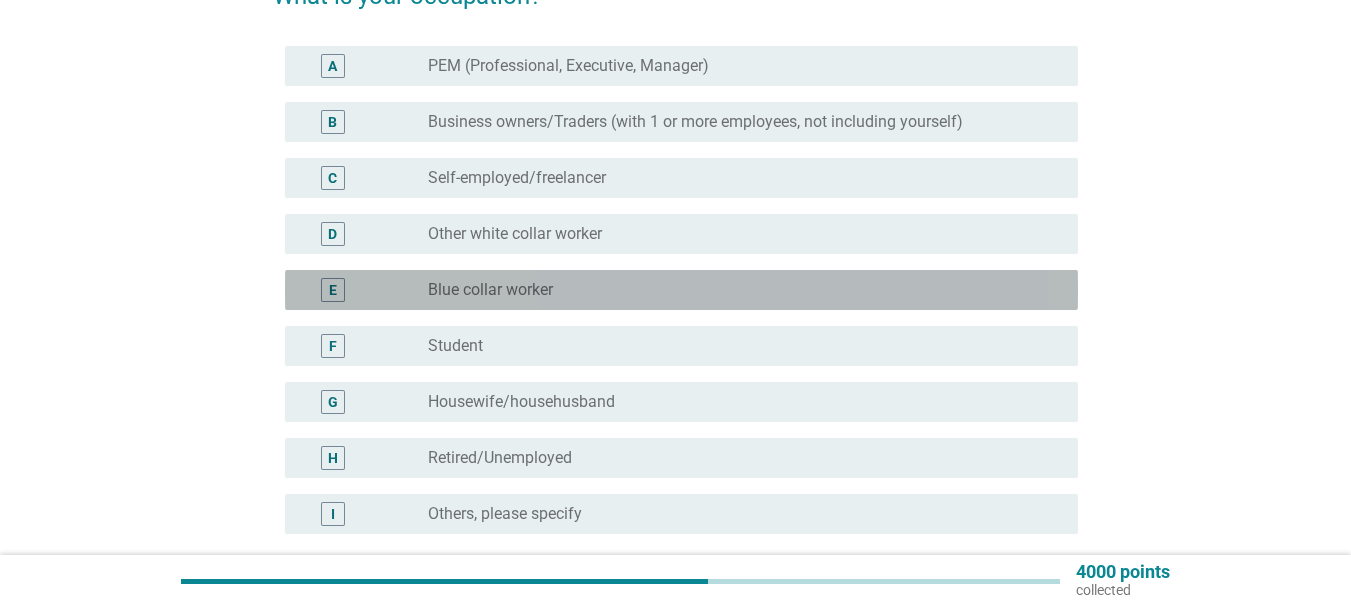 click on "Blue collar worker" at bounding box center [490, 290] 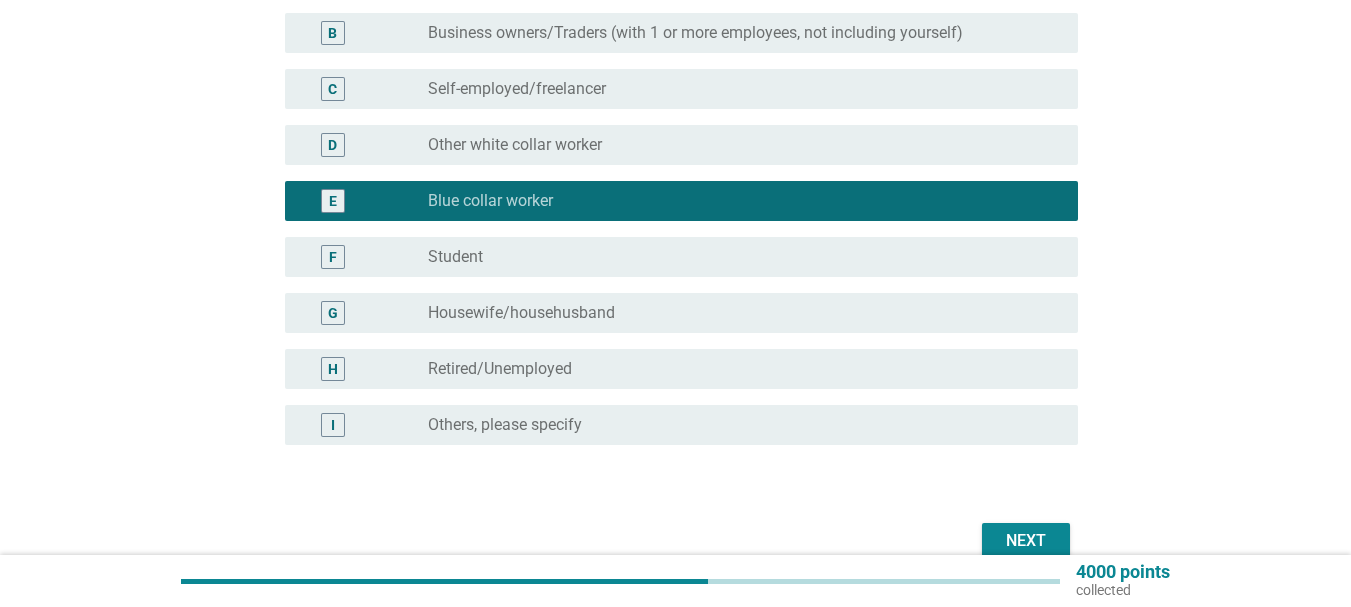 scroll, scrollTop: 389, scrollLeft: 0, axis: vertical 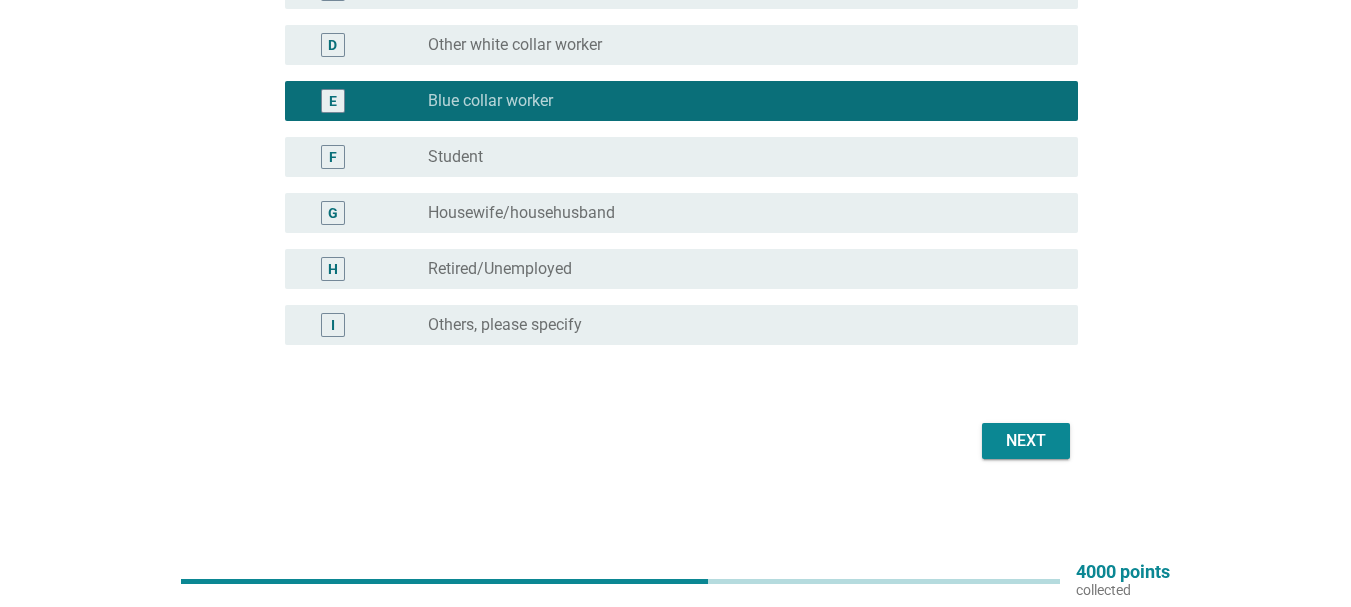 click on "Next" at bounding box center (1026, 441) 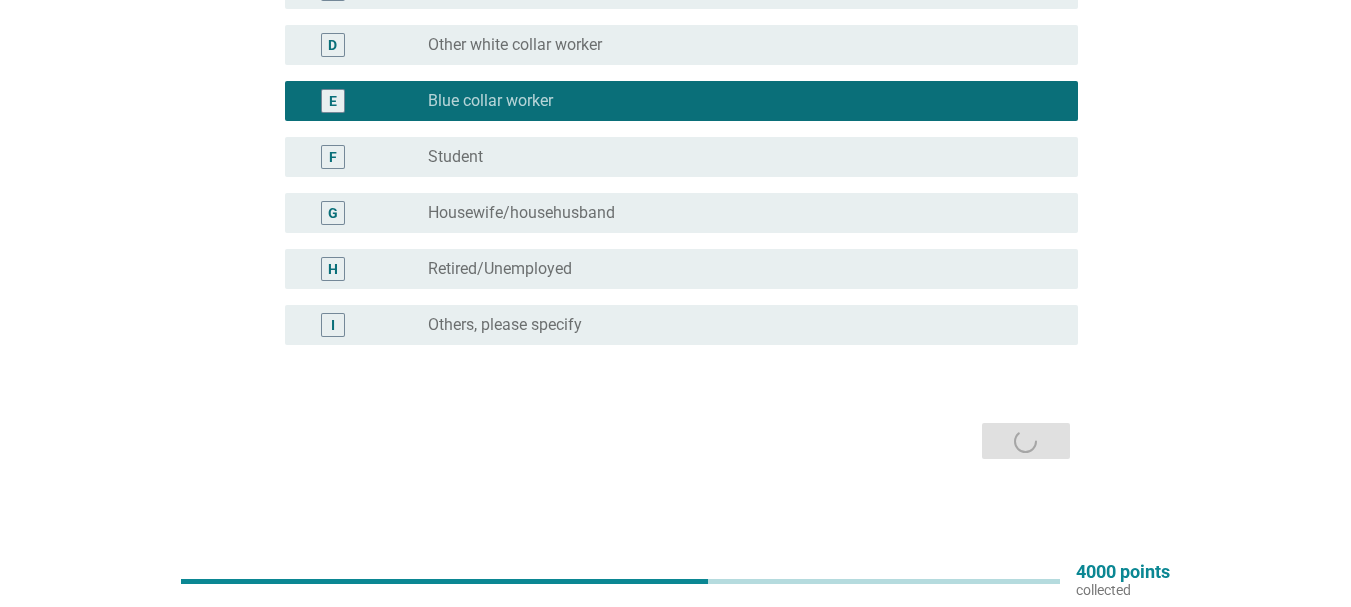 scroll, scrollTop: 0, scrollLeft: 0, axis: both 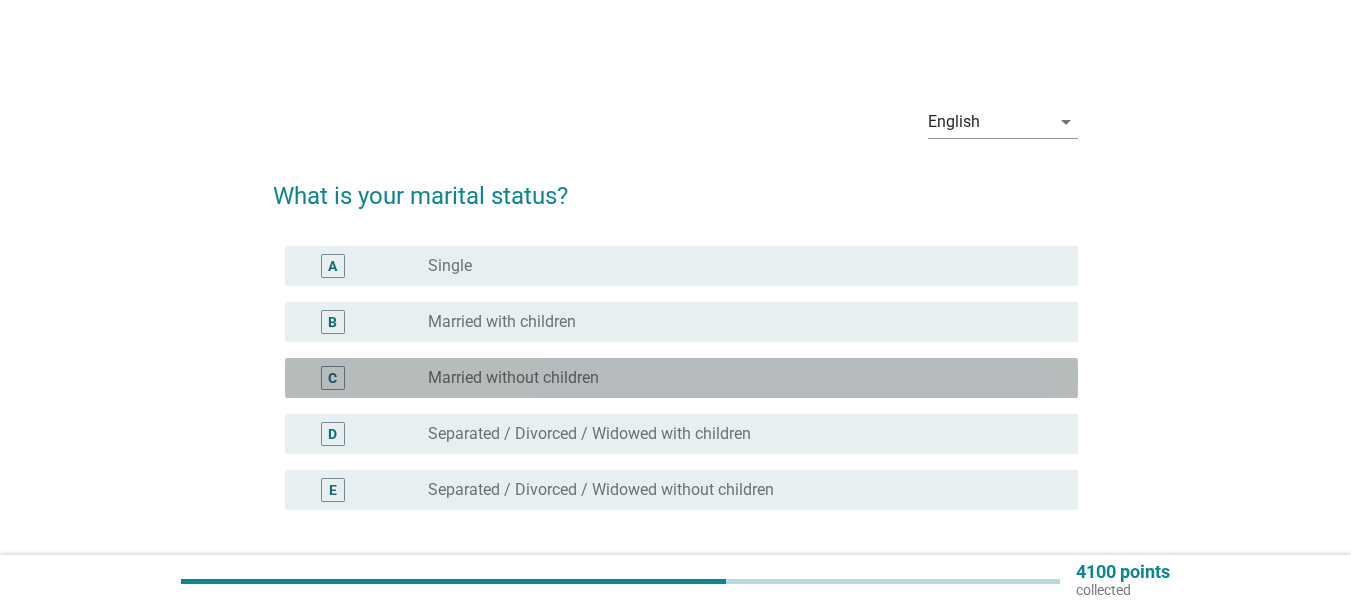 click on "Married without children" at bounding box center [513, 378] 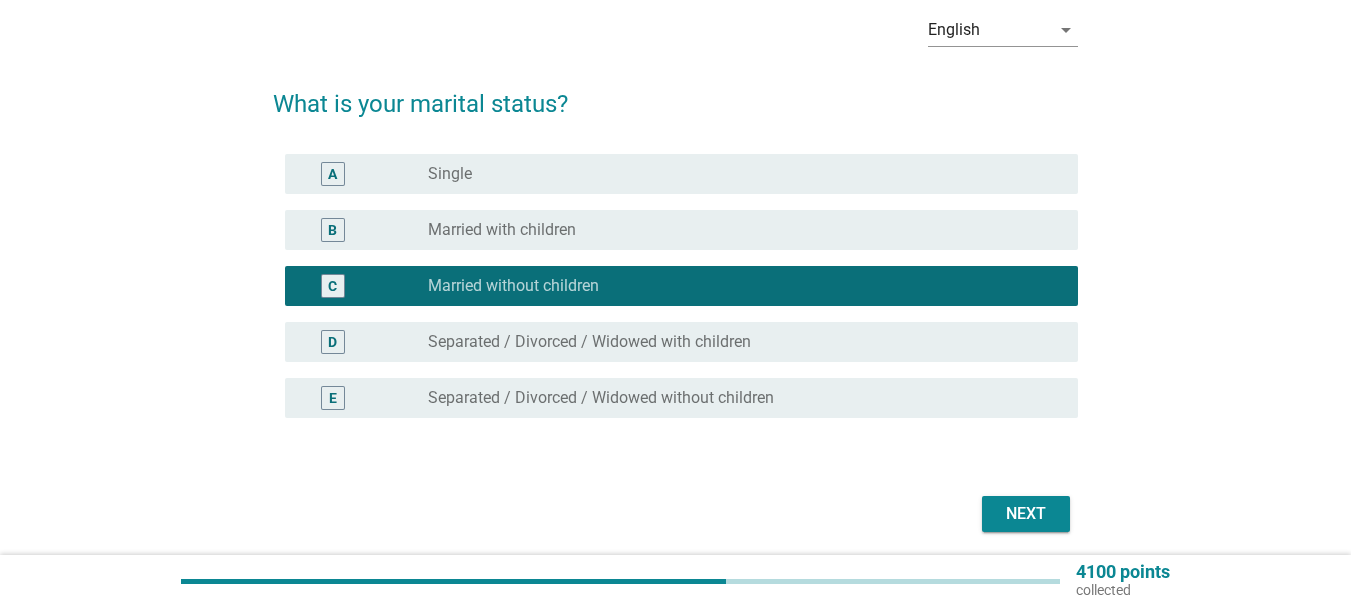 scroll, scrollTop: 165, scrollLeft: 0, axis: vertical 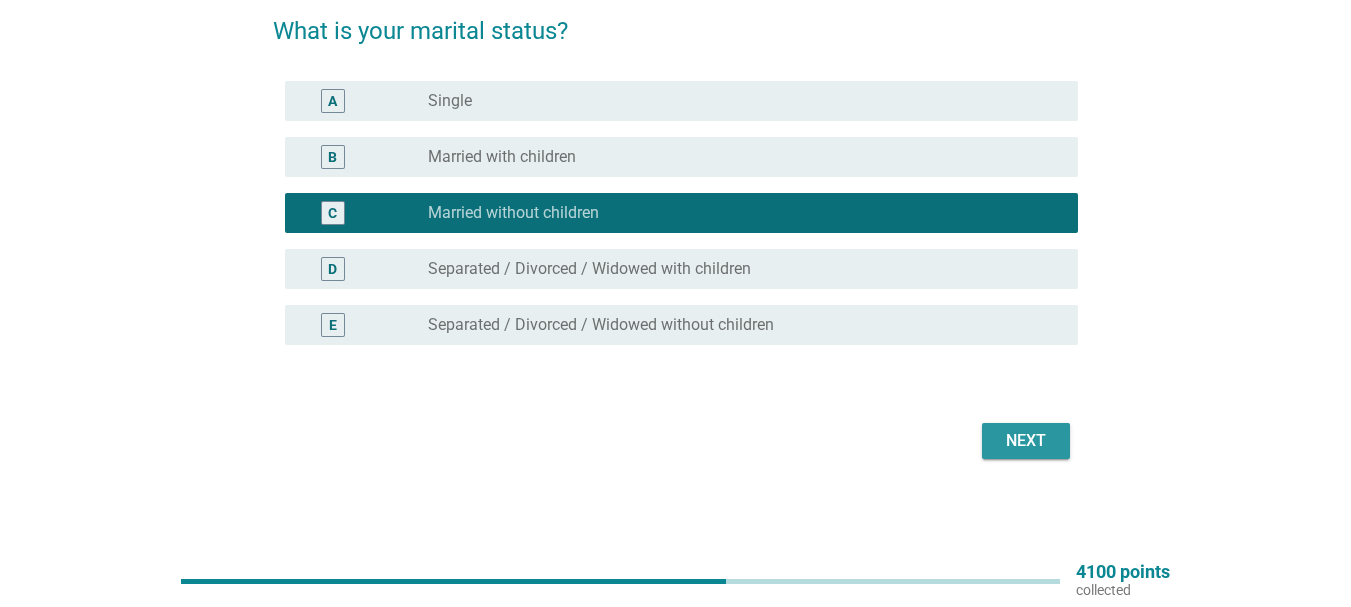 click on "Next" at bounding box center (1026, 441) 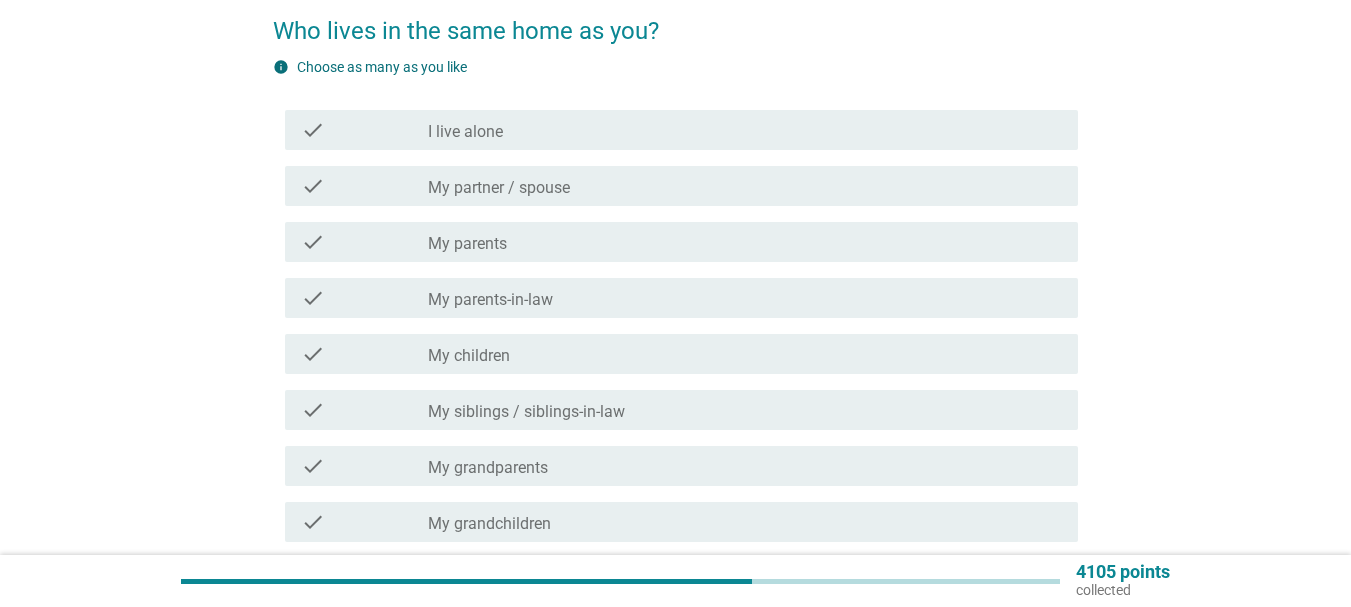 scroll, scrollTop: 0, scrollLeft: 0, axis: both 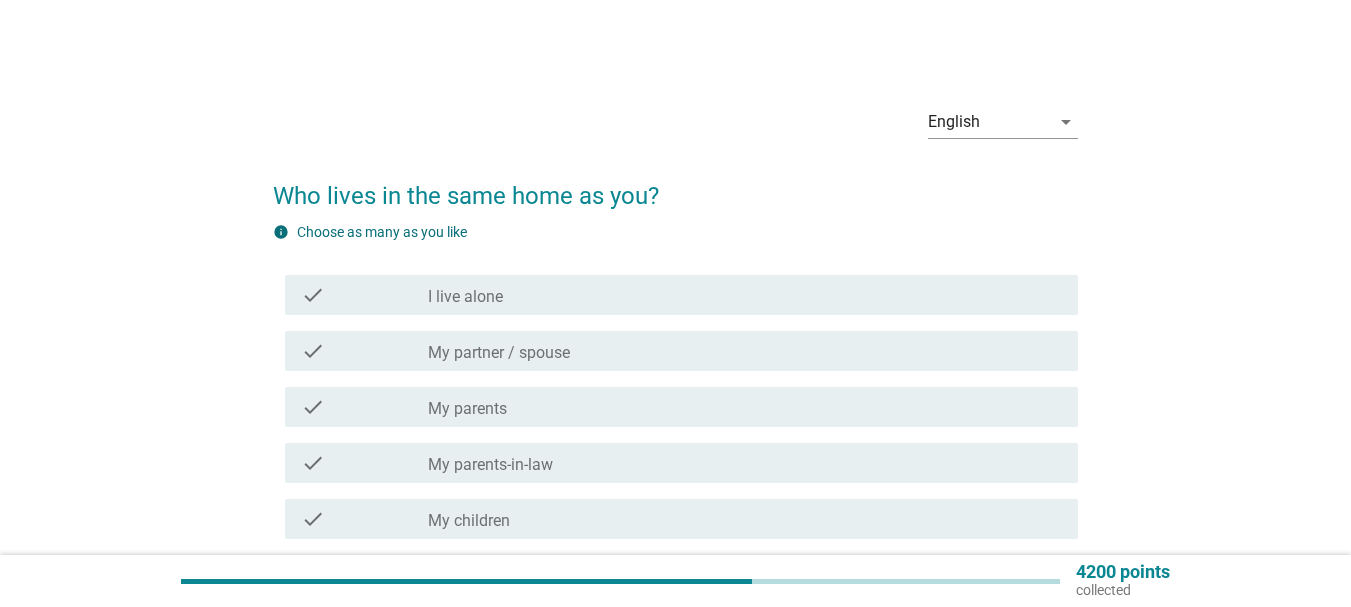 click on "check     check_box_outline_blank My partner / spouse" at bounding box center [681, 351] 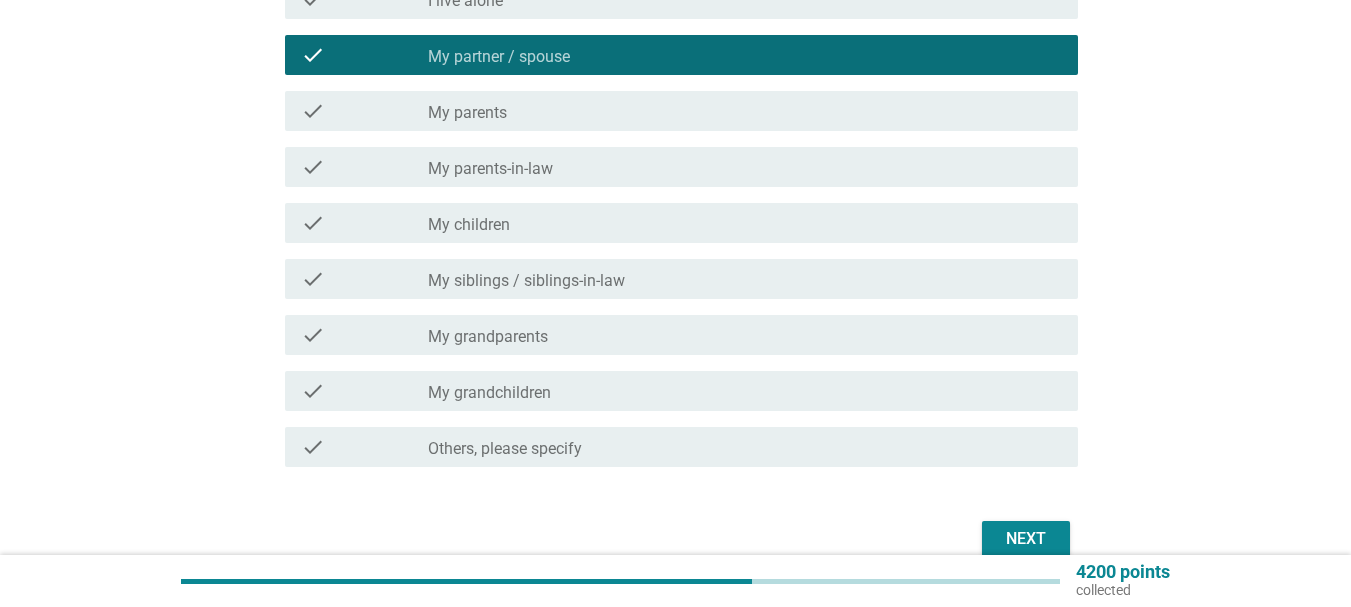 scroll, scrollTop: 300, scrollLeft: 0, axis: vertical 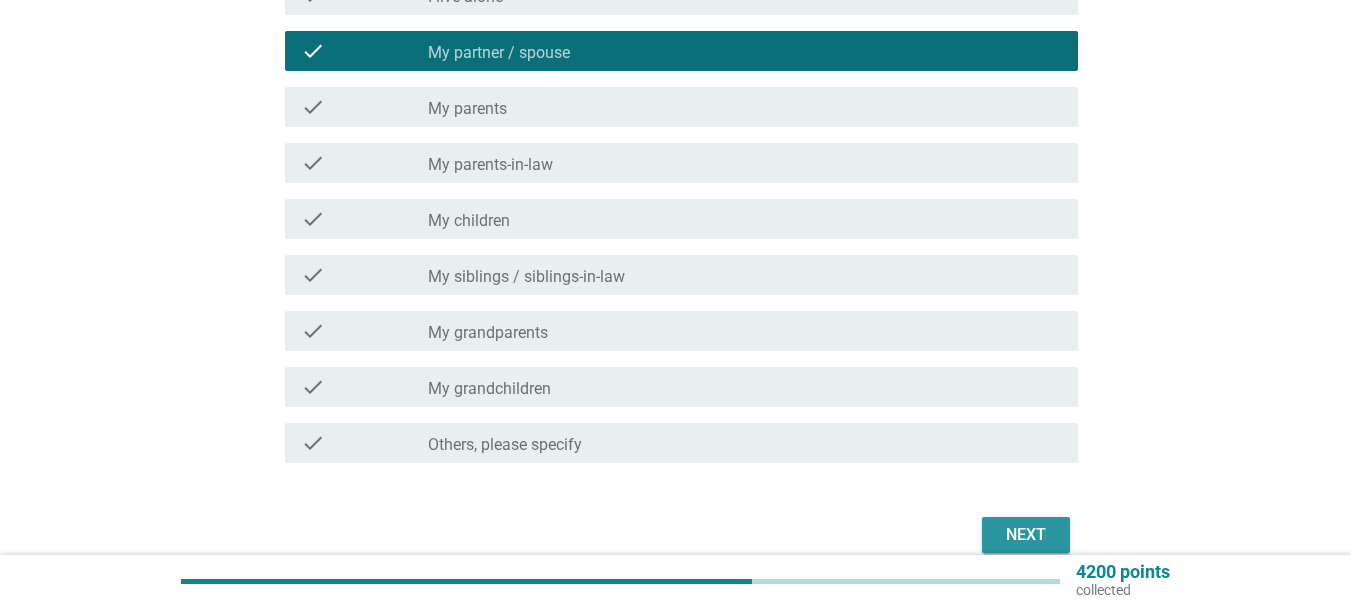 click on "Next" at bounding box center (1026, 535) 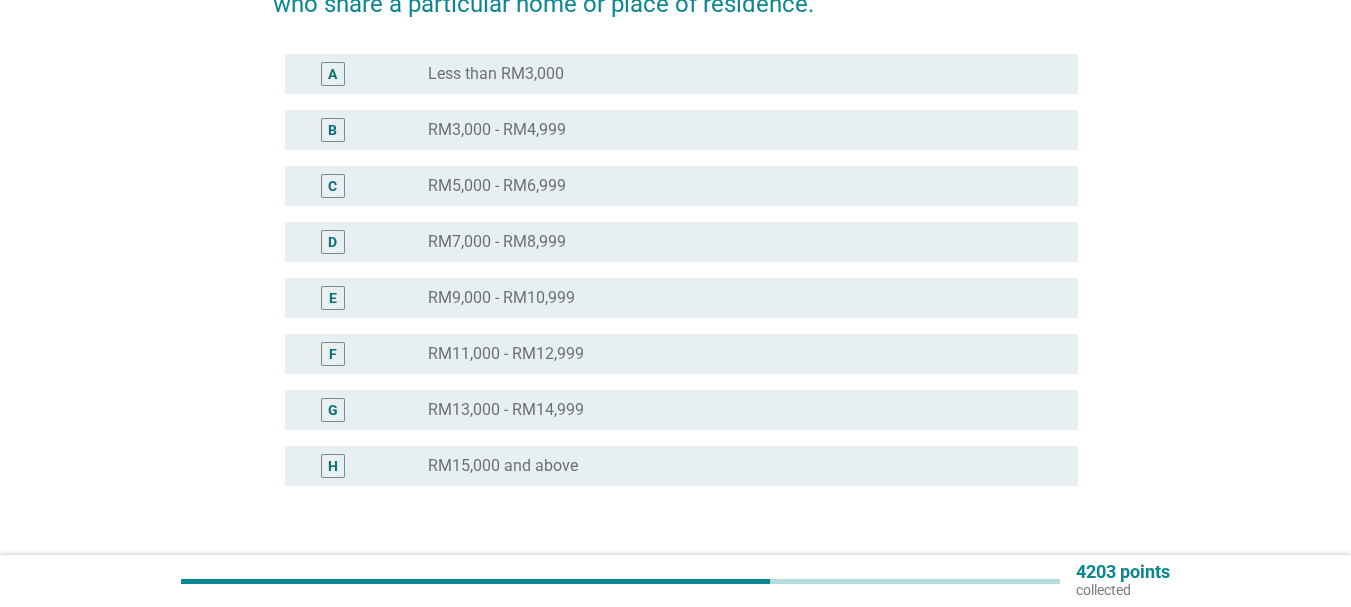 scroll, scrollTop: 0, scrollLeft: 0, axis: both 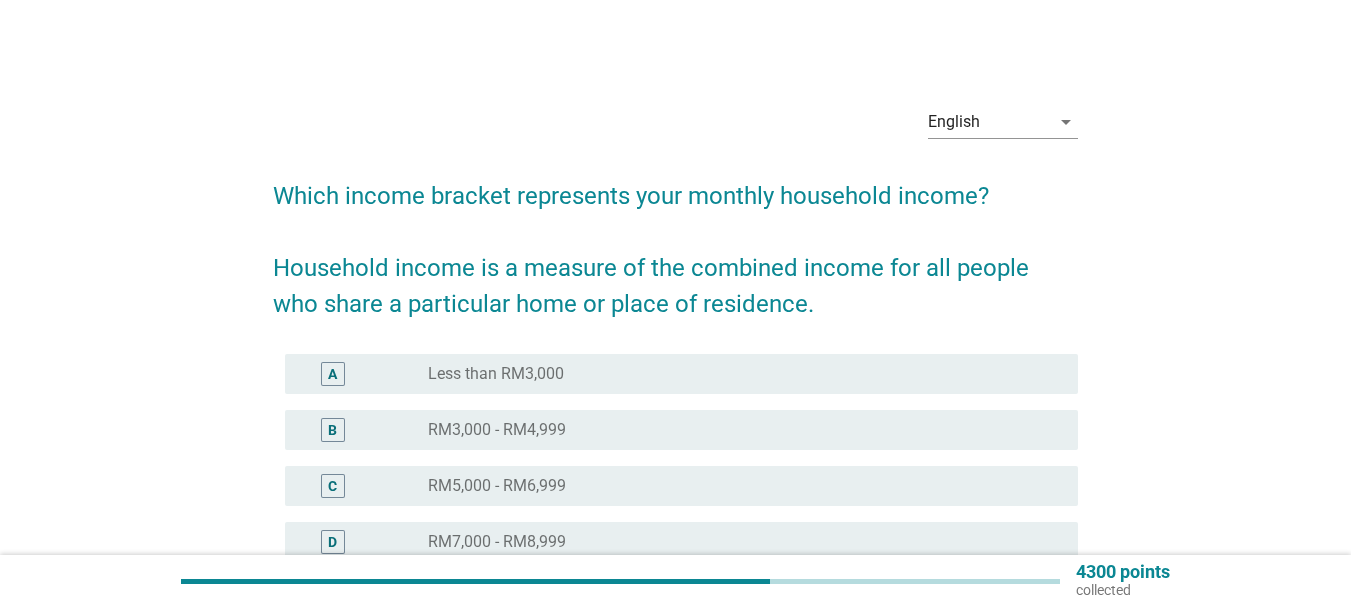 click on "RM3,000 - RM4,999" at bounding box center [497, 430] 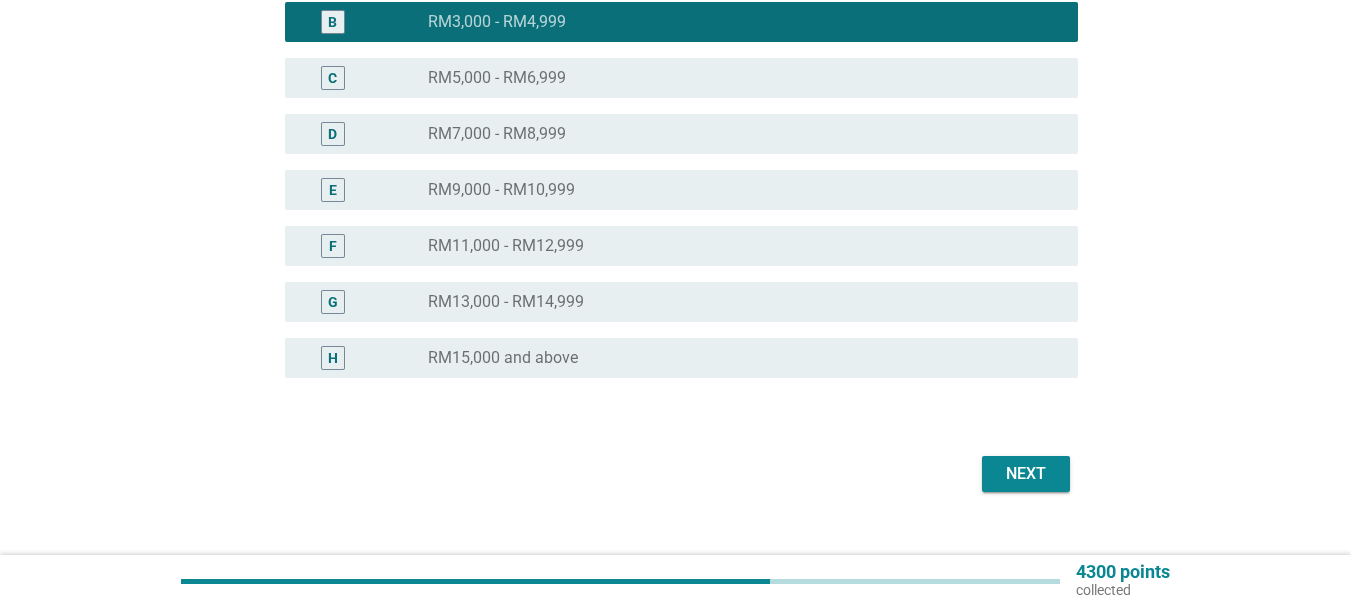 scroll, scrollTop: 441, scrollLeft: 0, axis: vertical 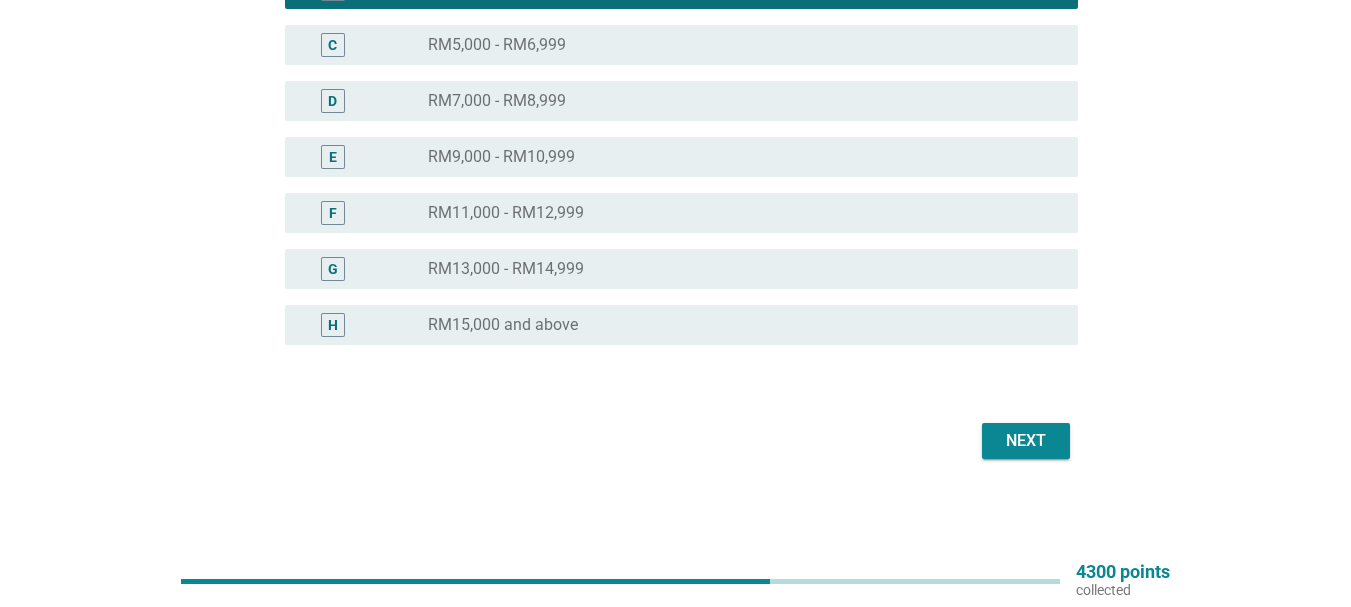 click on "Next" at bounding box center [675, 441] 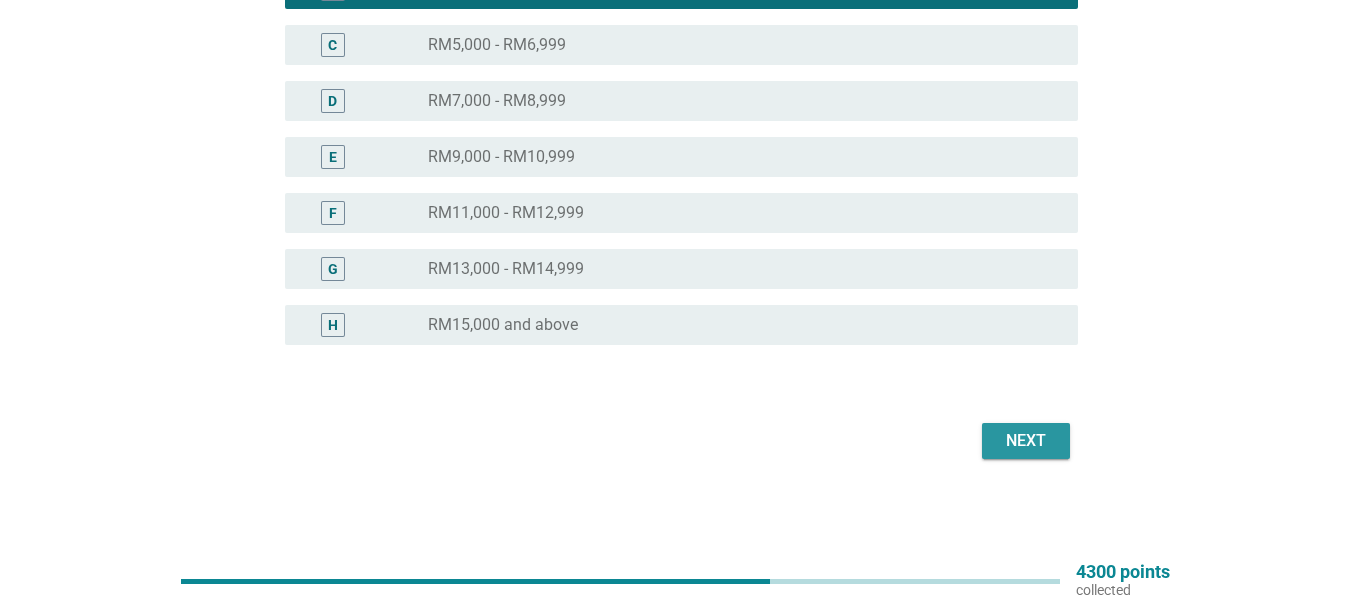 click on "Next" at bounding box center (1026, 441) 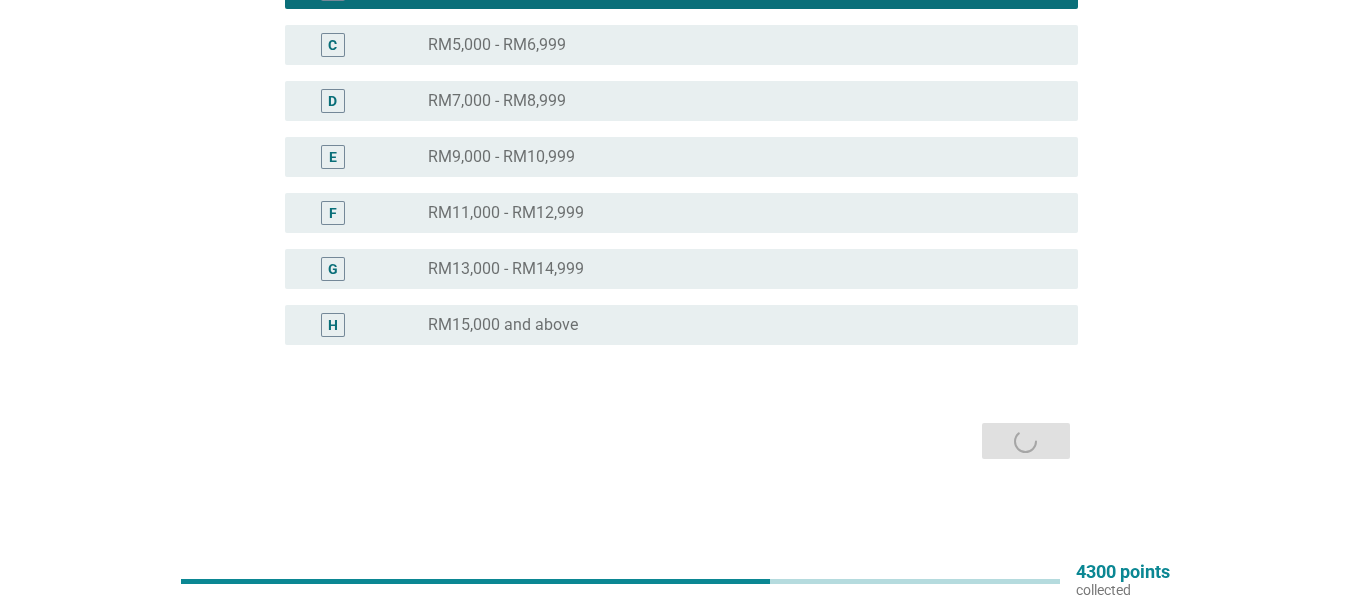 scroll, scrollTop: 0, scrollLeft: 0, axis: both 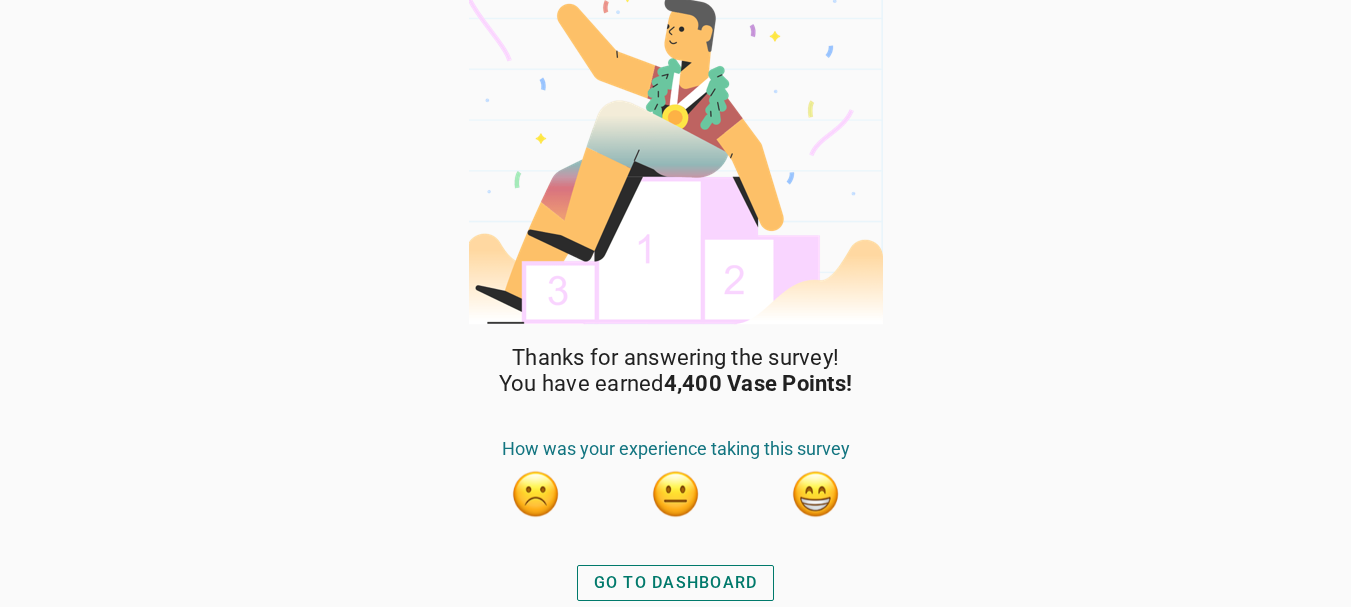 click at bounding box center (816, 494) 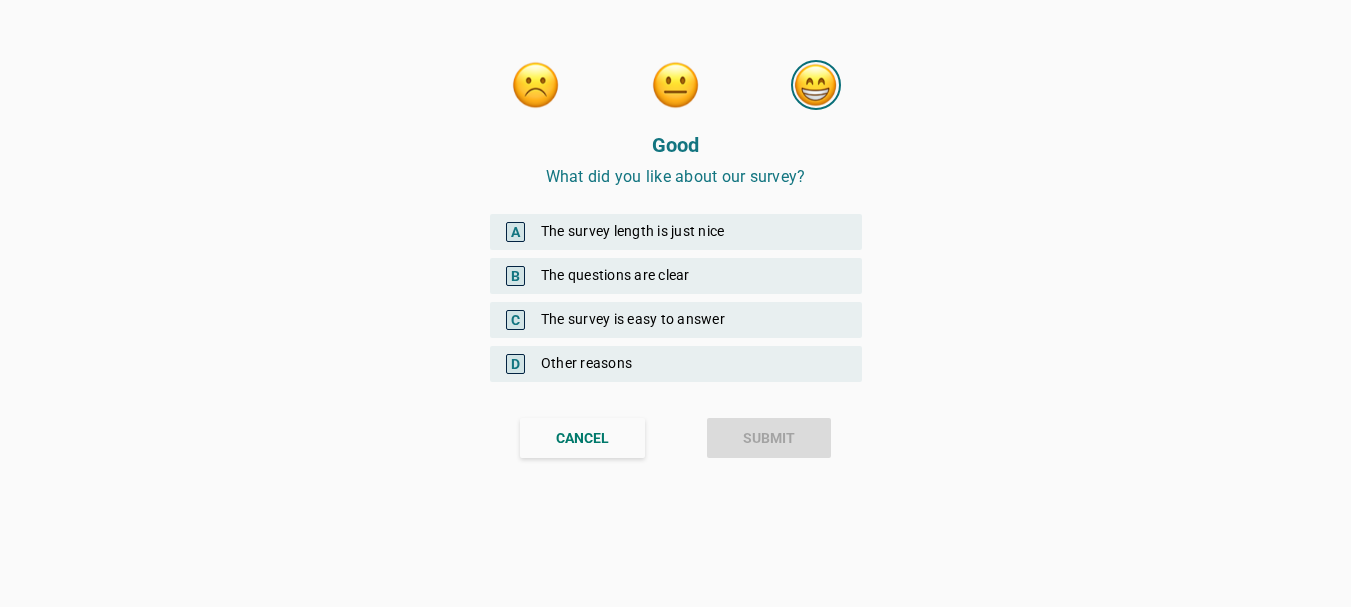 click on "B
The questions are clear" at bounding box center (676, 276) 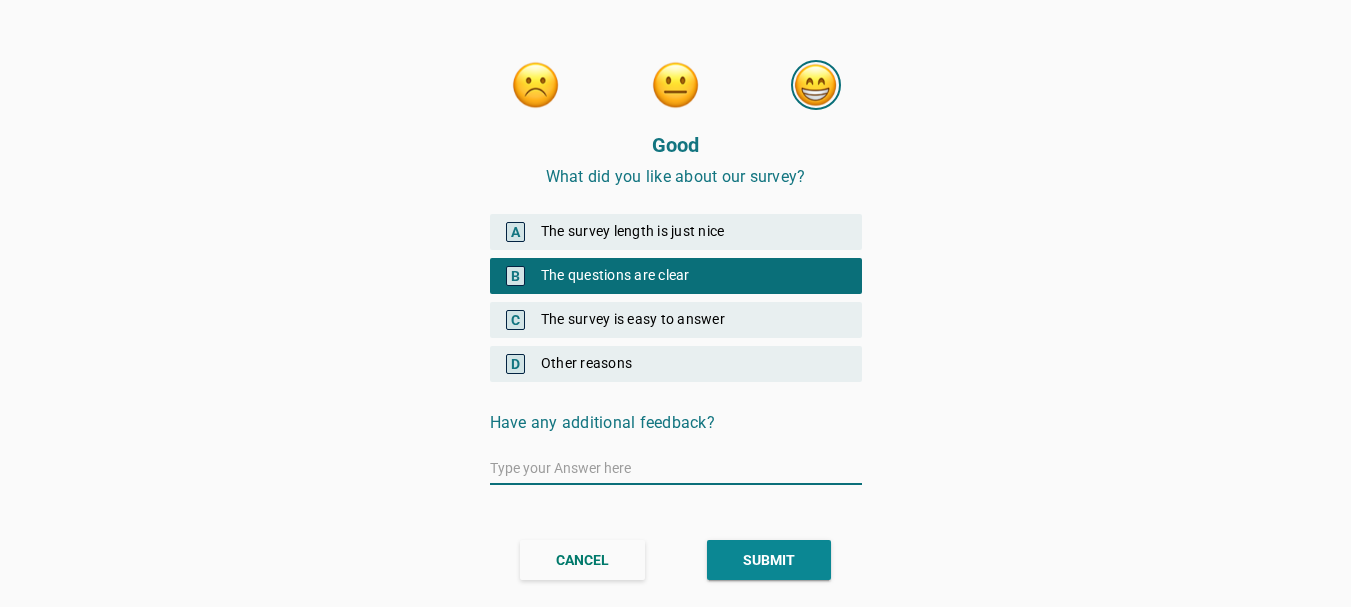 click on "A
The survey length is just nice" at bounding box center (676, 232) 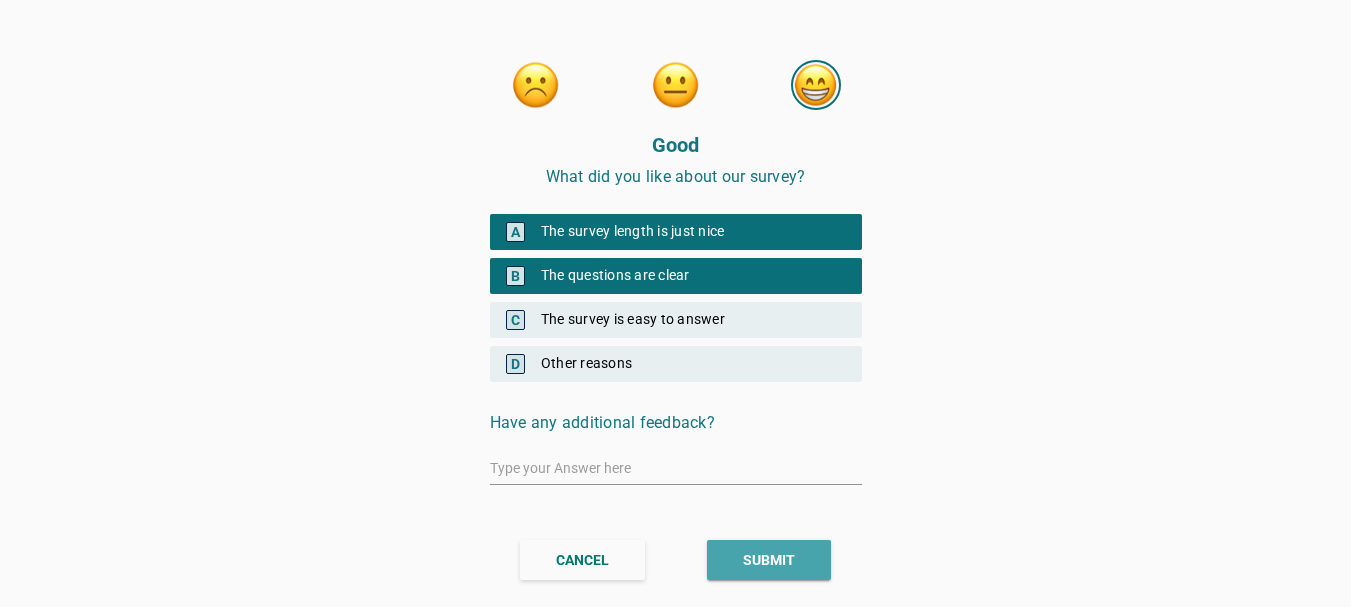 click on "SUBMIT" at bounding box center [769, 560] 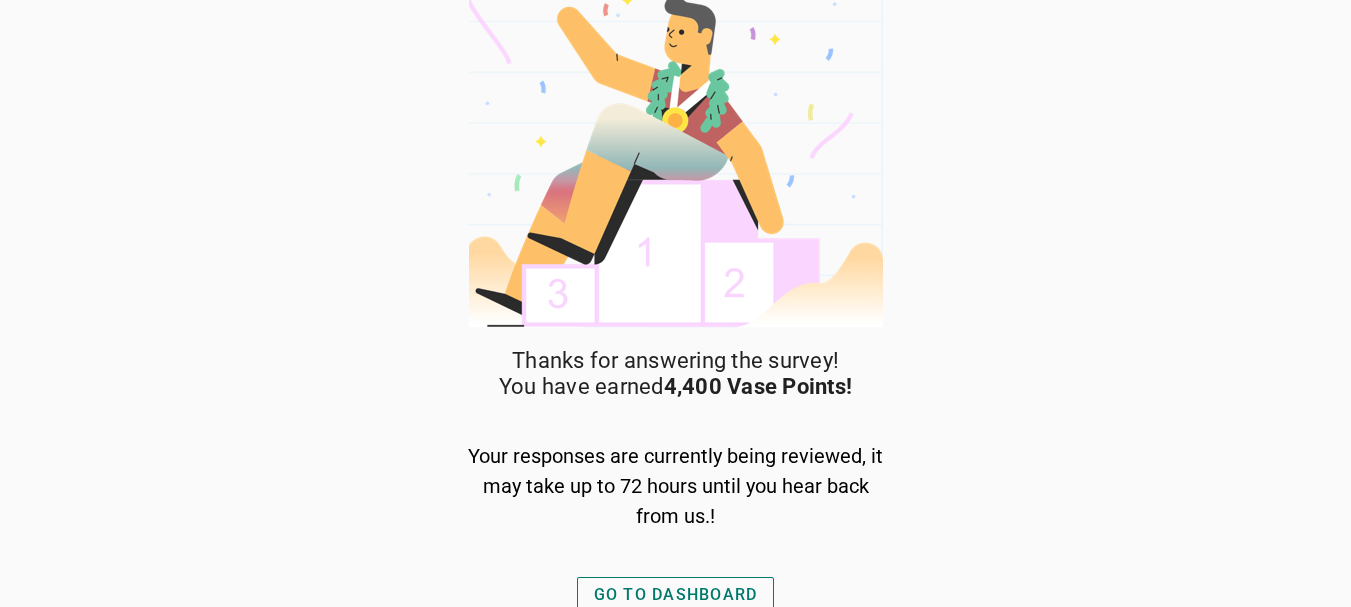 scroll, scrollTop: 35, scrollLeft: 0, axis: vertical 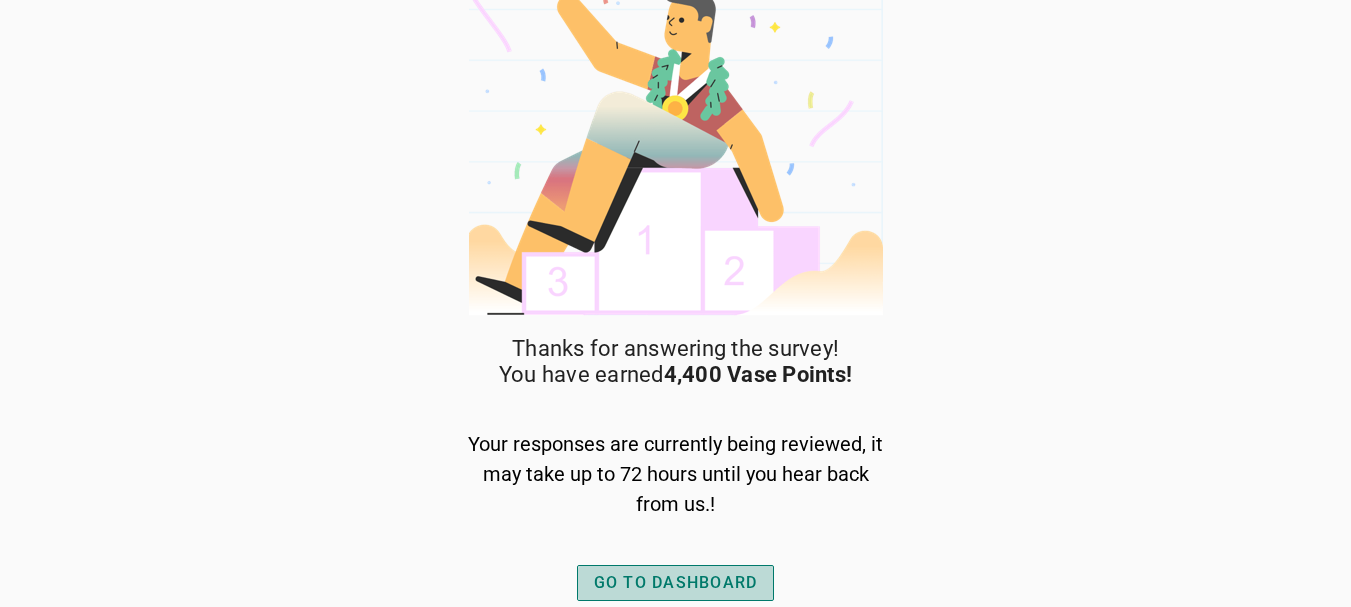 click on "GO TO DASHBOARD" at bounding box center (676, 583) 